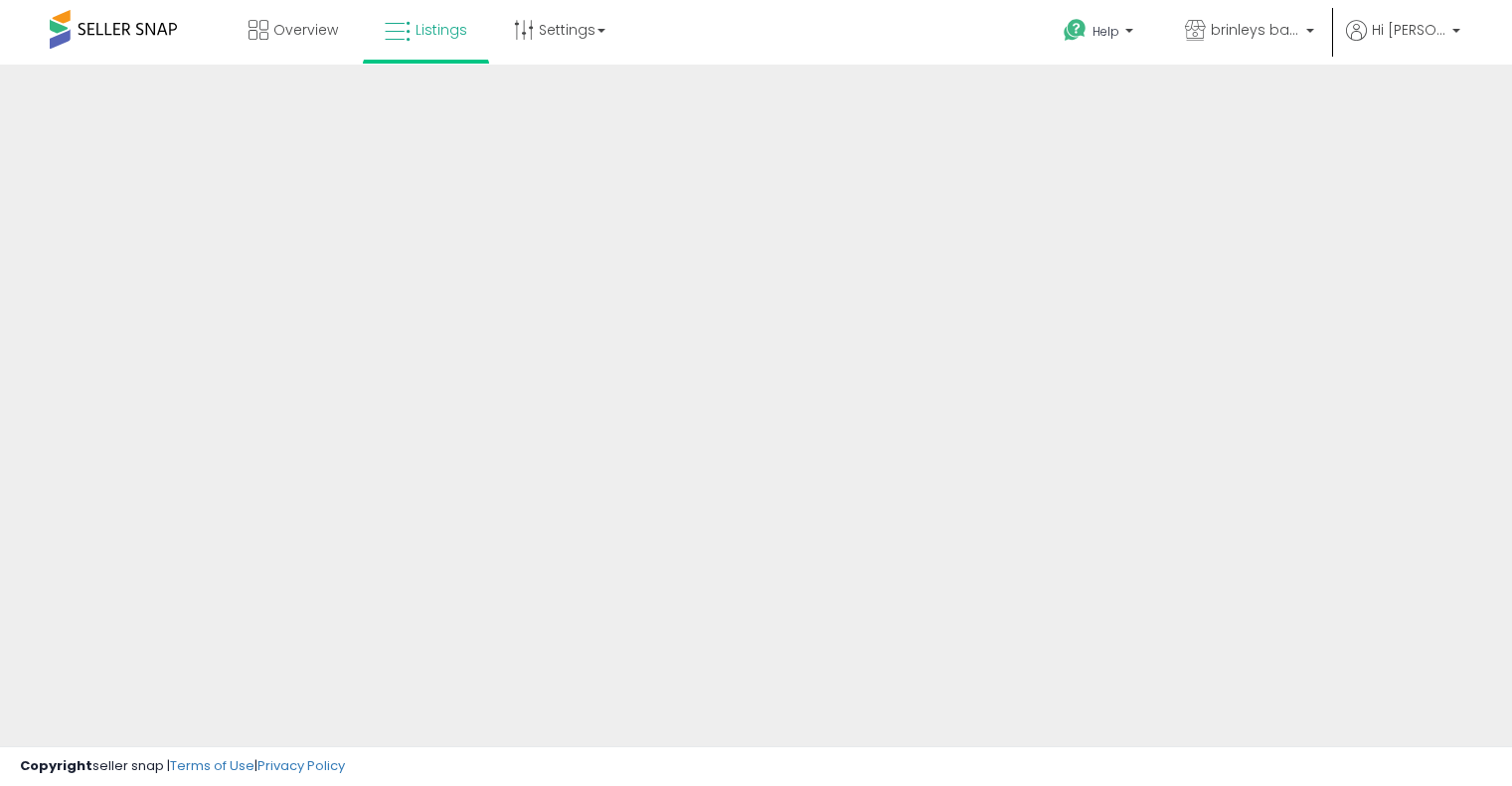 scroll, scrollTop: 0, scrollLeft: 0, axis: both 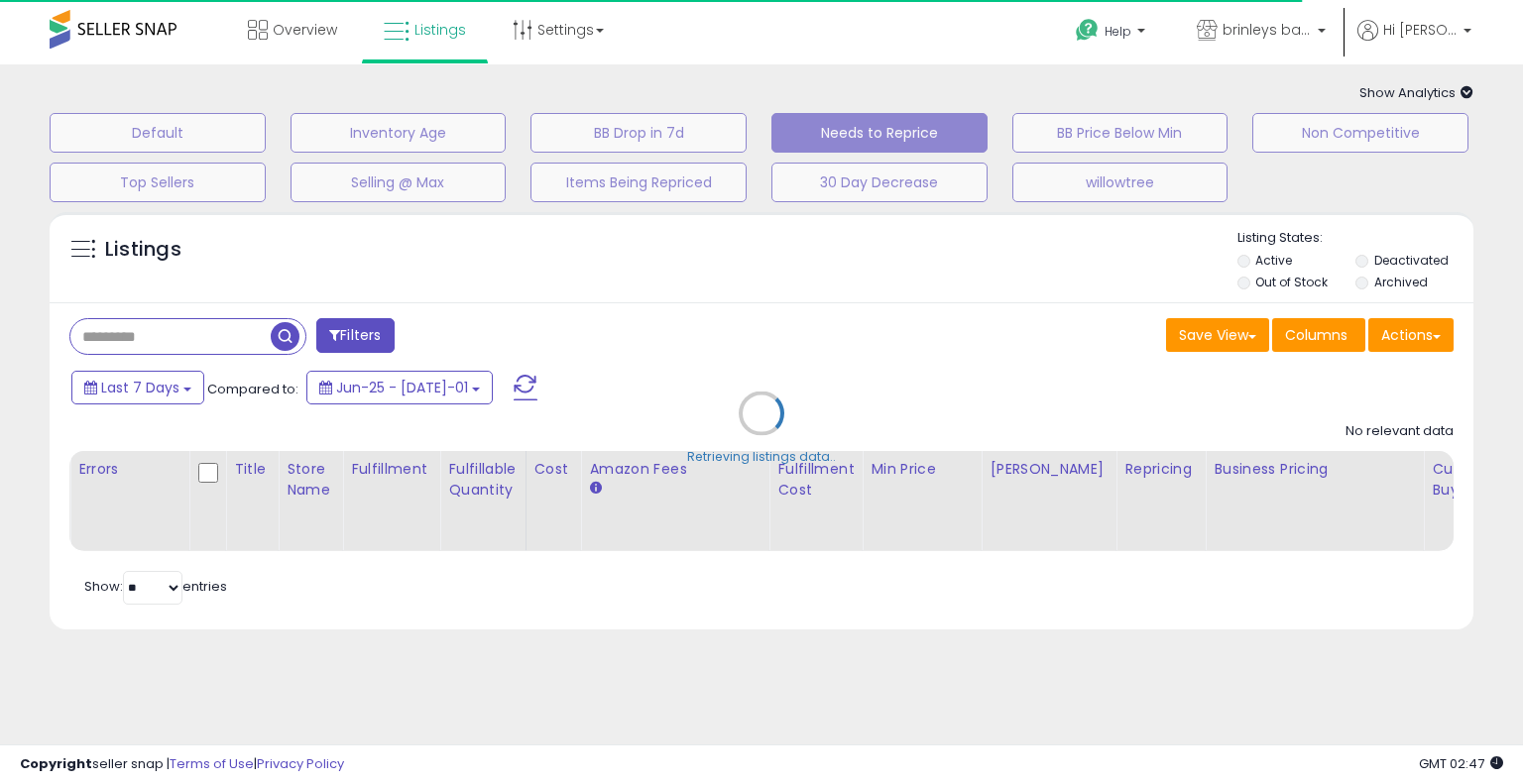 select on "**" 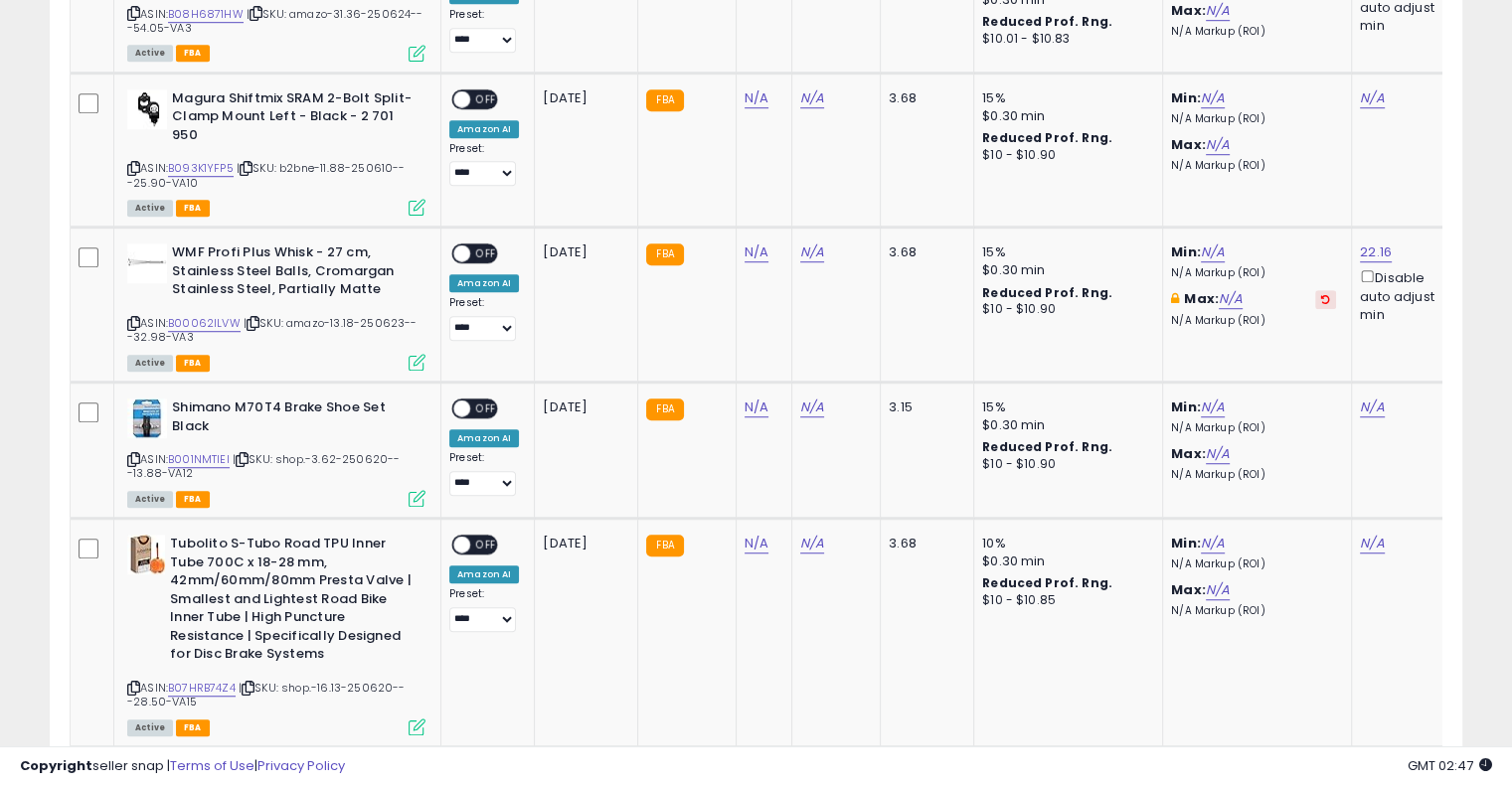 scroll, scrollTop: 0, scrollLeft: 0, axis: both 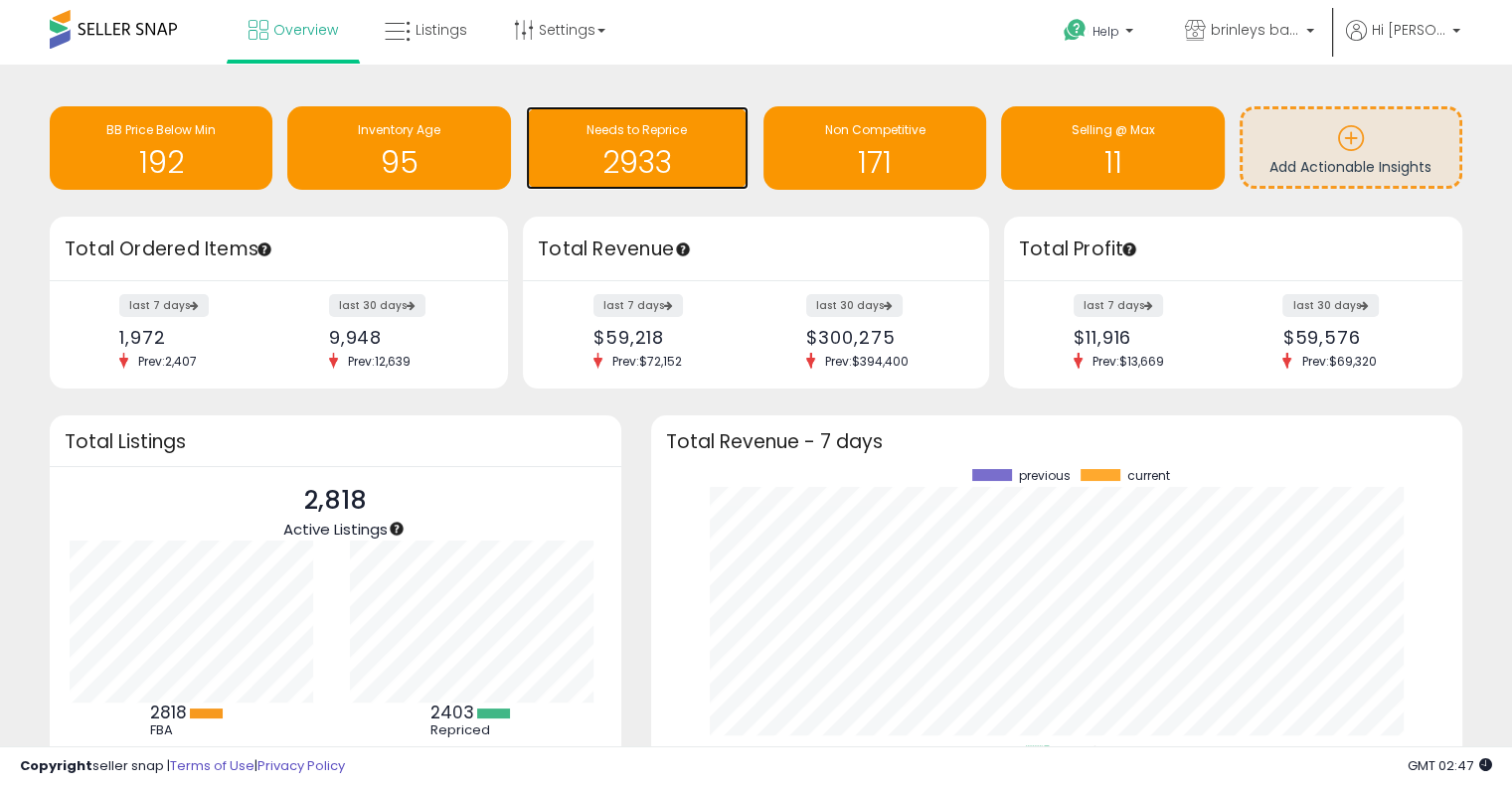 click on "2933" at bounding box center [637, 162] 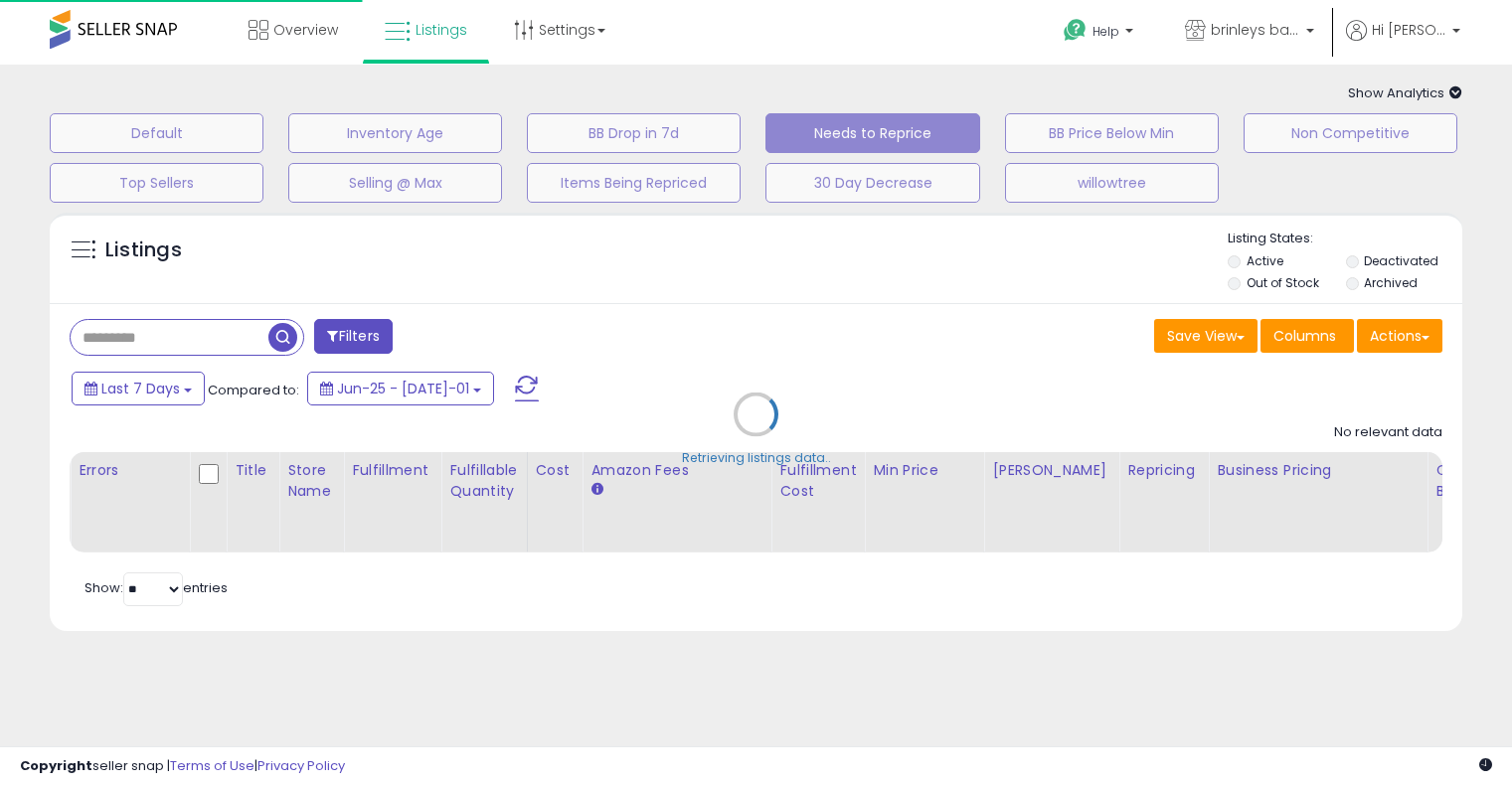 scroll, scrollTop: 0, scrollLeft: 0, axis: both 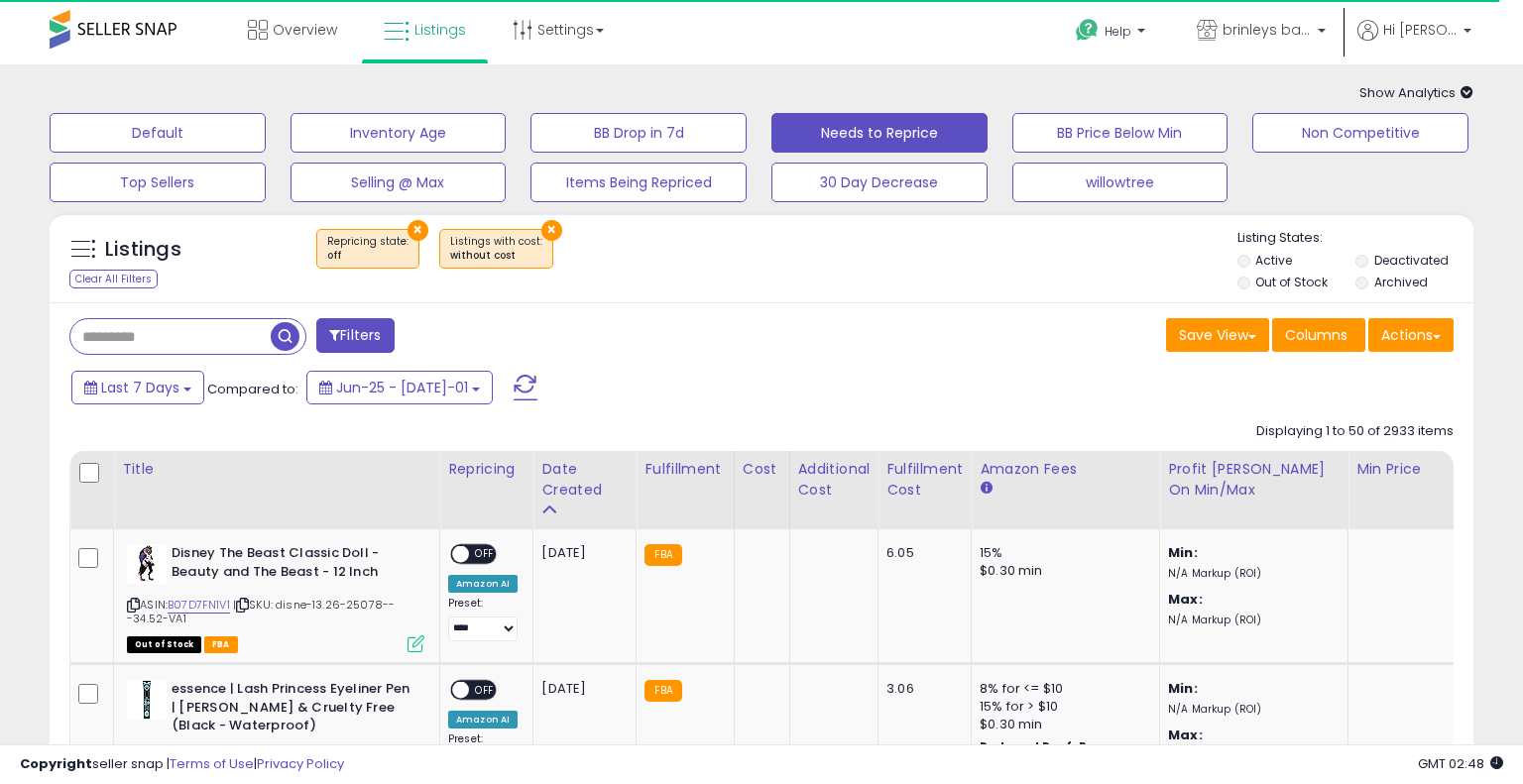 select on "**" 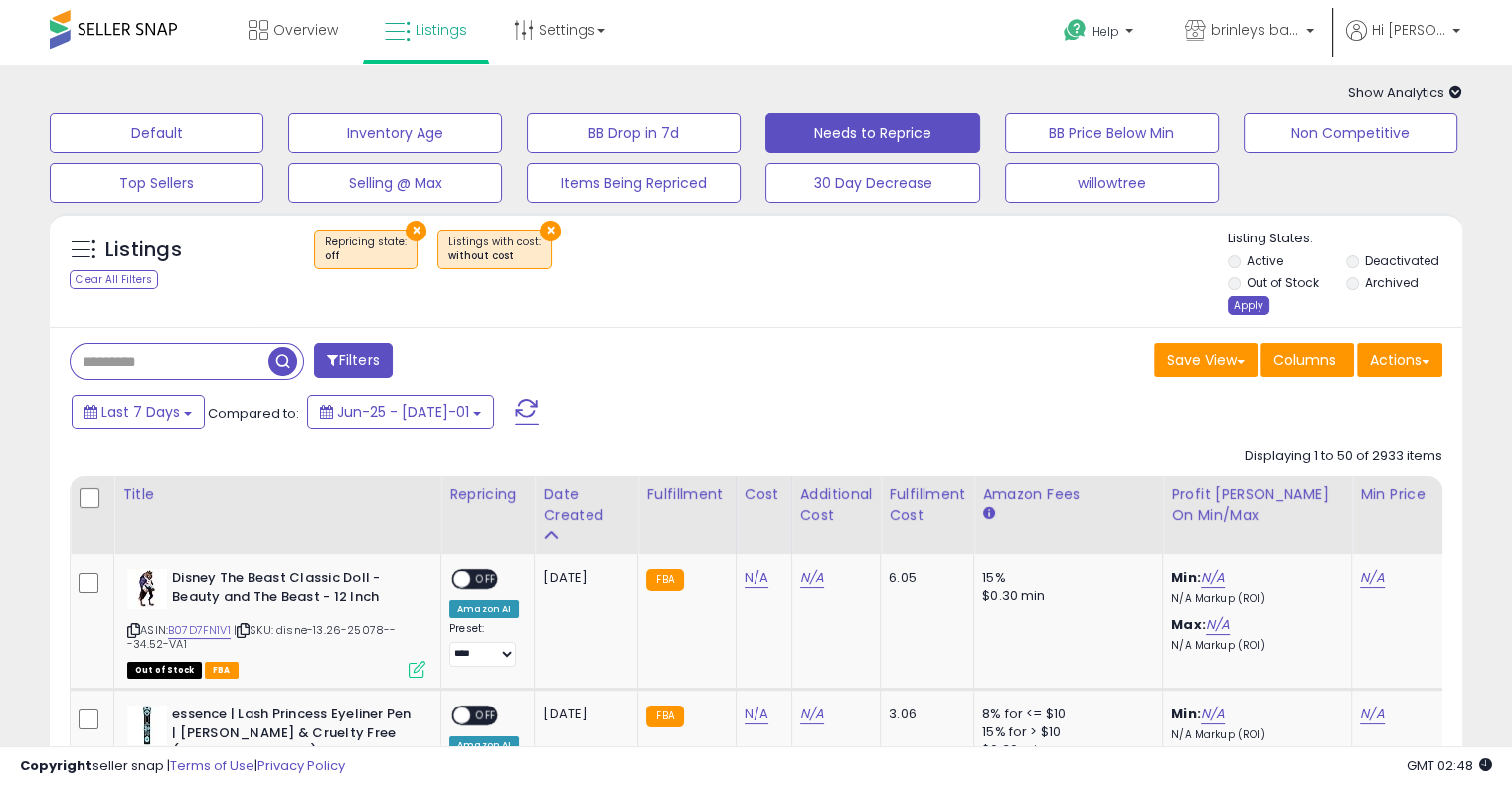 click on "Apply" at bounding box center [1249, 305] 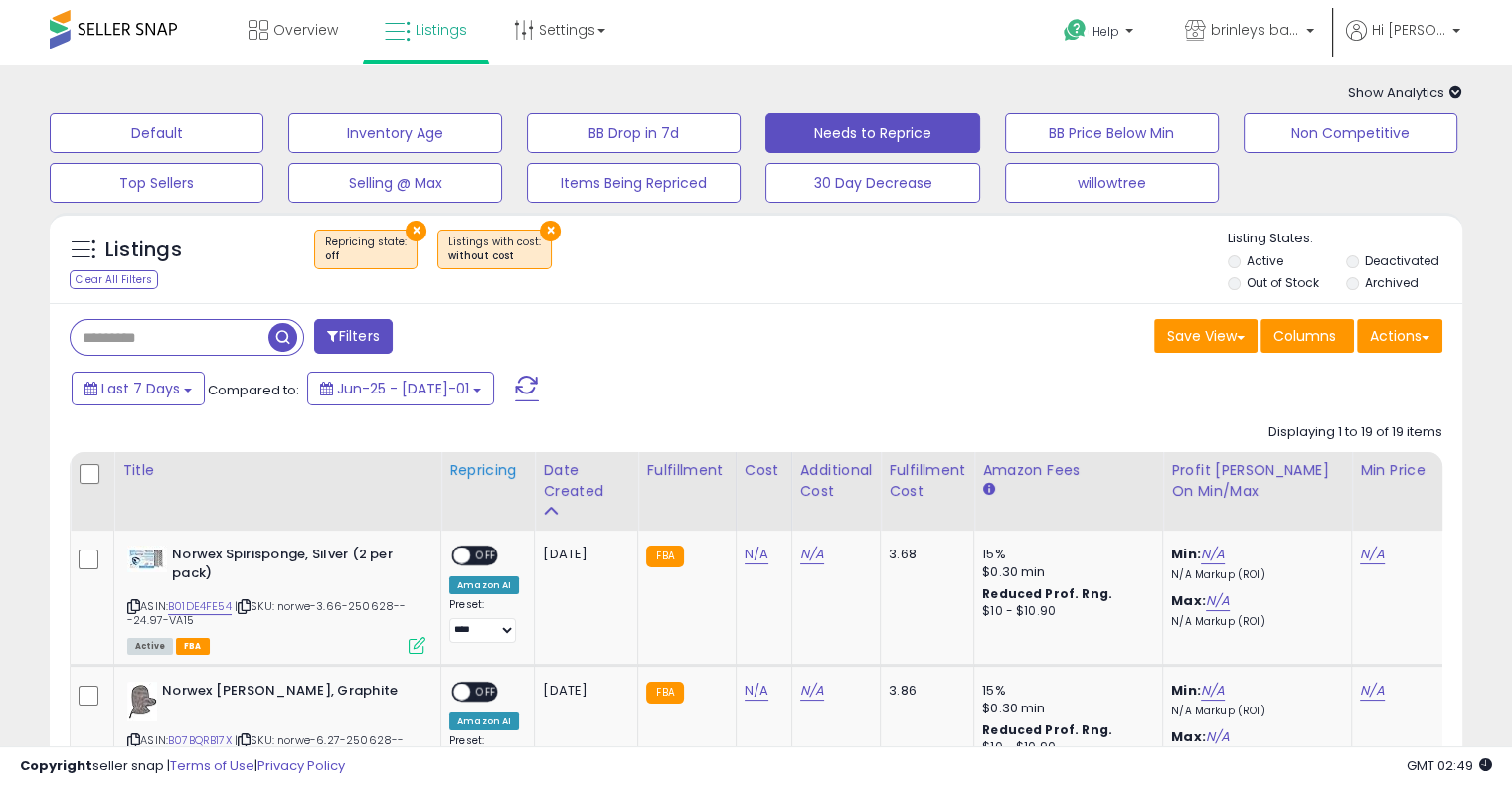 scroll, scrollTop: 331, scrollLeft: 0, axis: vertical 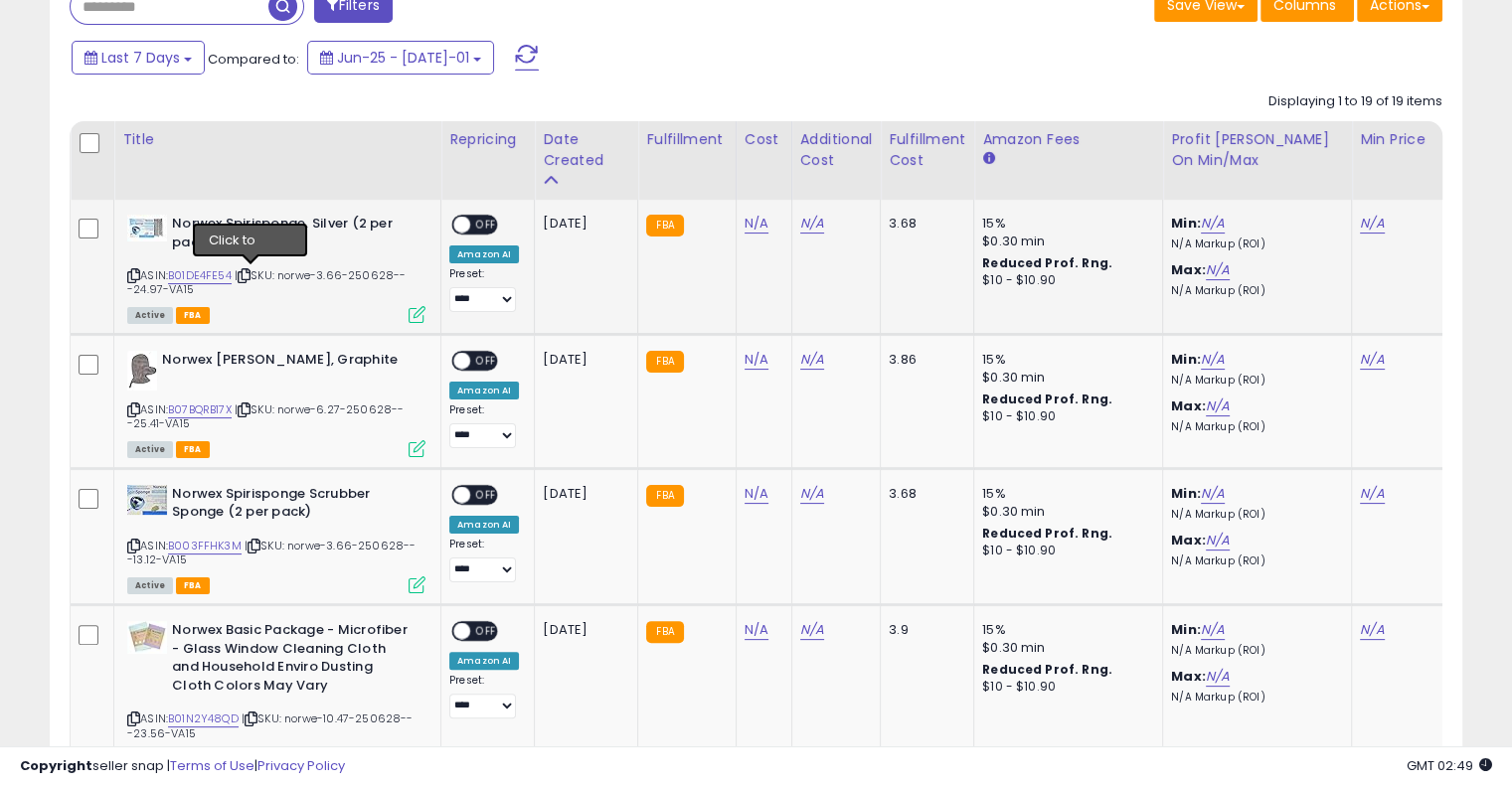 click at bounding box center (244, 275) 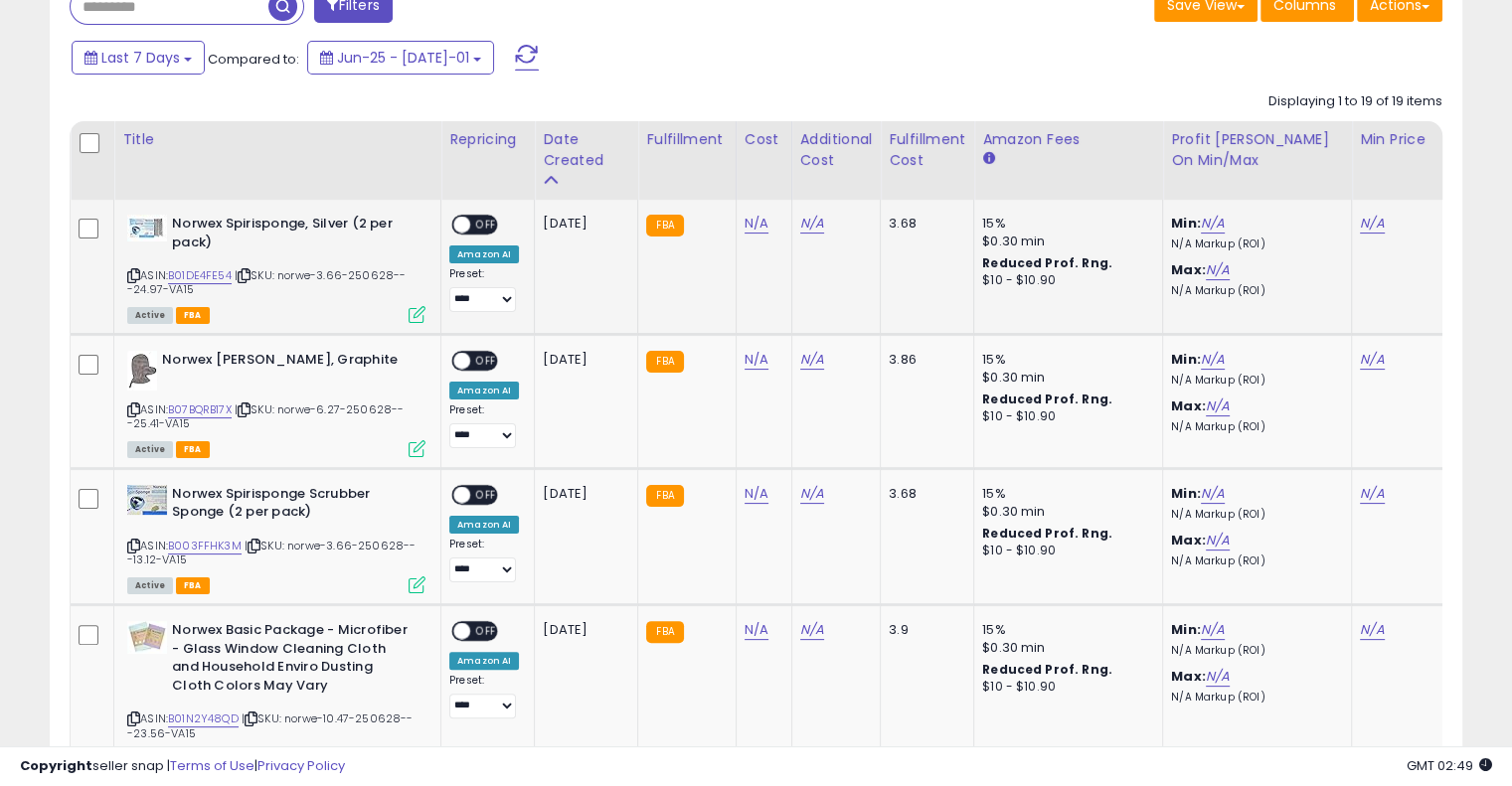 click at bounding box center (244, 275) 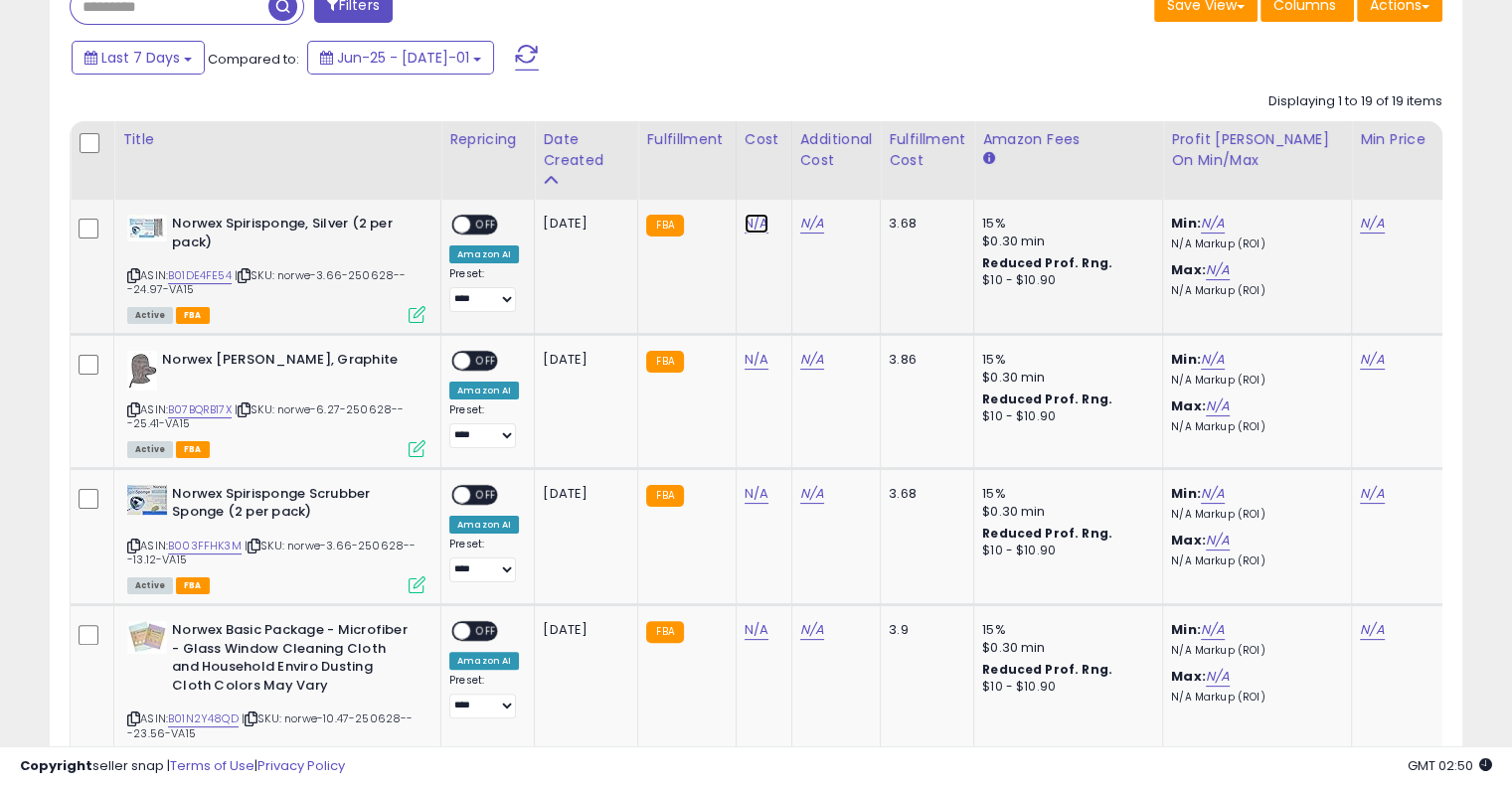 click on "N/A" at bounding box center (756, 224) 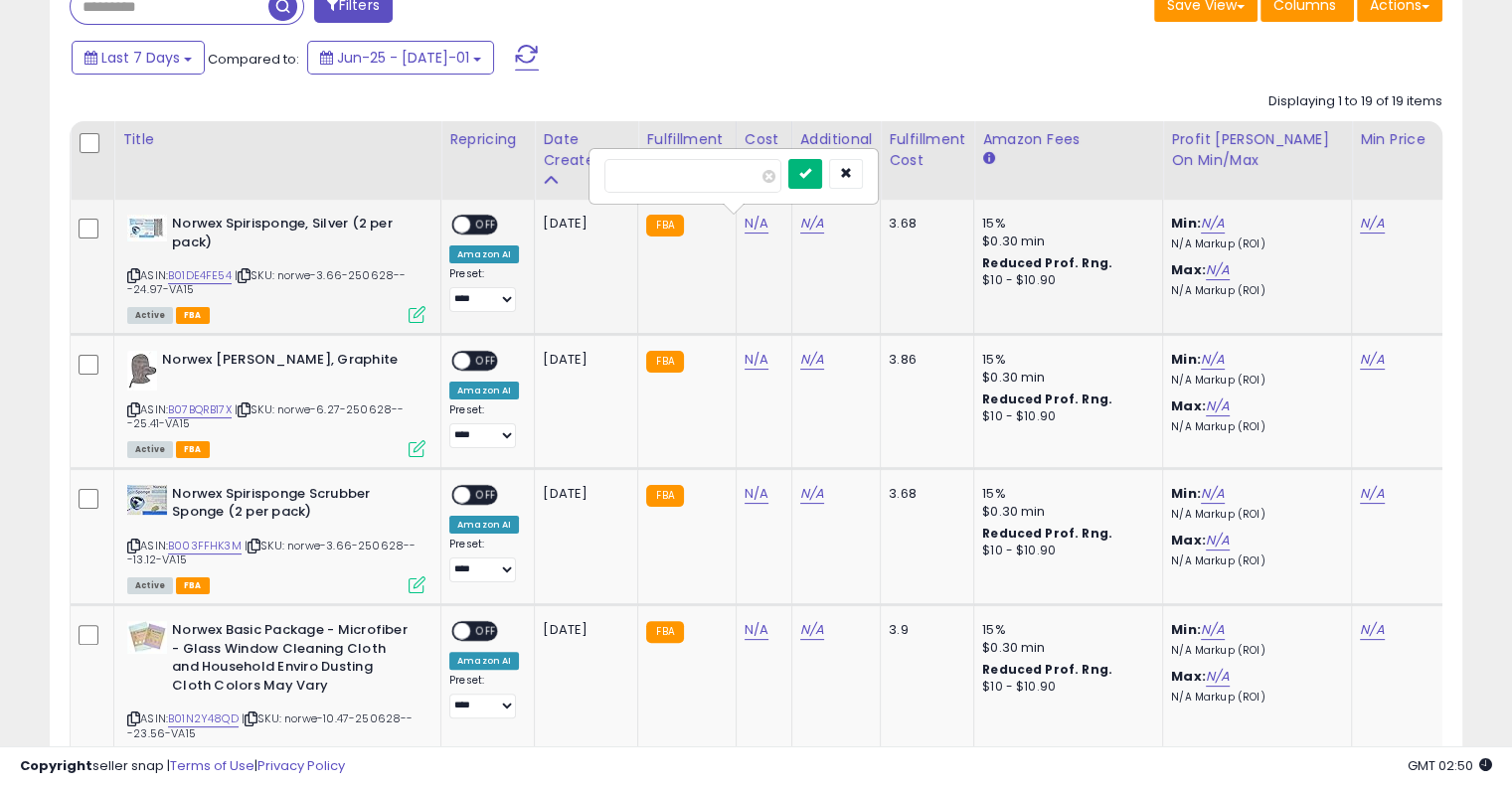 type on "****" 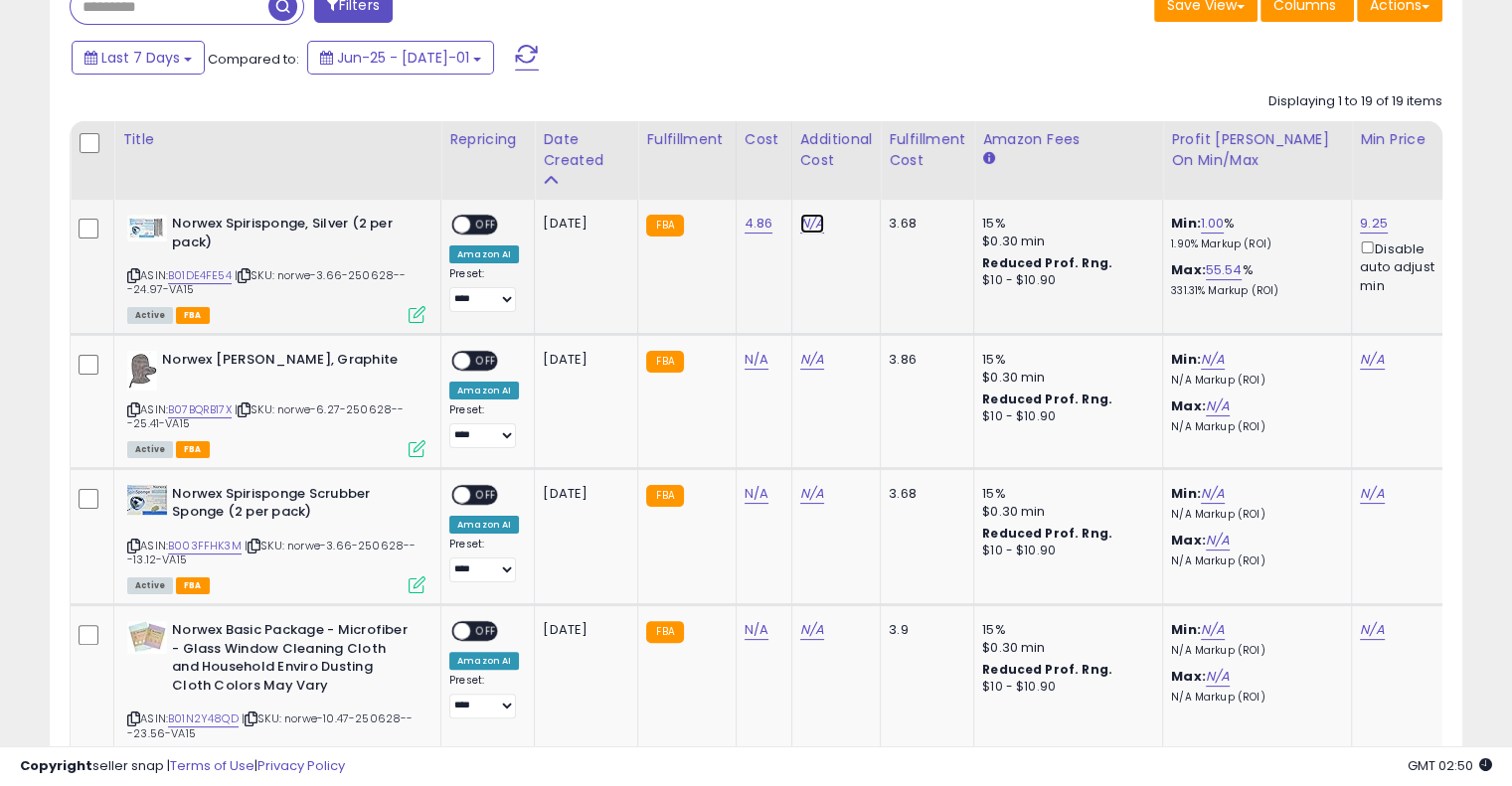 click on "N/A" at bounding box center (812, 224) 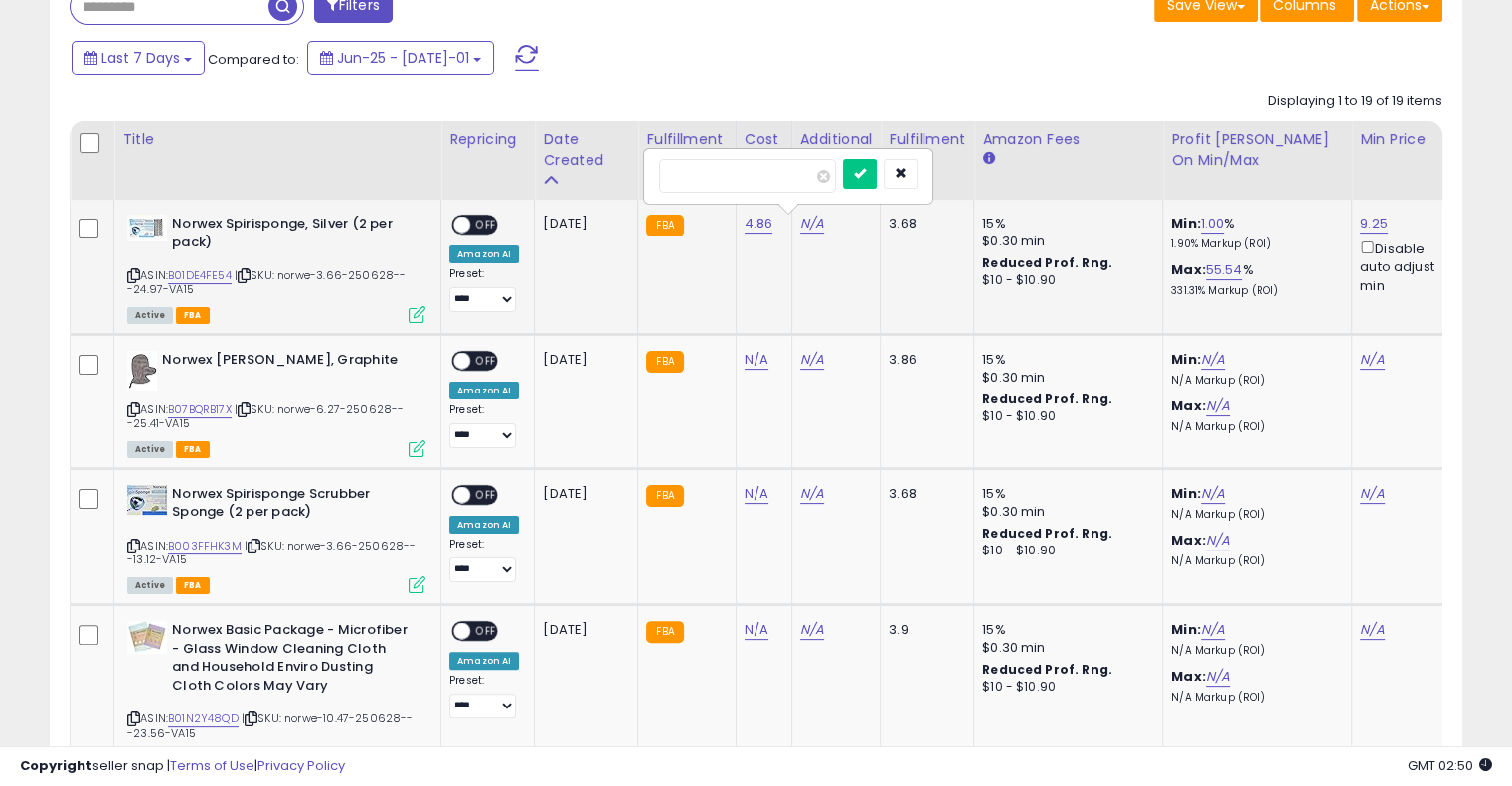 type on "****" 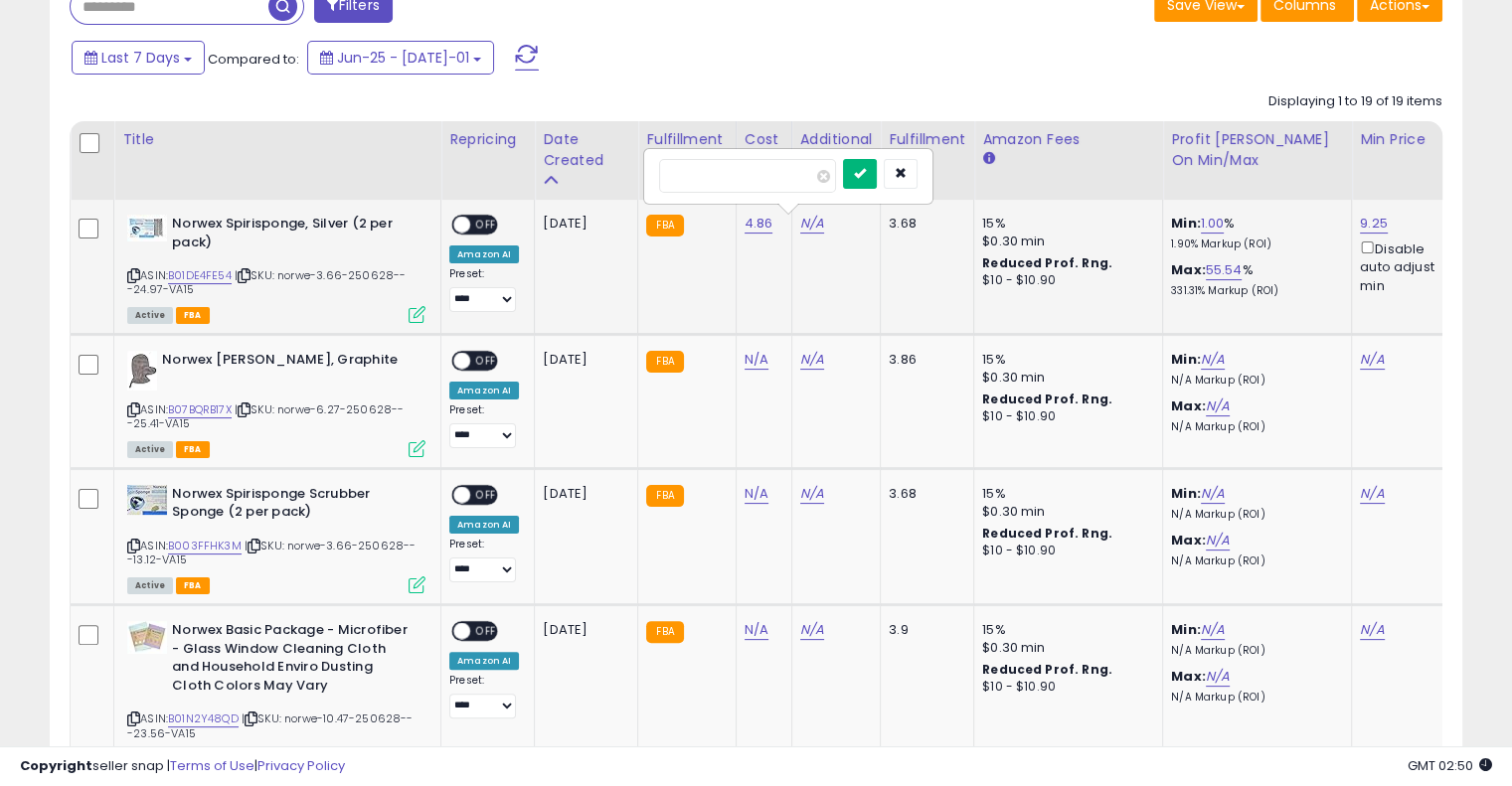 click at bounding box center (860, 174) 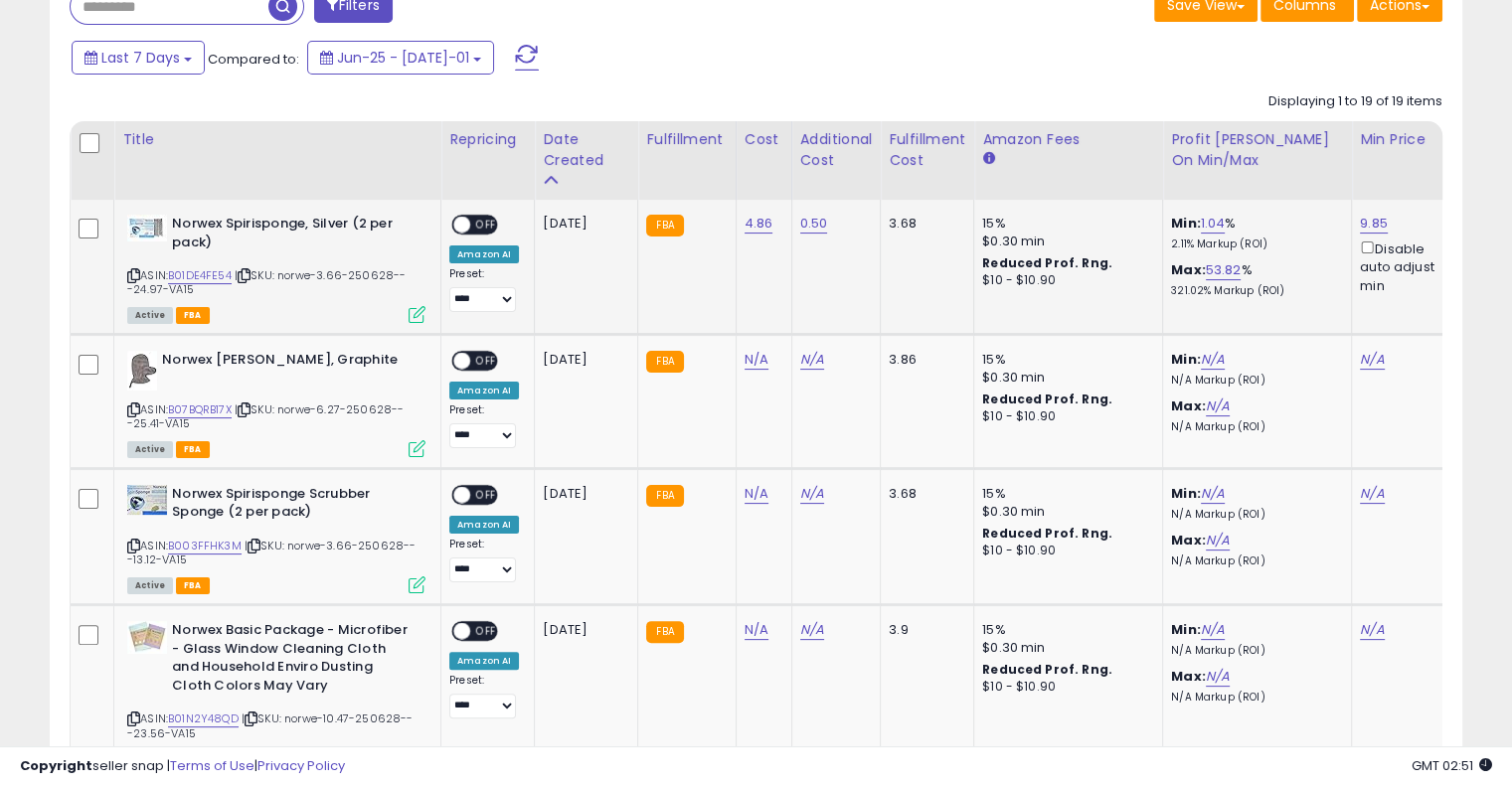 click on "OFF" at bounding box center (486, 225) 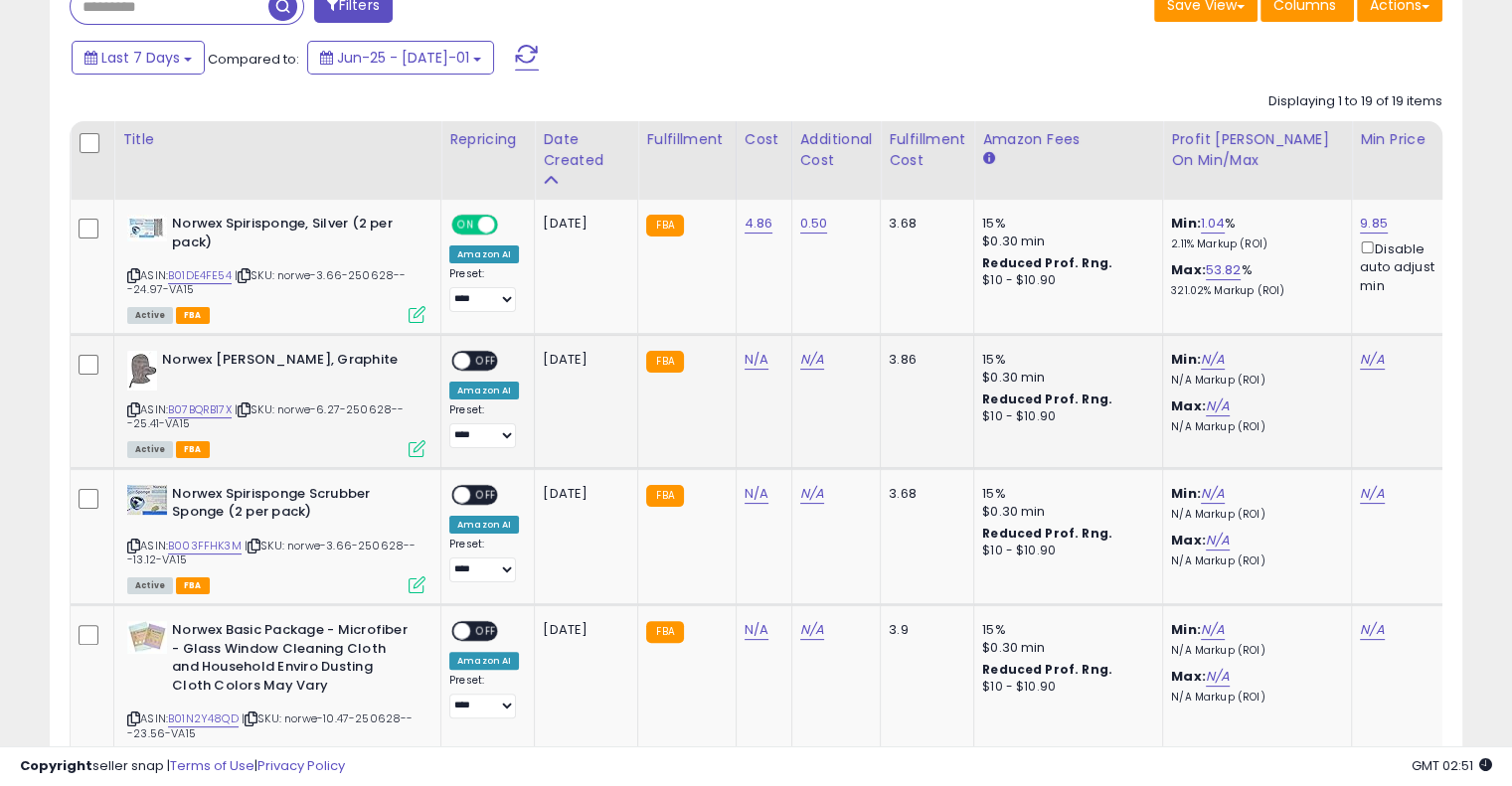 click at bounding box center (244, 409) 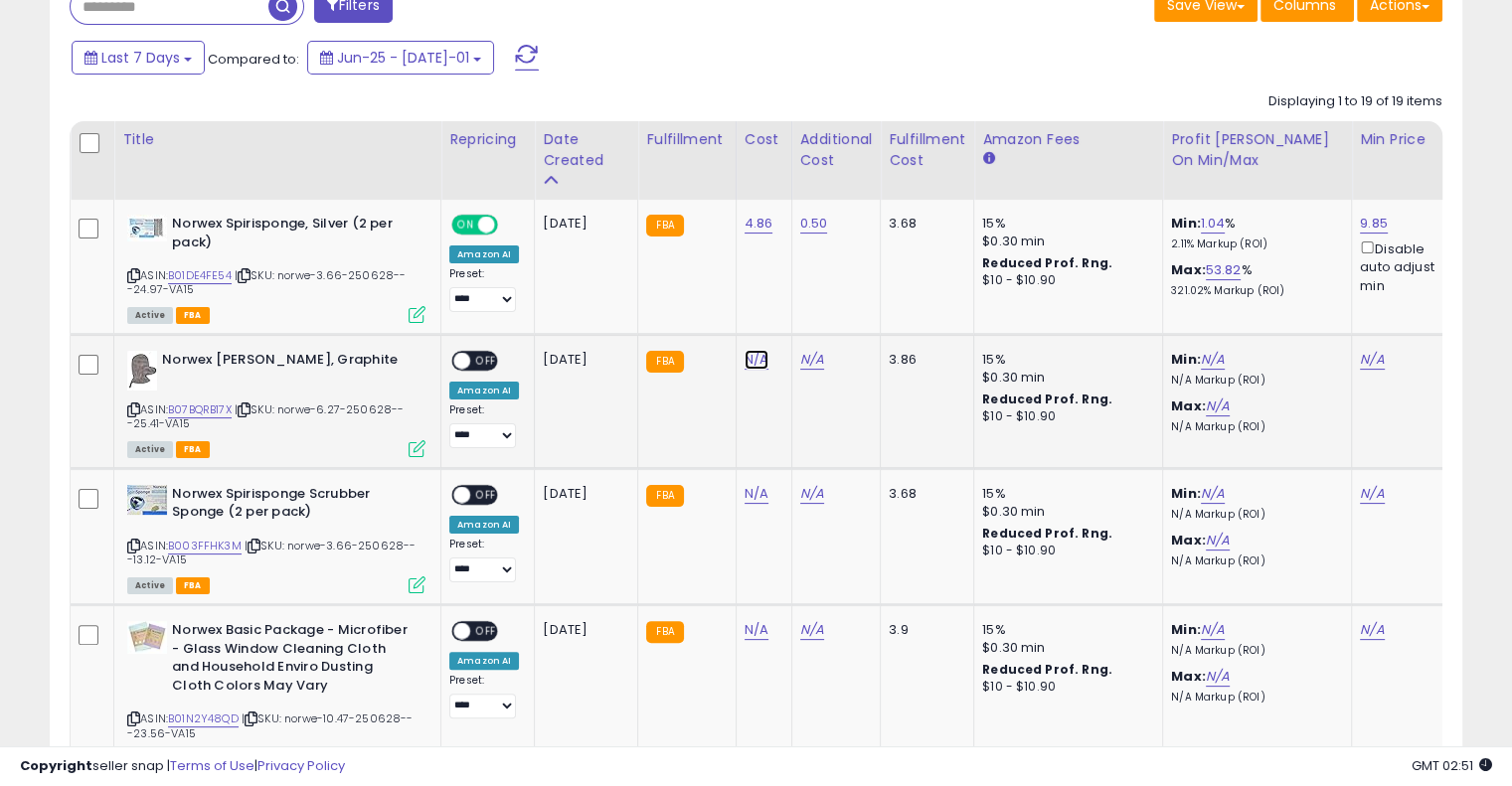 click on "N/A" at bounding box center [756, 360] 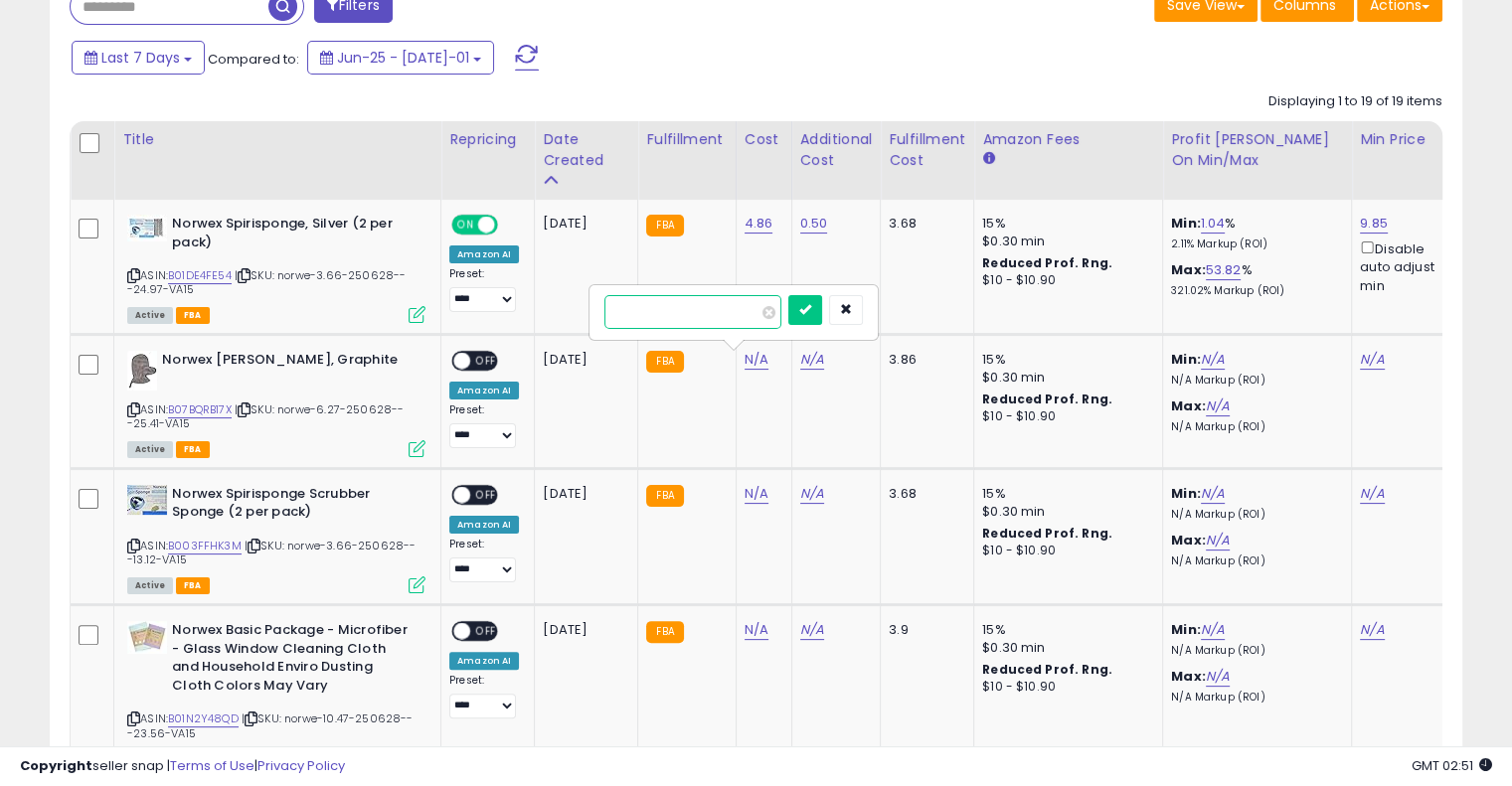 type on "****" 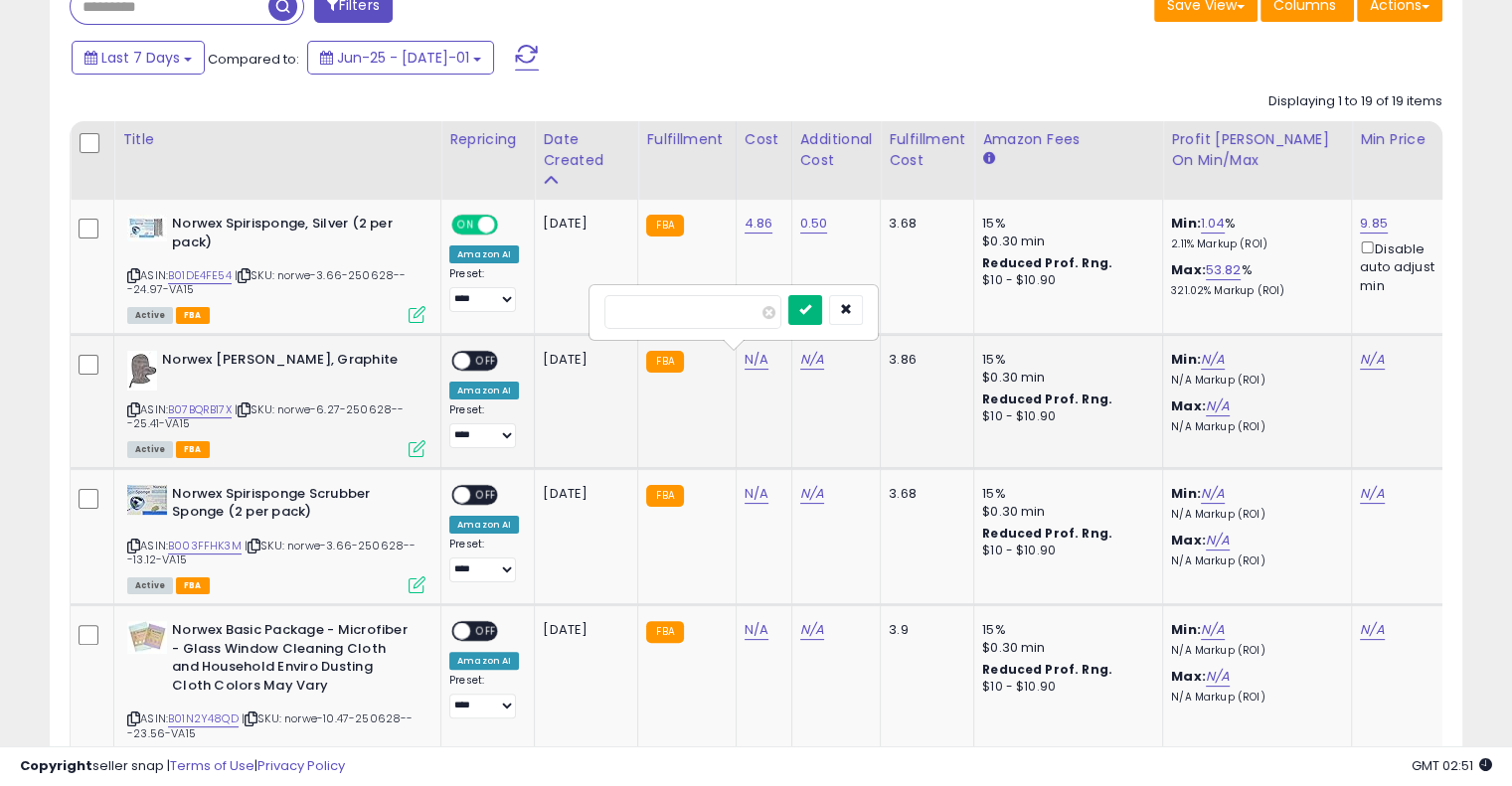 click at bounding box center (805, 309) 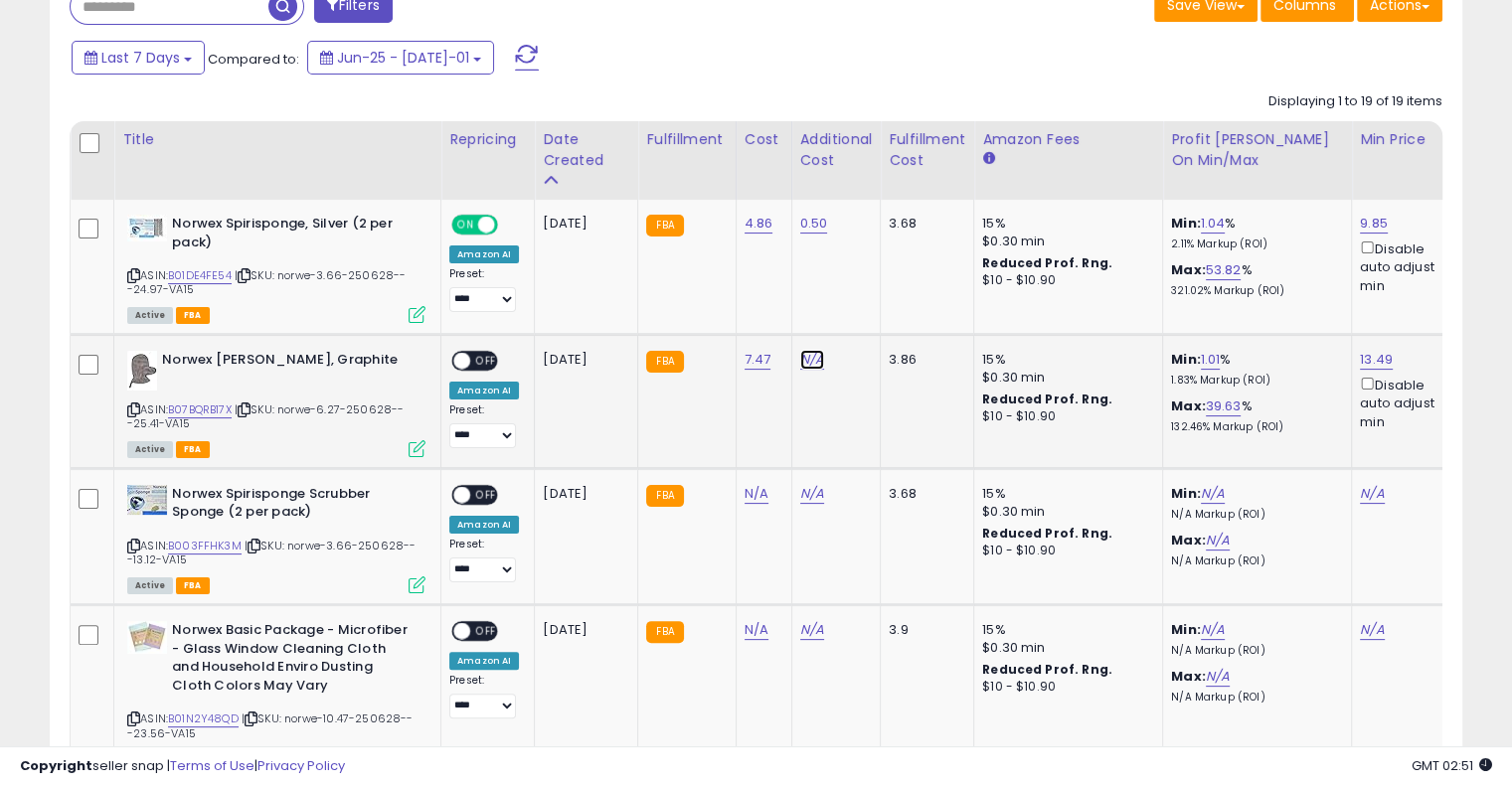 click on "N/A" at bounding box center (812, 360) 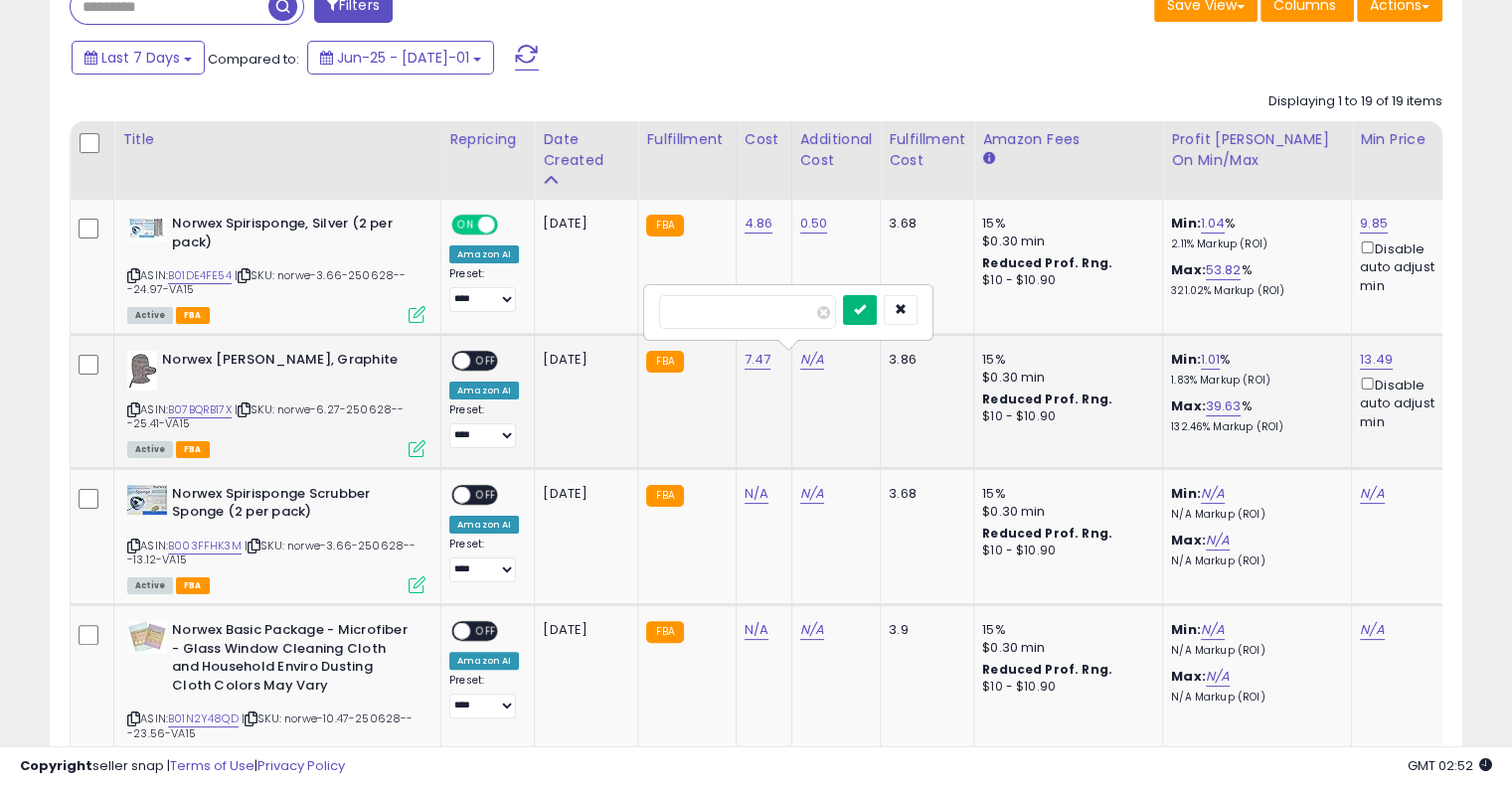 type on "****" 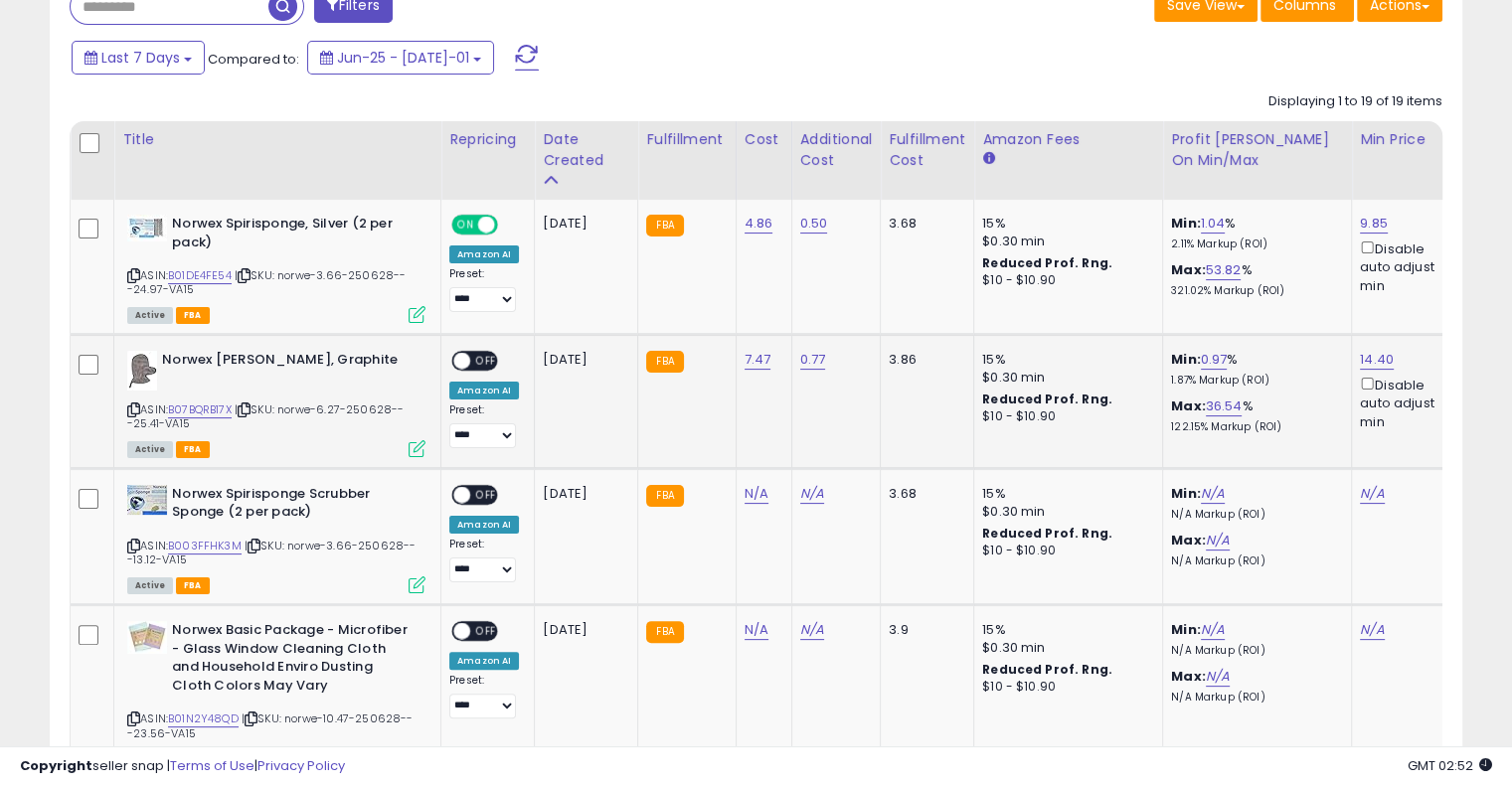 click on "OFF" at bounding box center [486, 361] 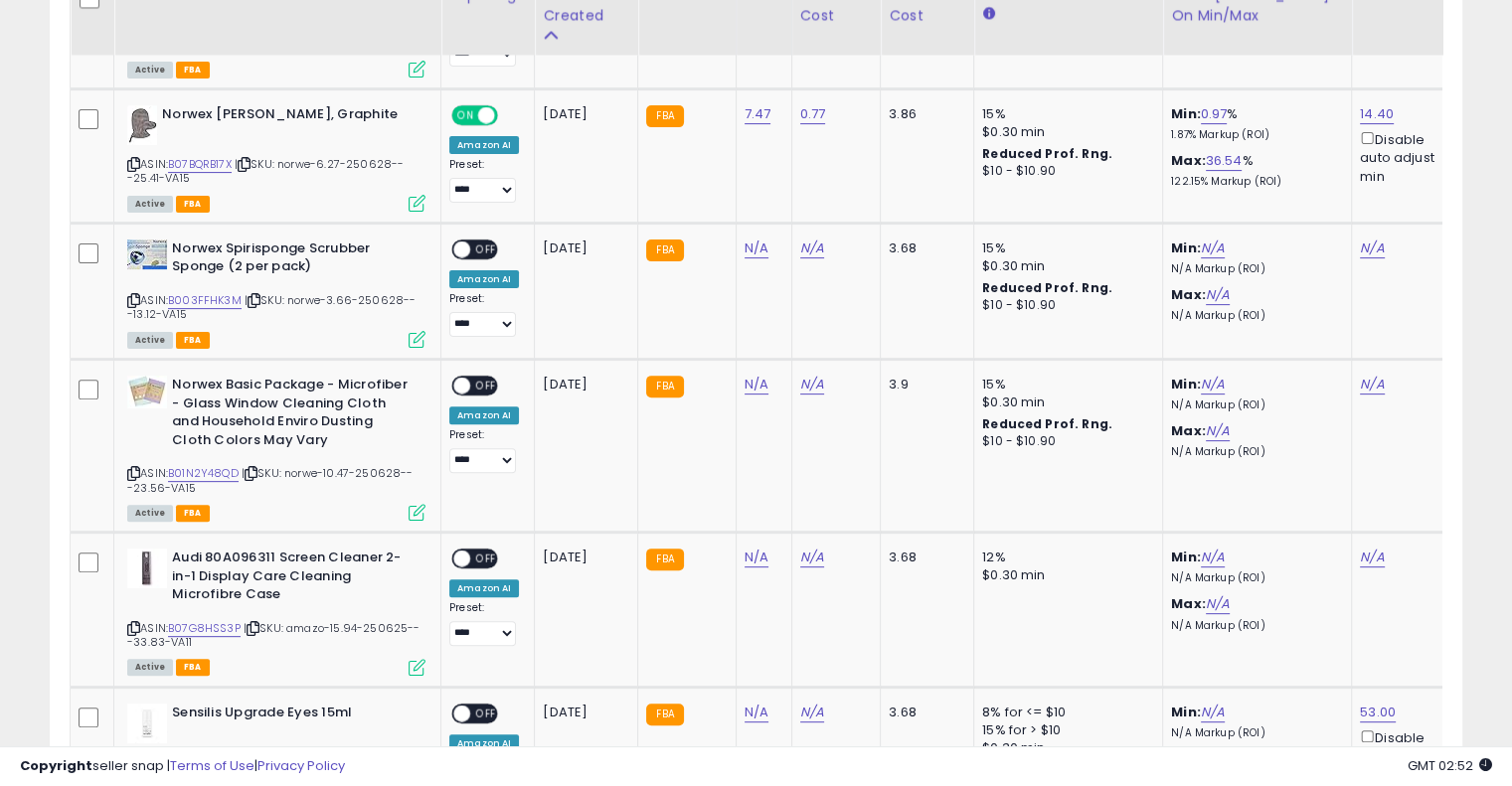 scroll, scrollTop: 580, scrollLeft: 0, axis: vertical 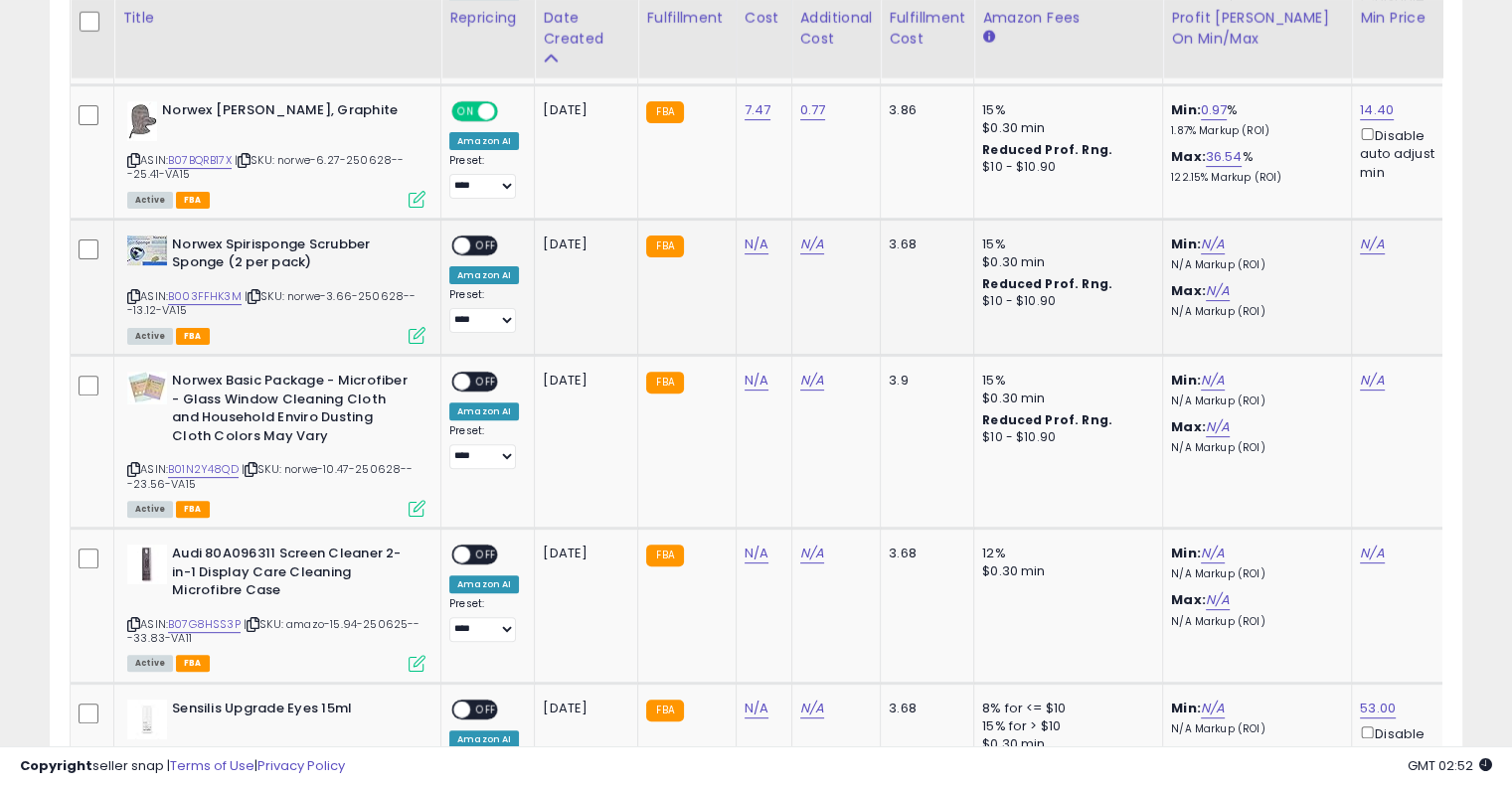 click at bounding box center (253, 296) 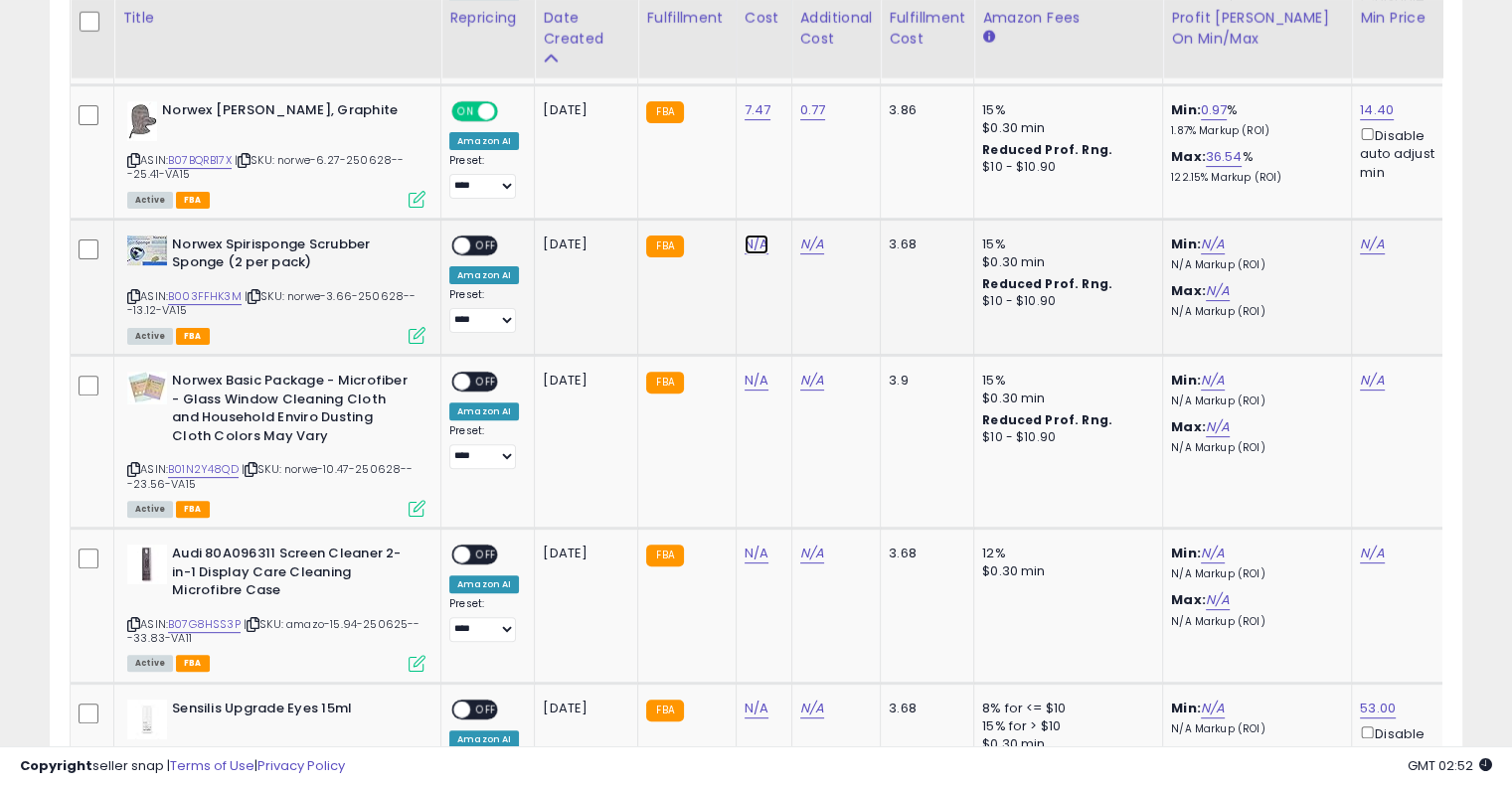 click on "N/A" at bounding box center [756, 244] 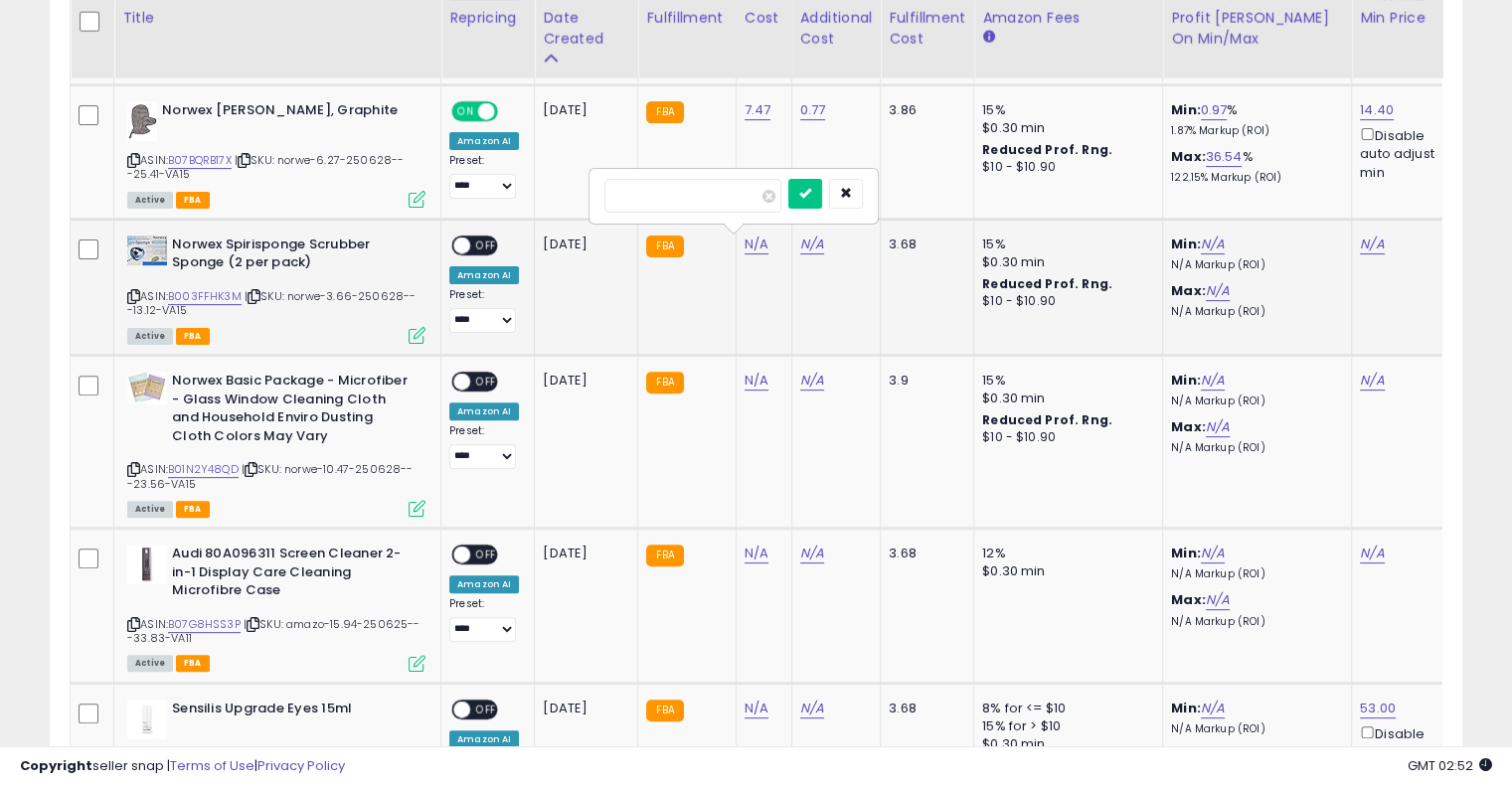 type on "****" 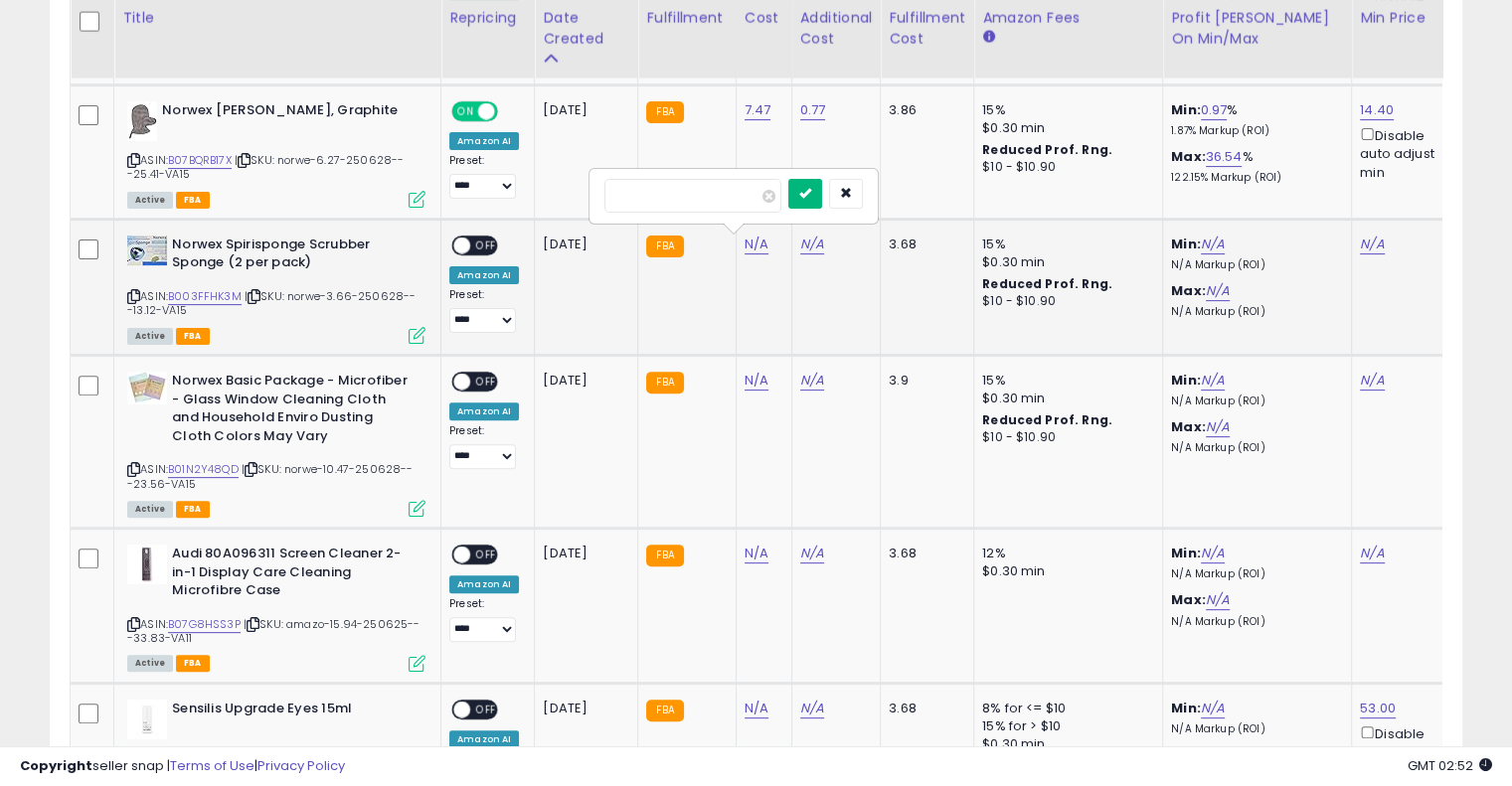 click at bounding box center (805, 193) 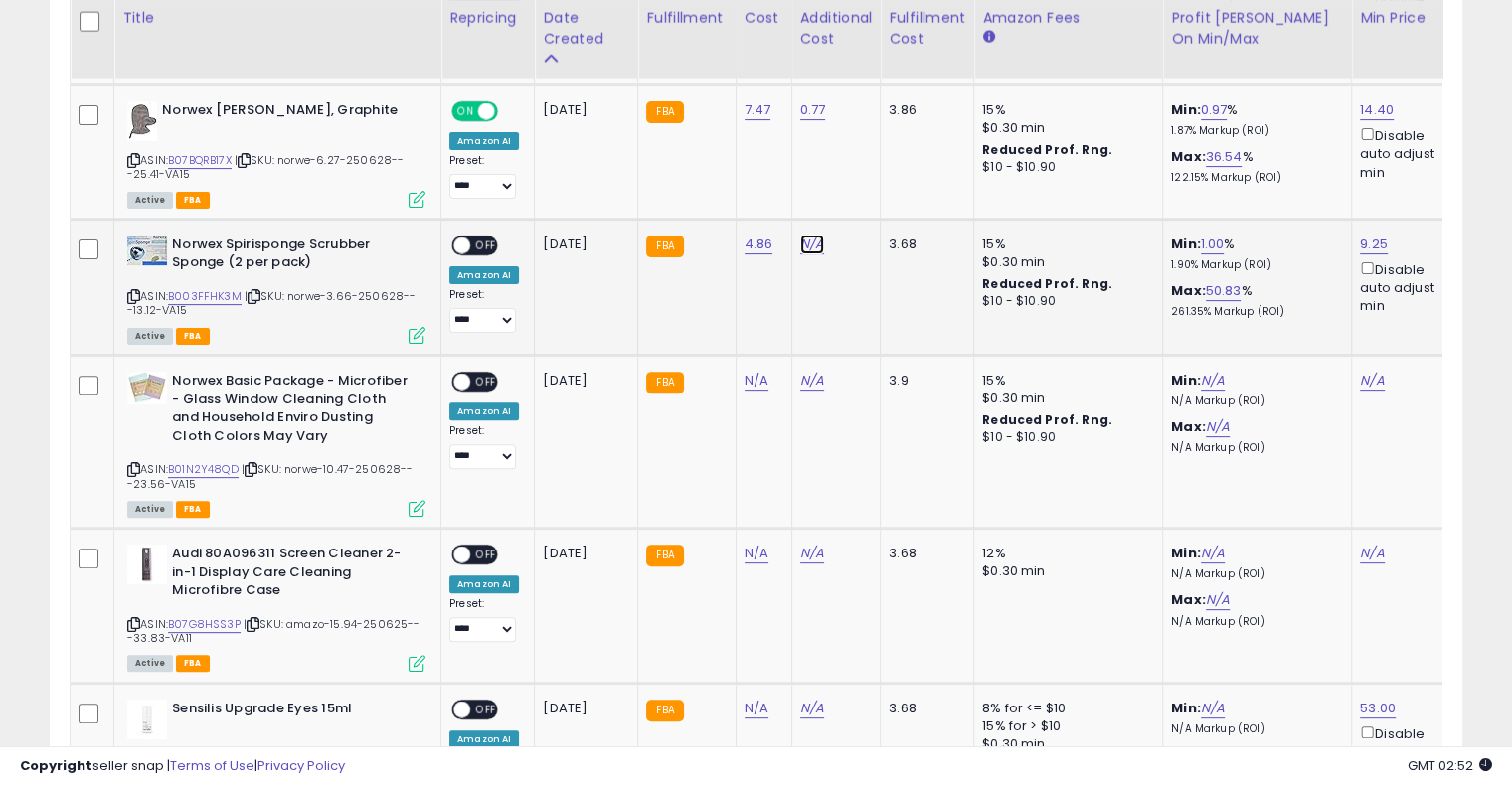click on "N/A" at bounding box center [812, 244] 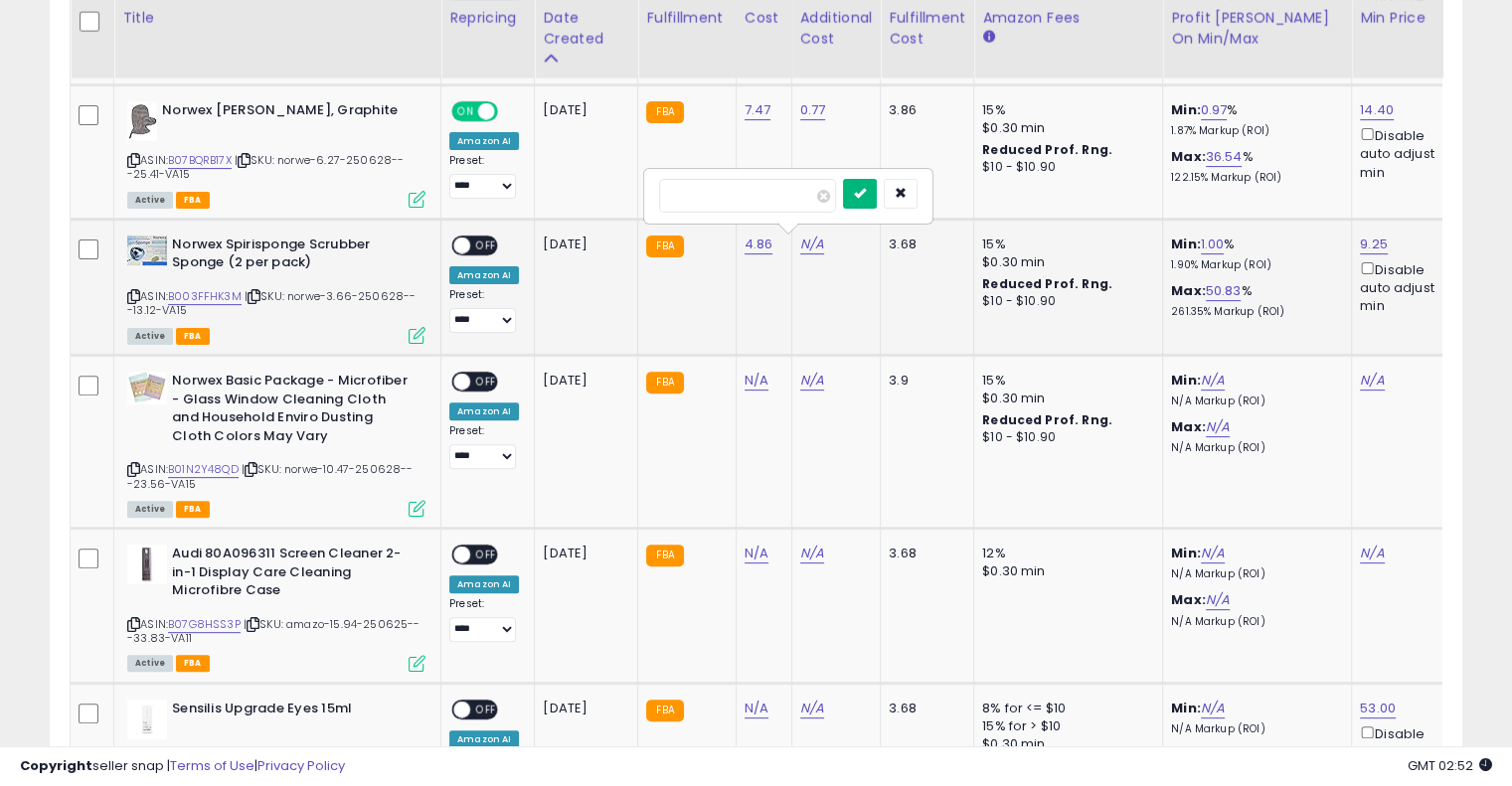 type on "****" 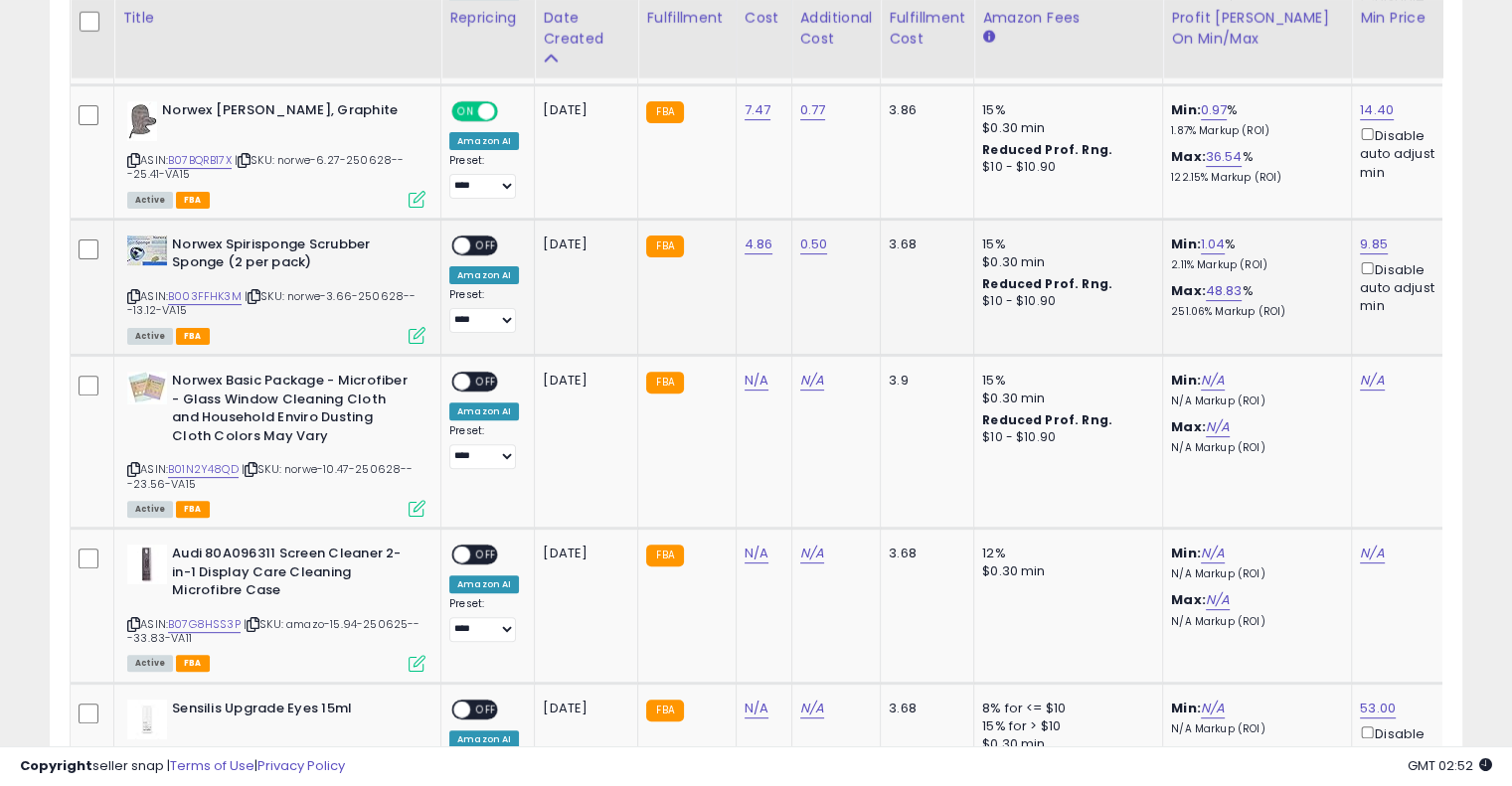 click on "OFF" at bounding box center (486, 245) 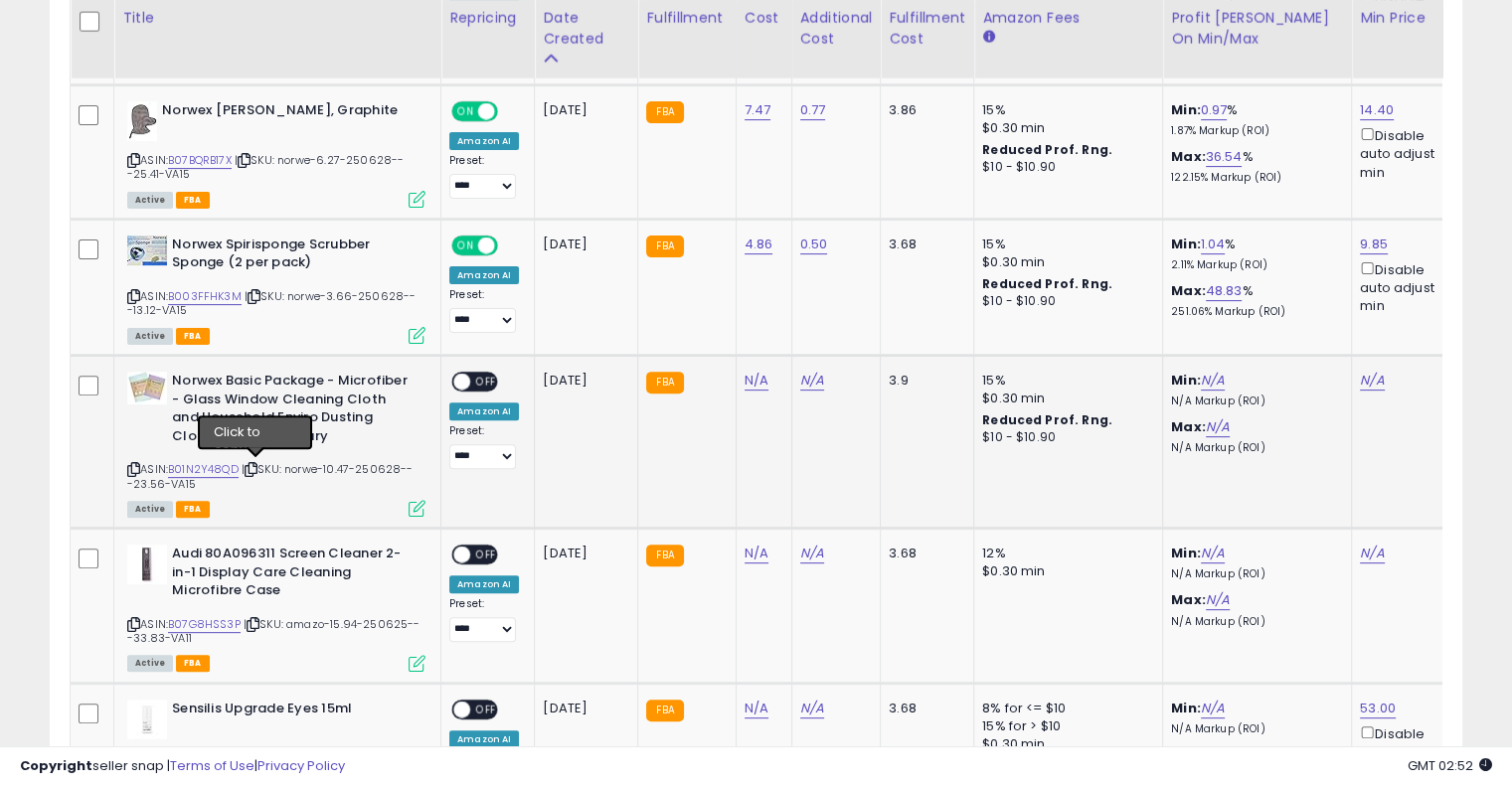 click at bounding box center [251, 469] 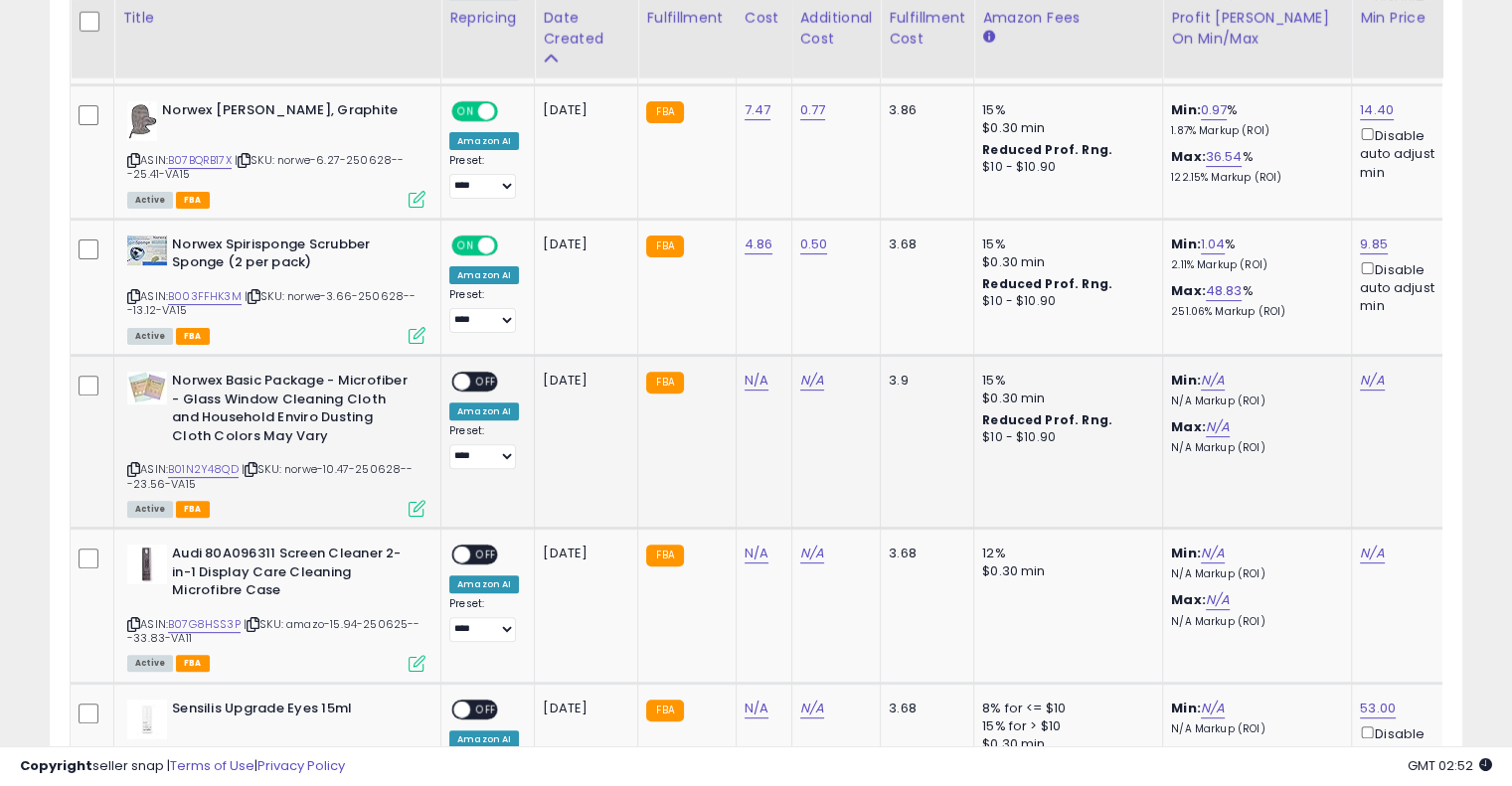 click at bounding box center (251, 469) 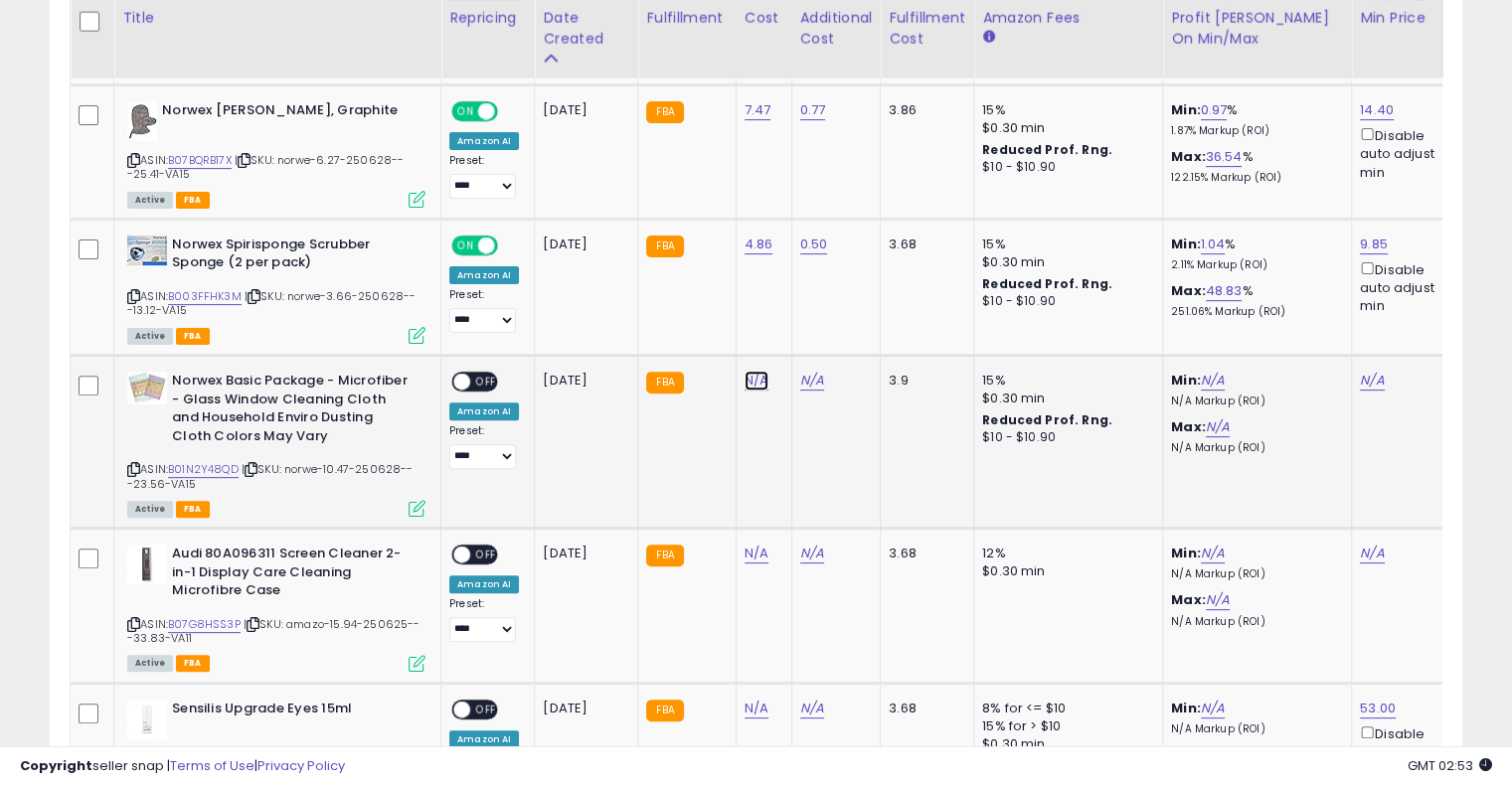 click on "N/A" at bounding box center [756, 381] 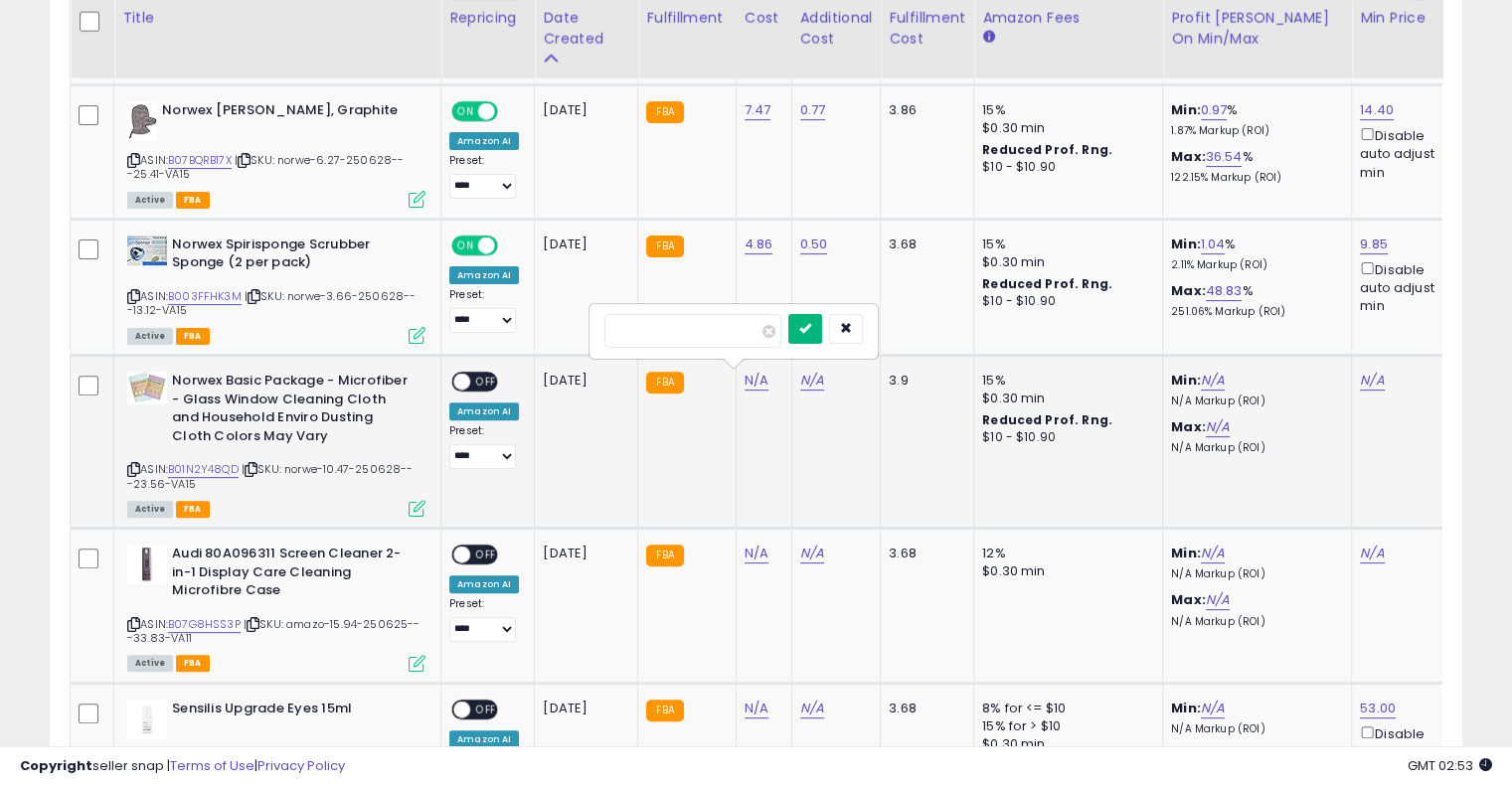 type on "*****" 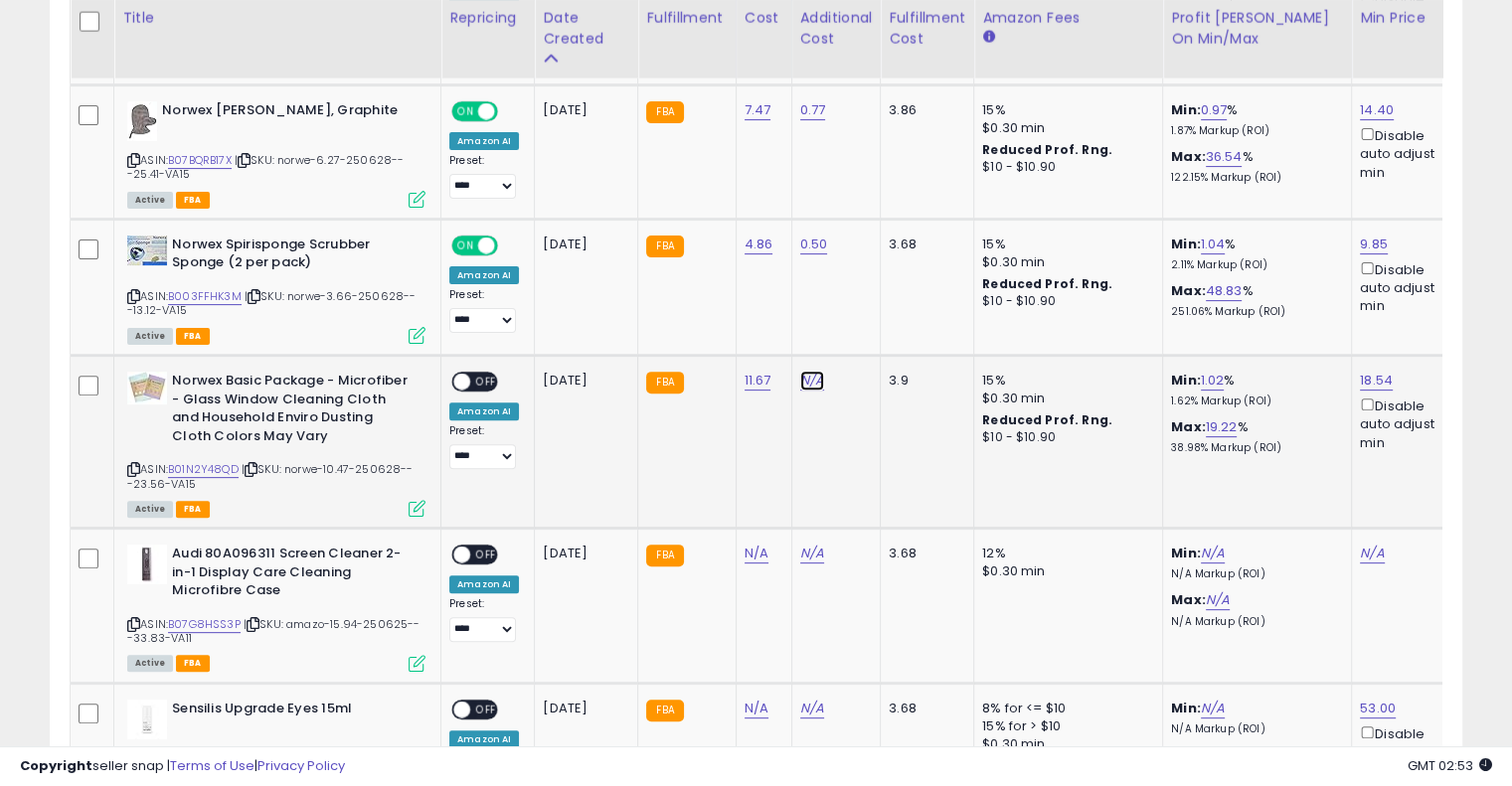 click on "N/A" at bounding box center (812, 381) 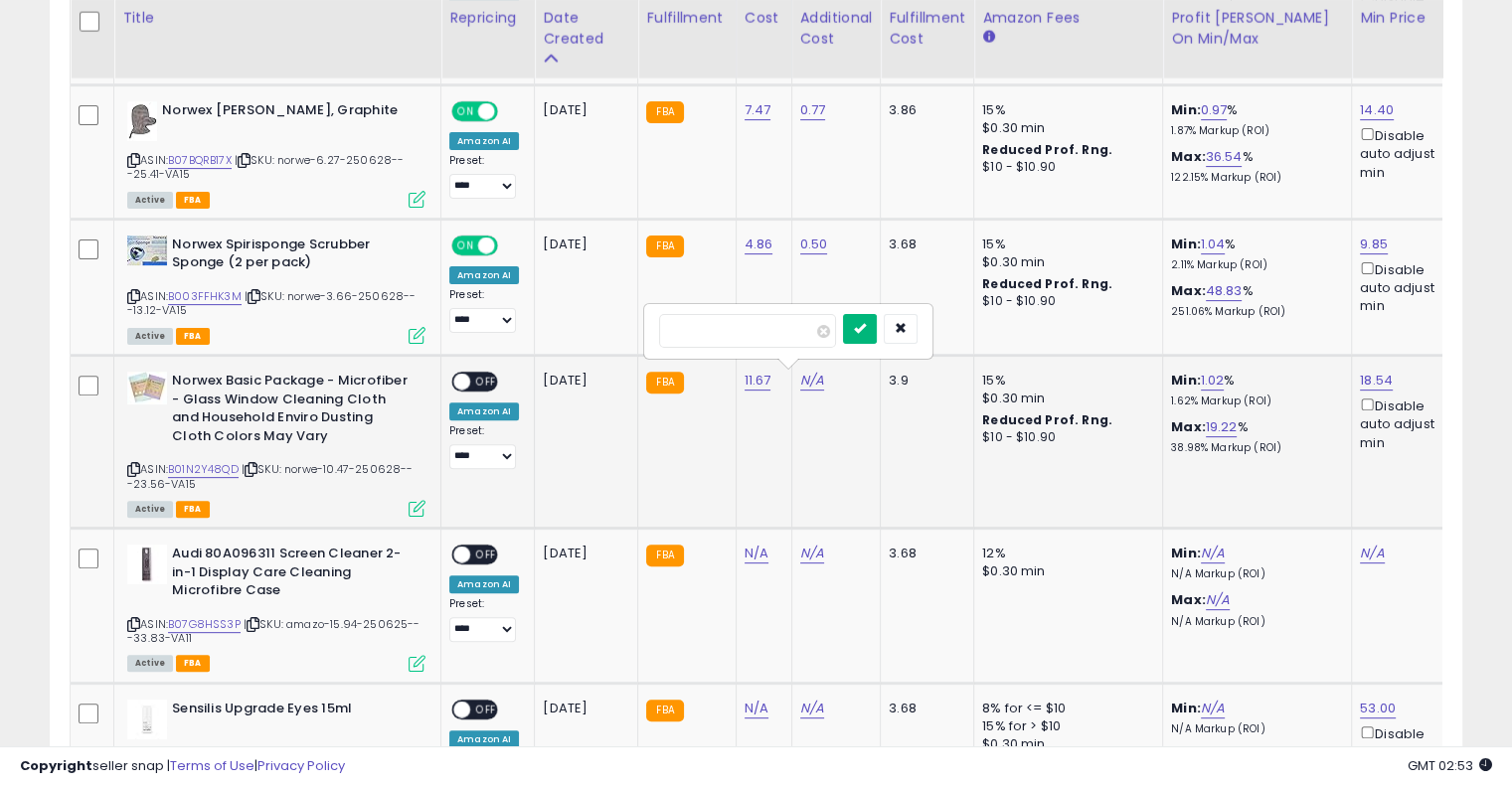 type on "****" 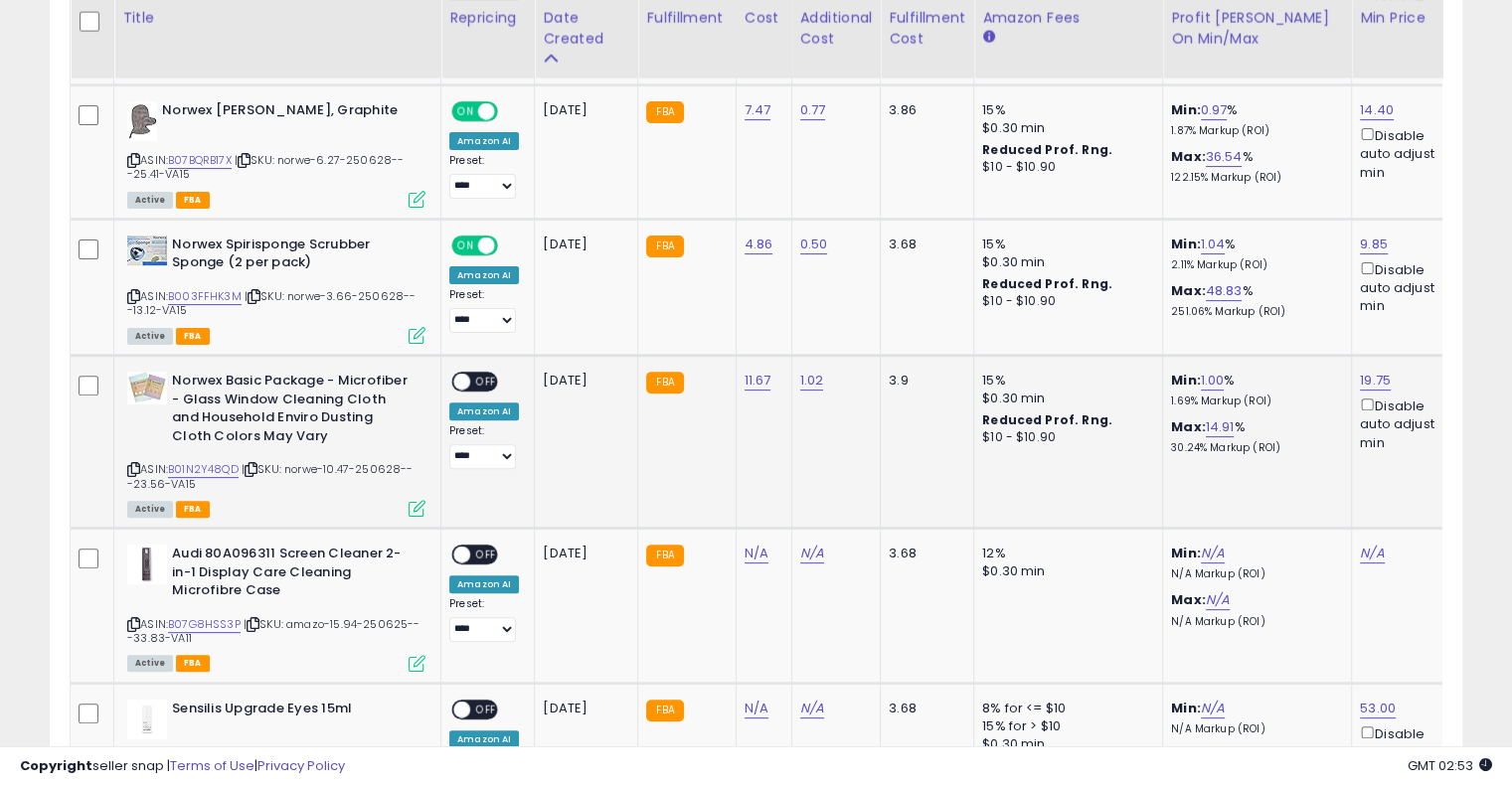 click on "OFF" at bounding box center (486, 382) 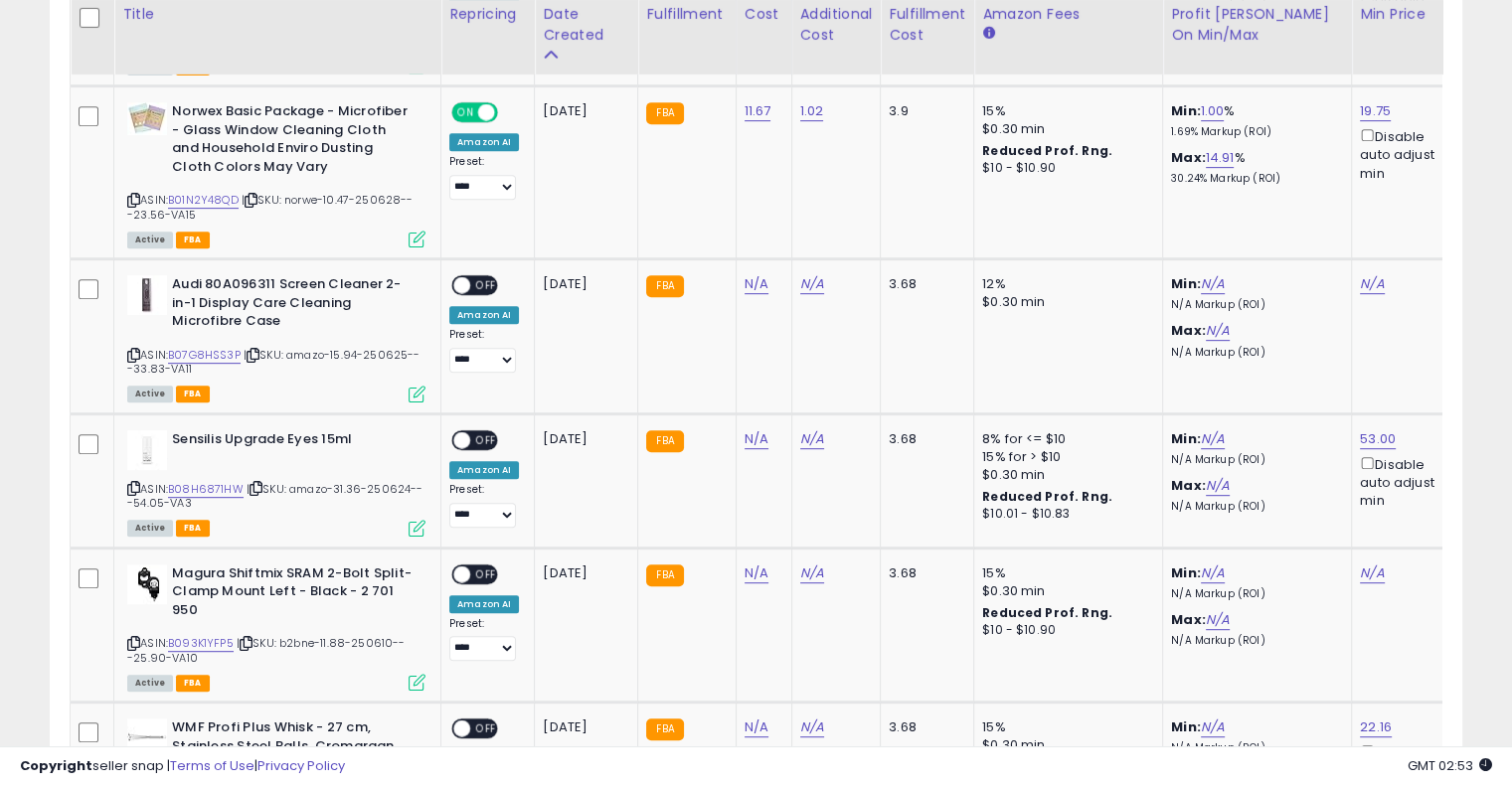 scroll, scrollTop: 858, scrollLeft: 0, axis: vertical 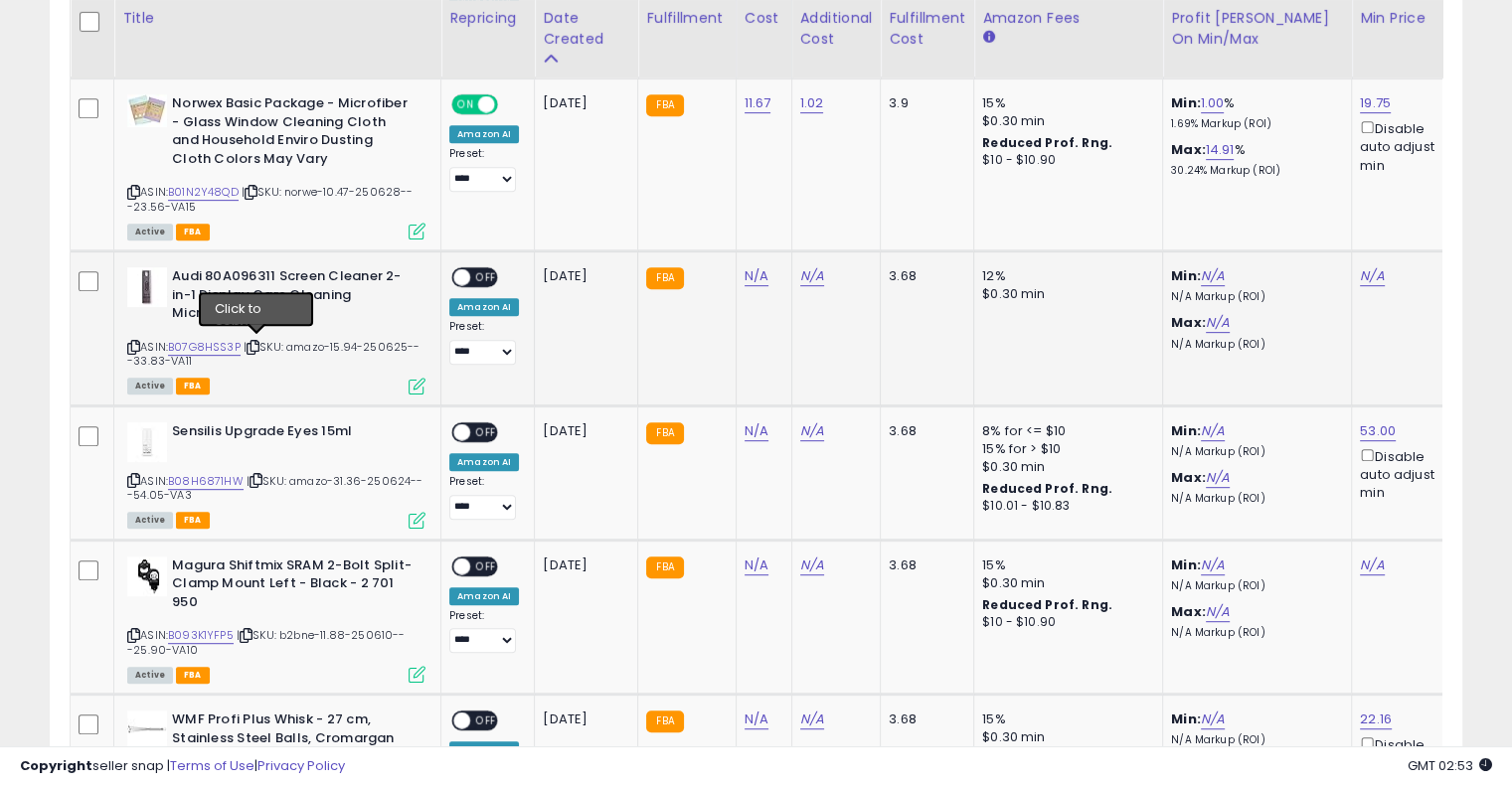 click at bounding box center (252, 347) 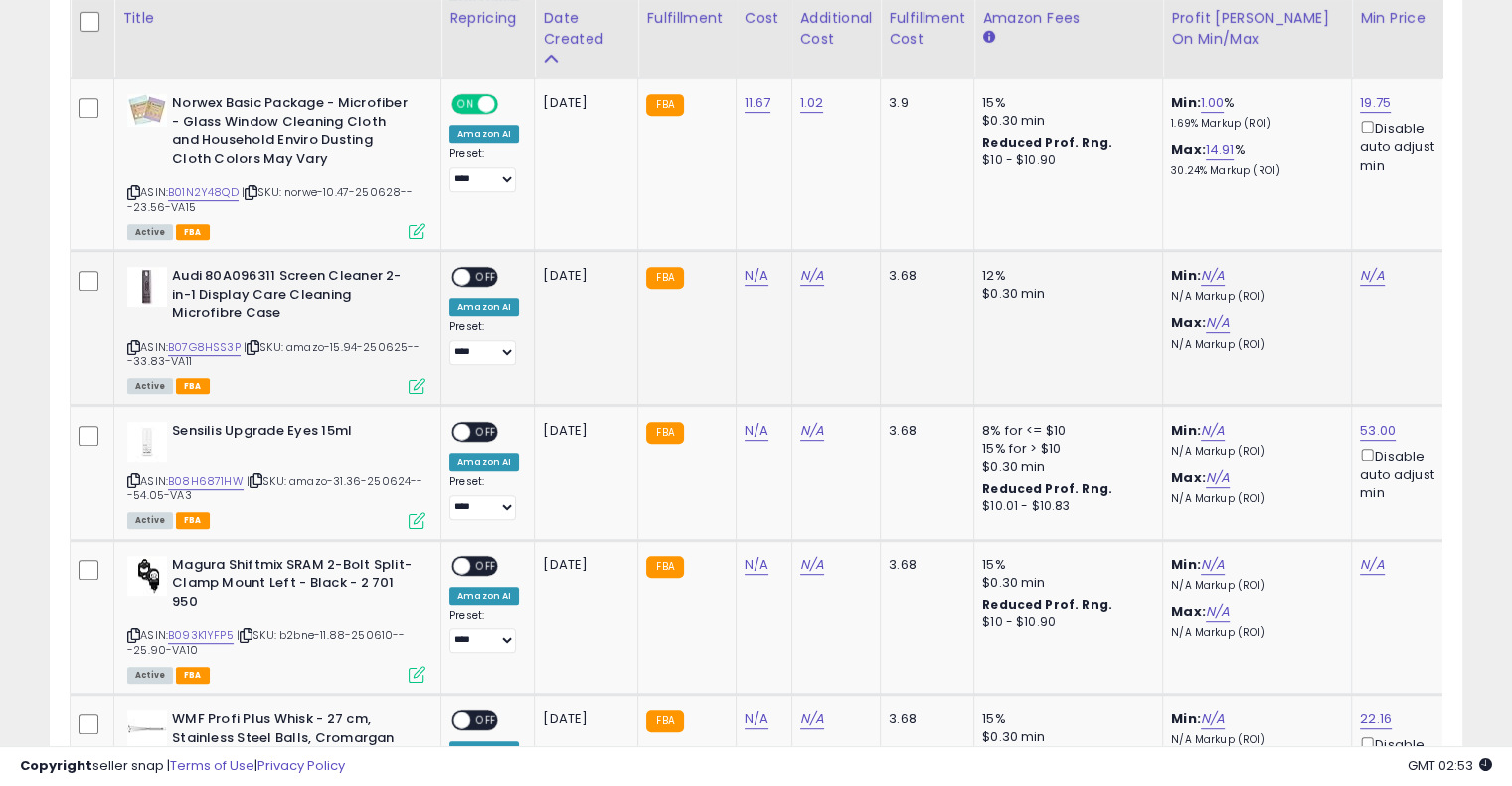 click at bounding box center [252, 347] 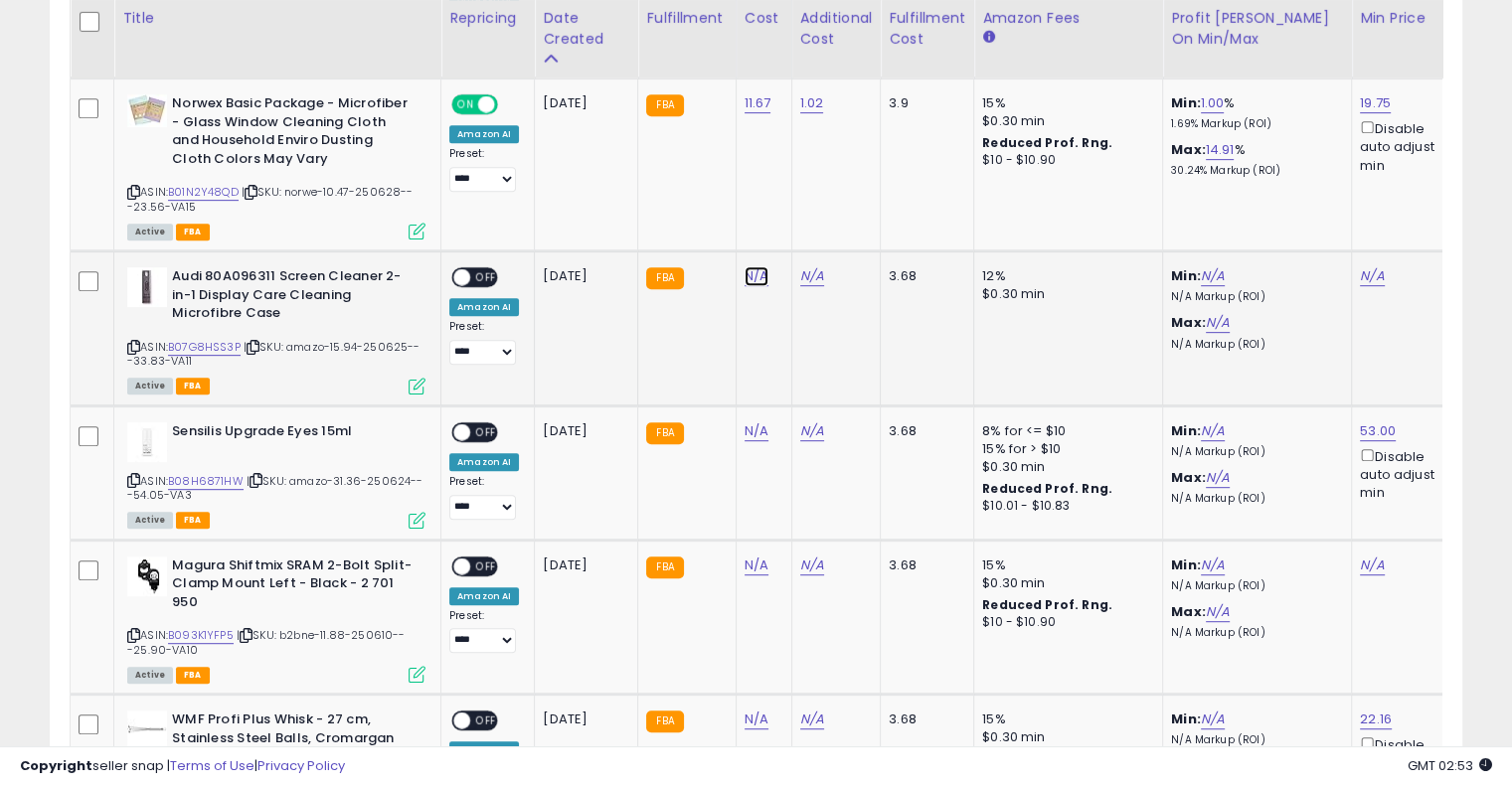 click on "N/A" at bounding box center (756, 276) 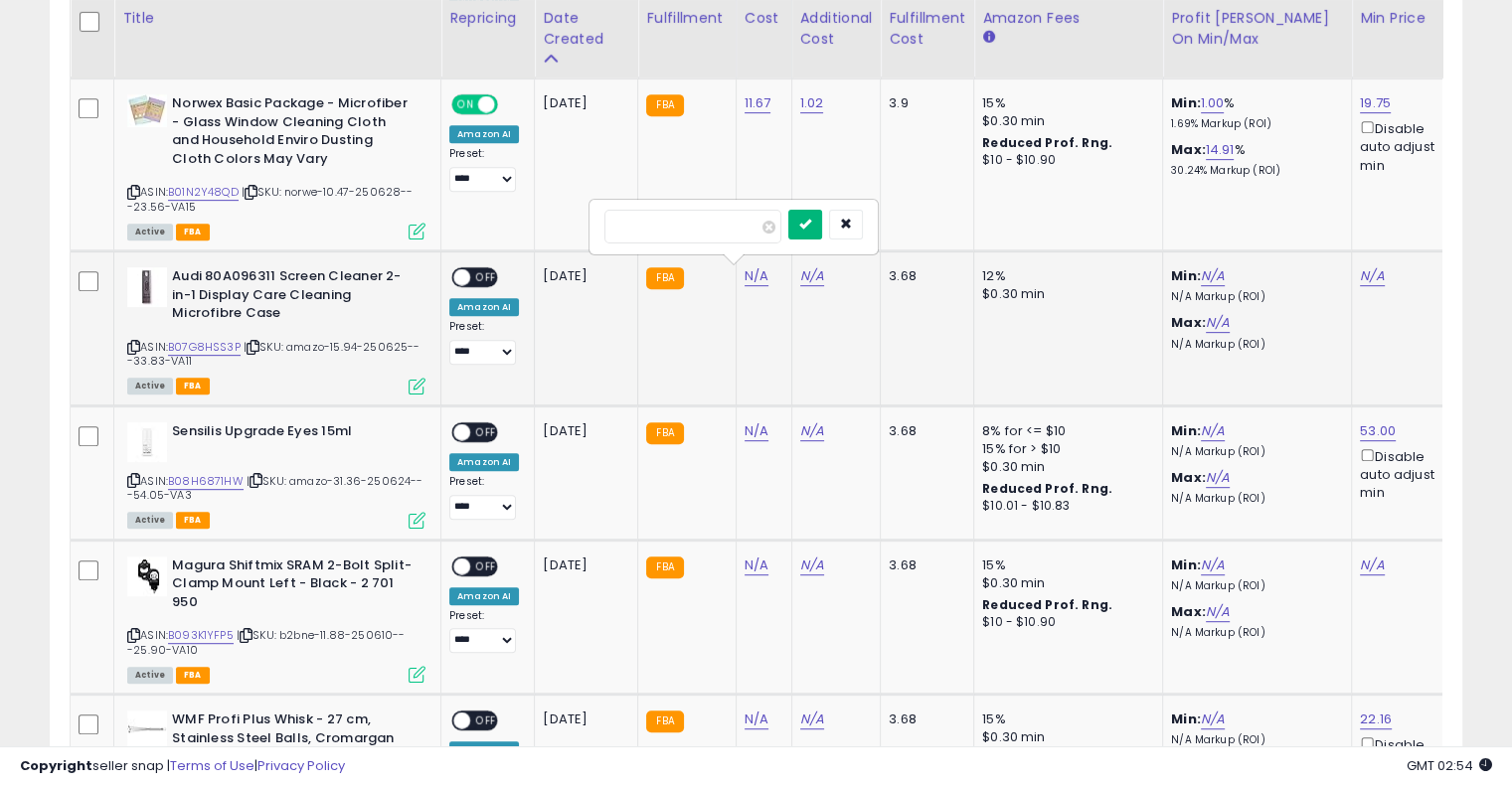 type on "*****" 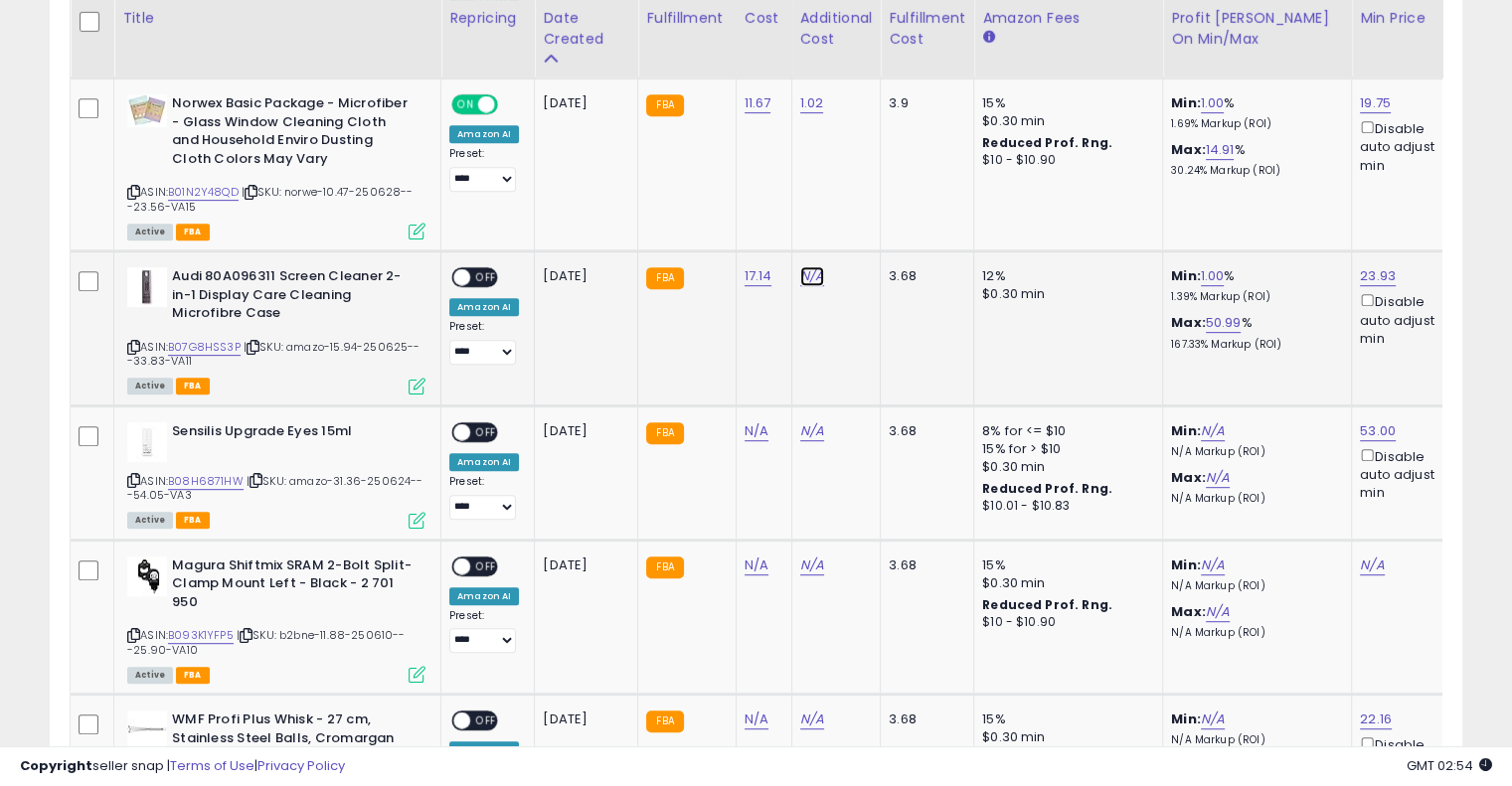 click on "N/A" at bounding box center (812, 276) 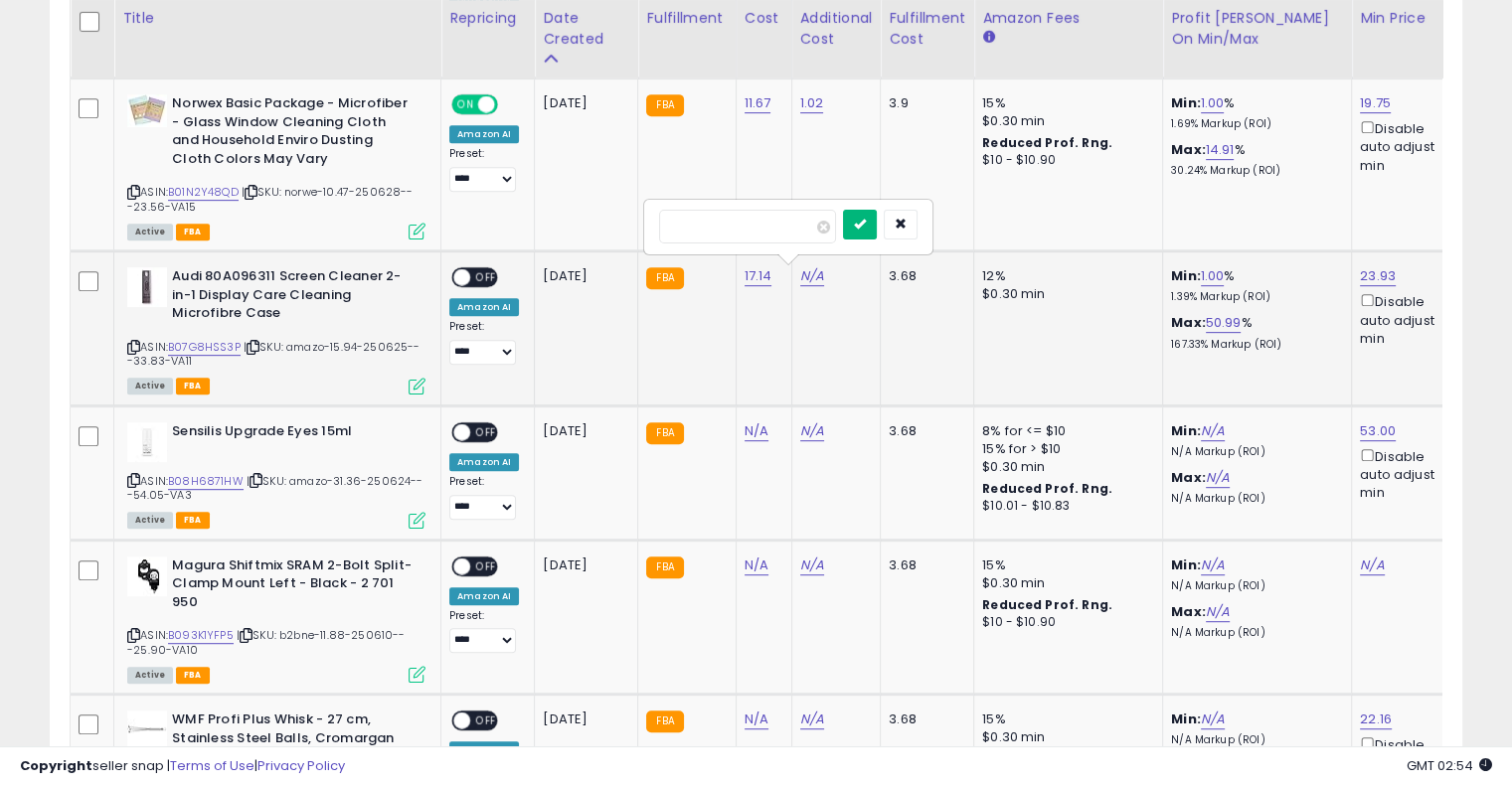 type on "****" 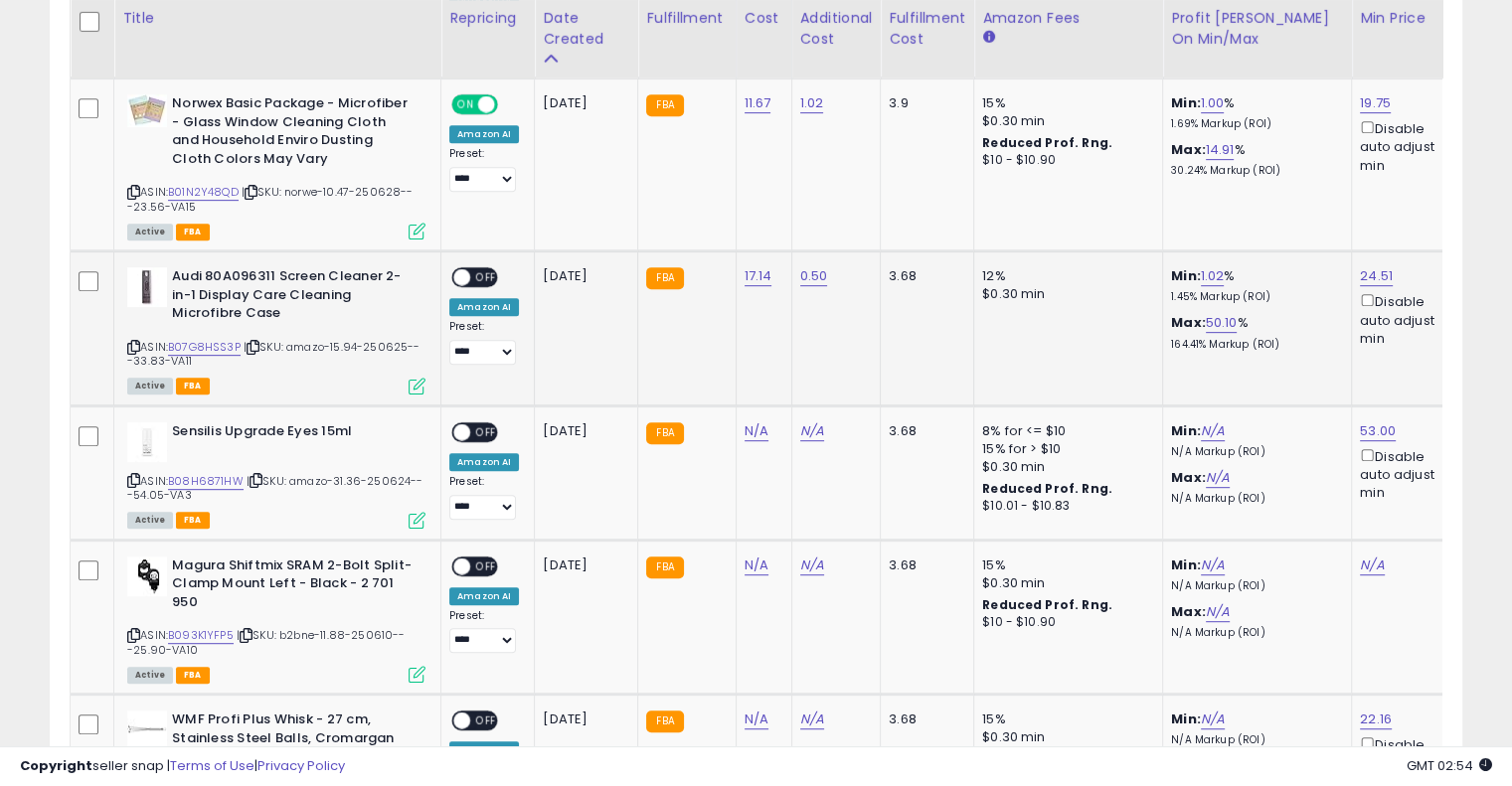 click on "OFF" at bounding box center [486, 277] 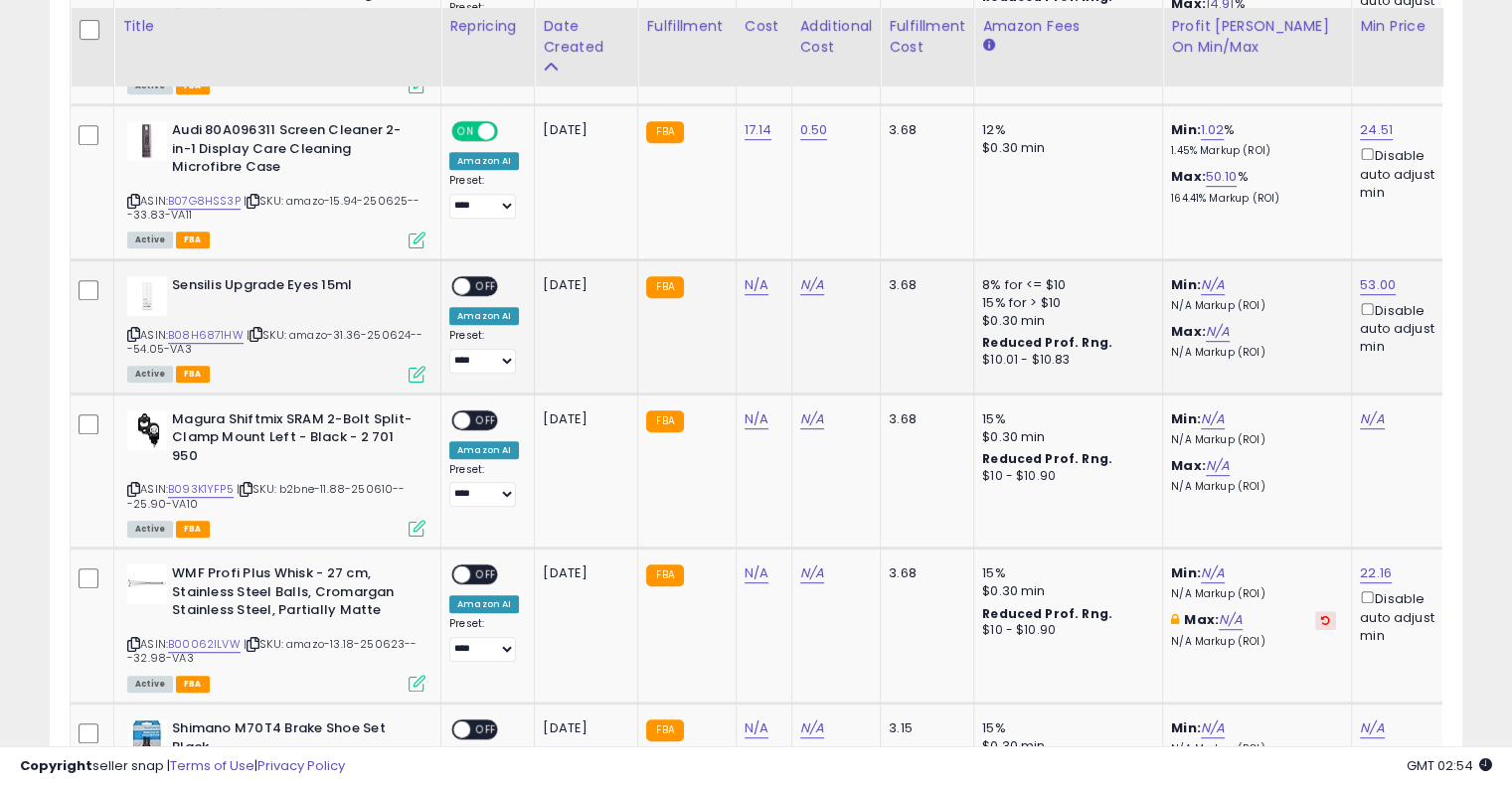 scroll, scrollTop: 1012, scrollLeft: 0, axis: vertical 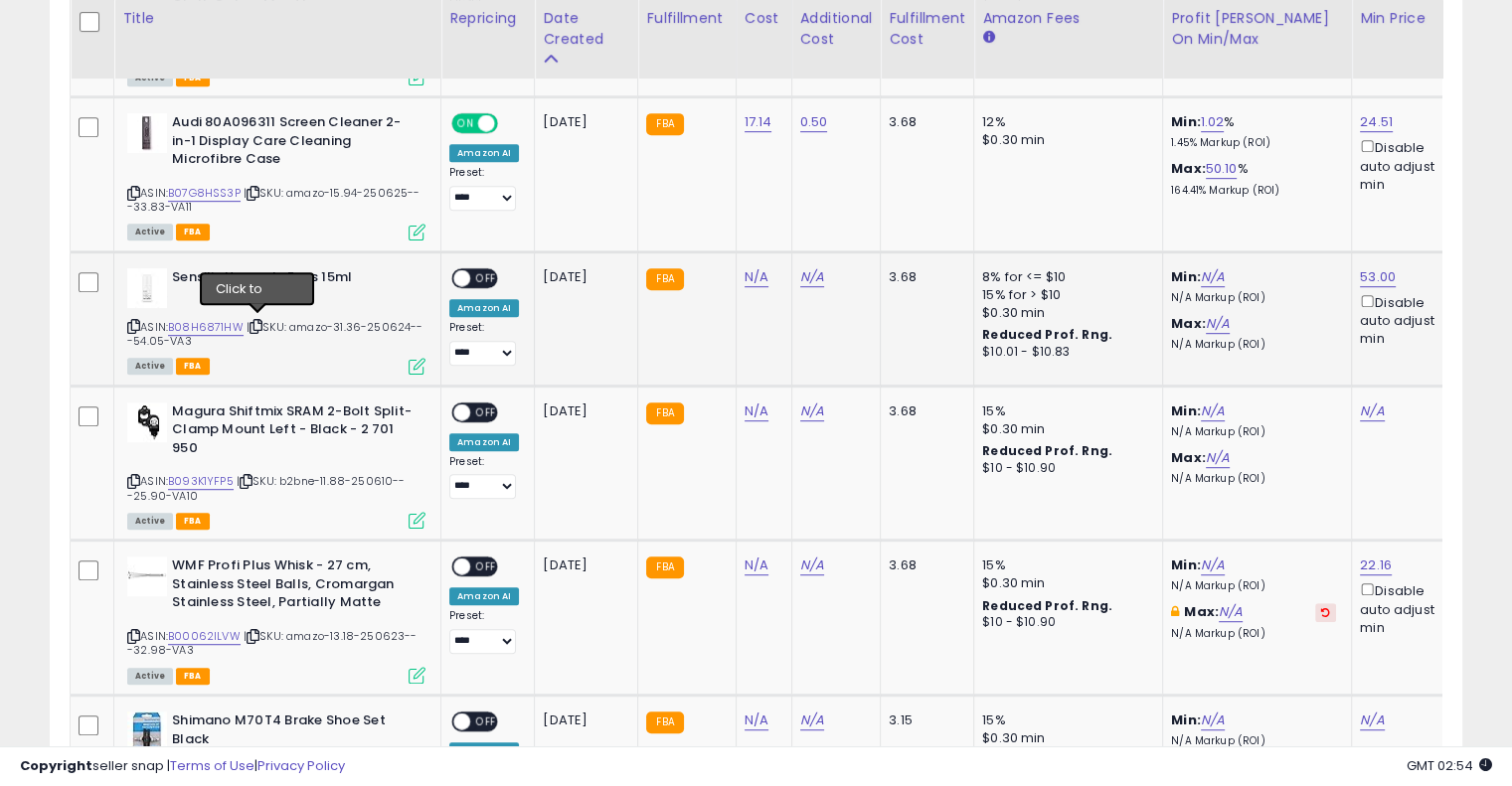 click at bounding box center (255, 326) 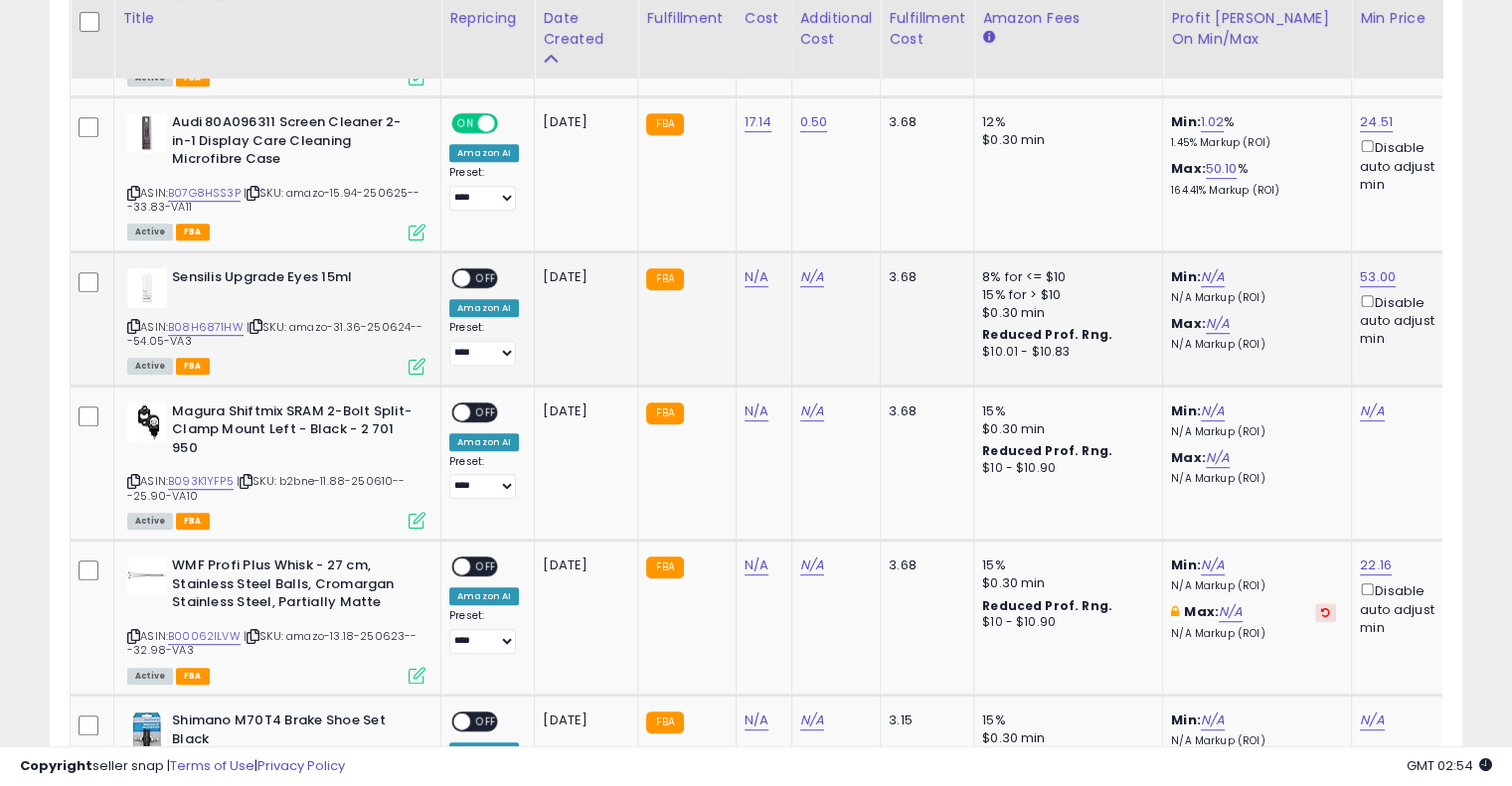 click at bounding box center [255, 326] 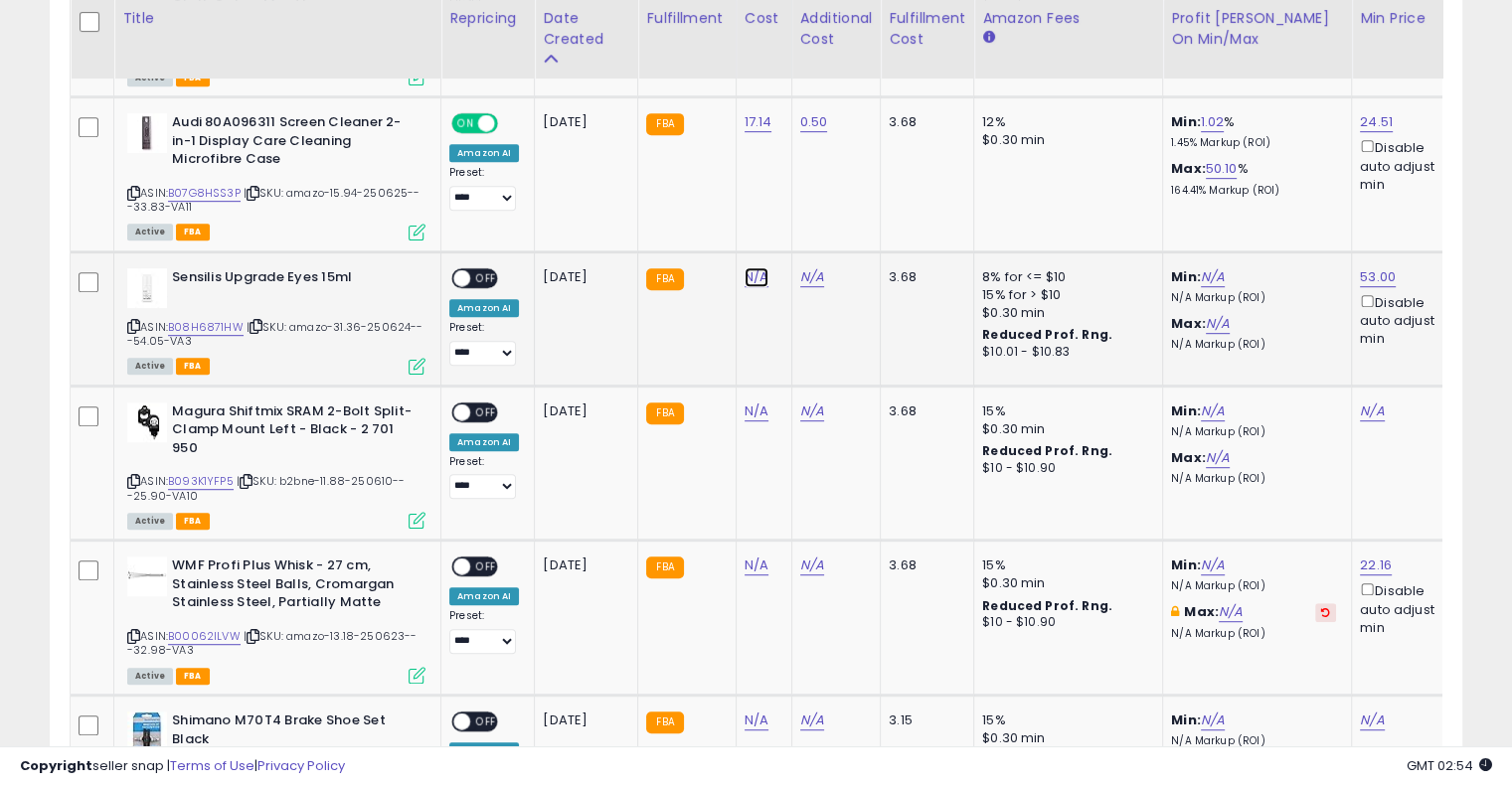 click on "N/A" at bounding box center [756, 277] 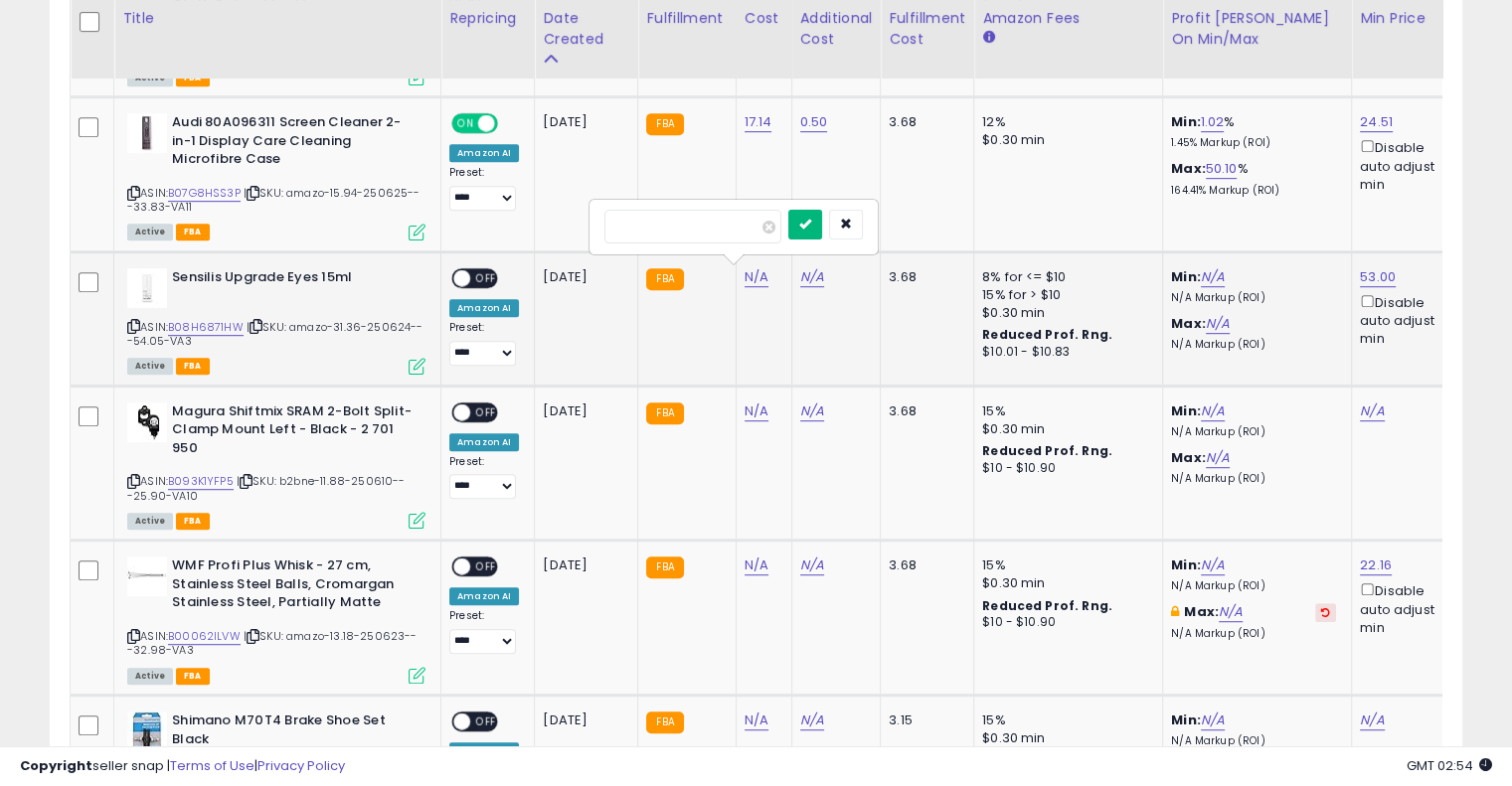type on "*****" 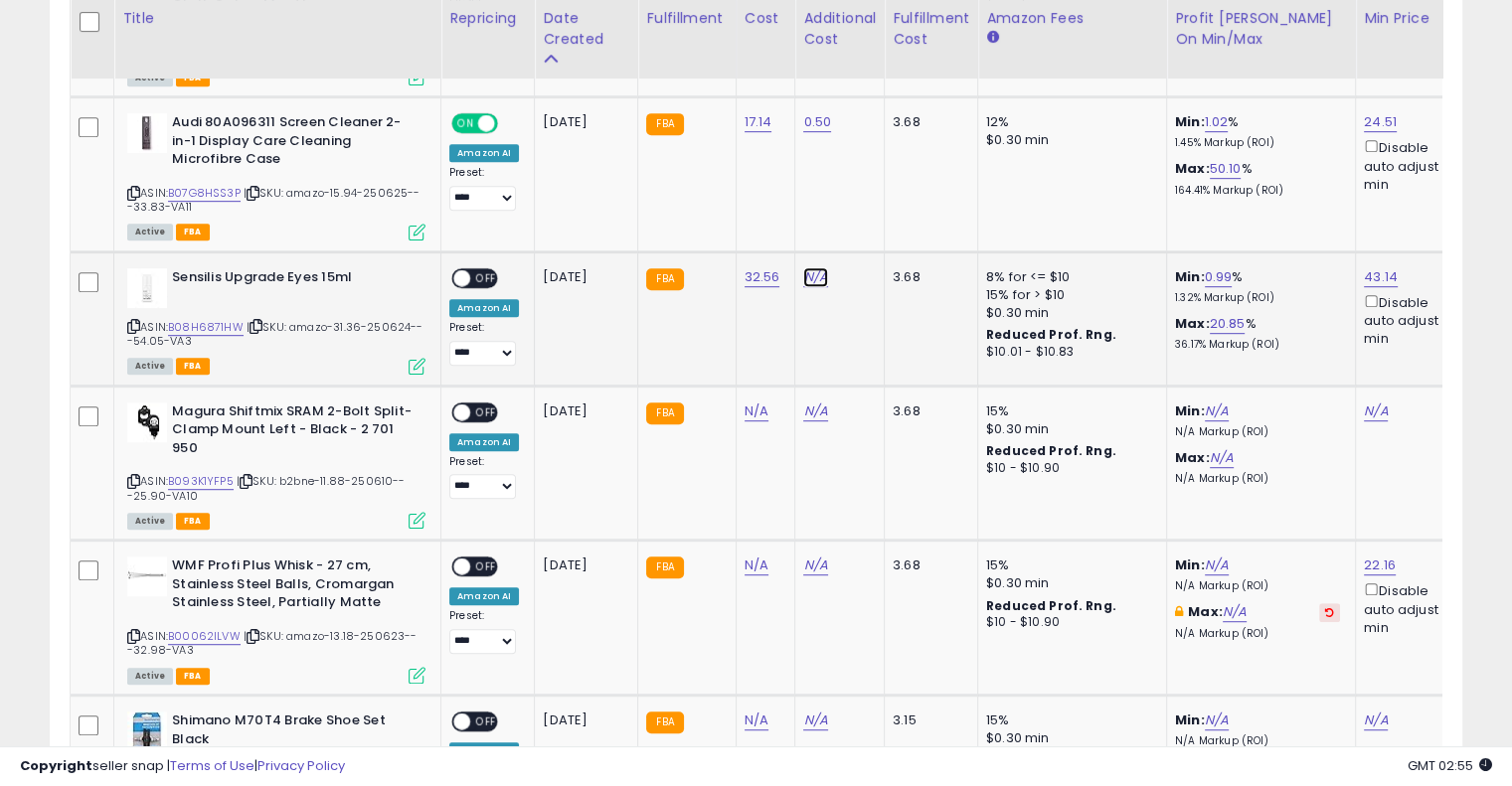 click on "N/A" at bounding box center [815, 277] 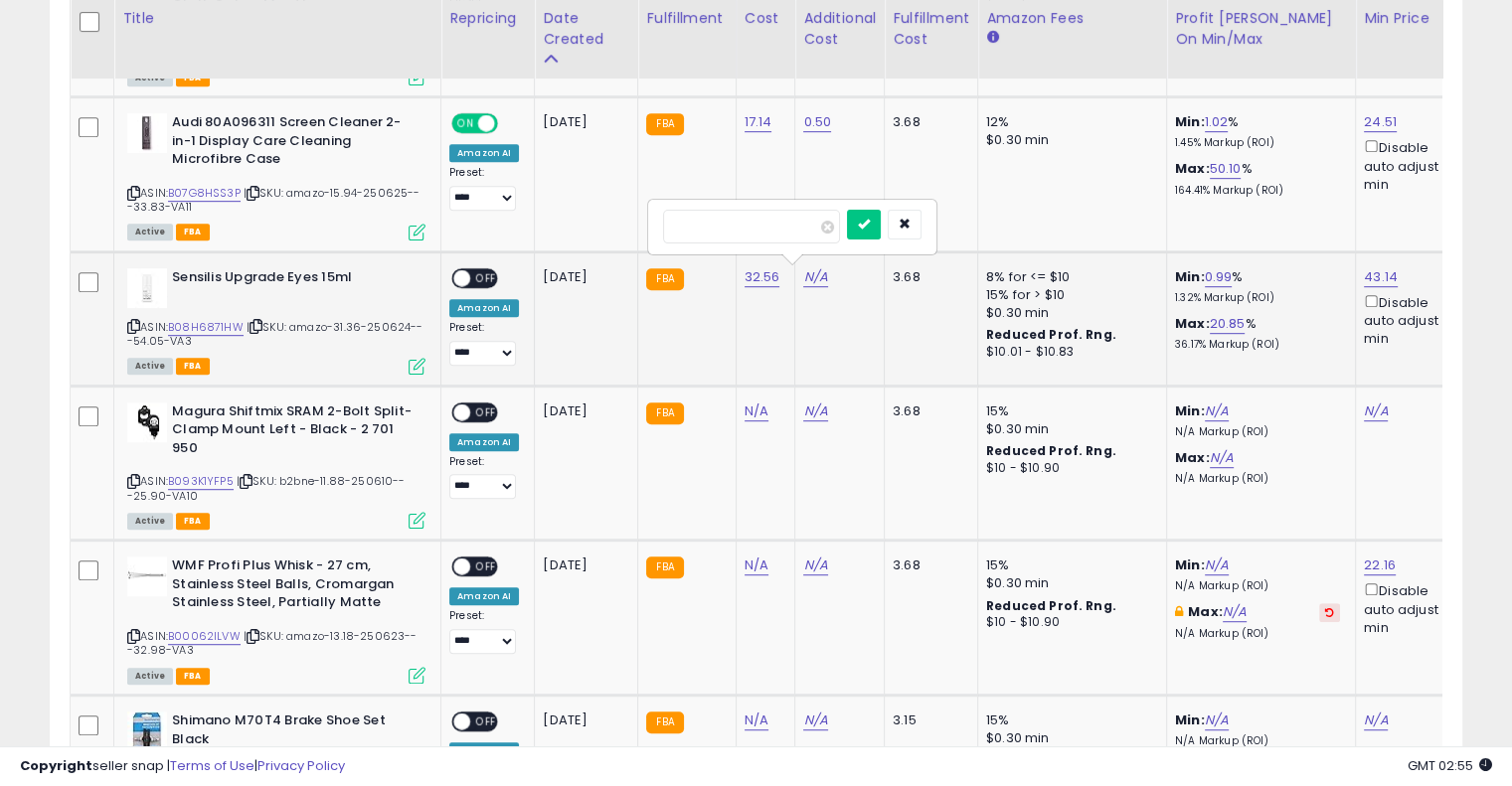 type on "****" 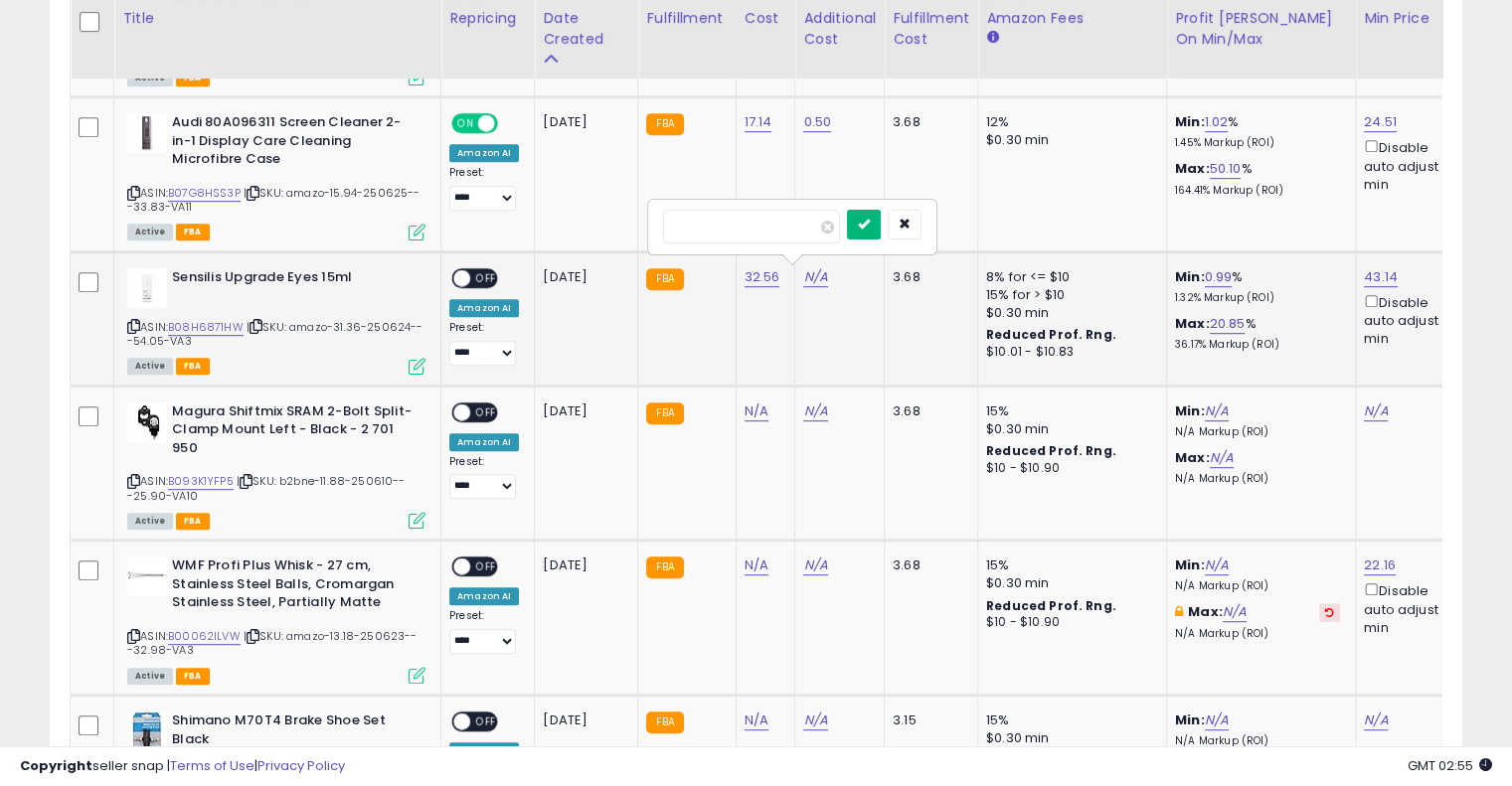 click at bounding box center (864, 224) 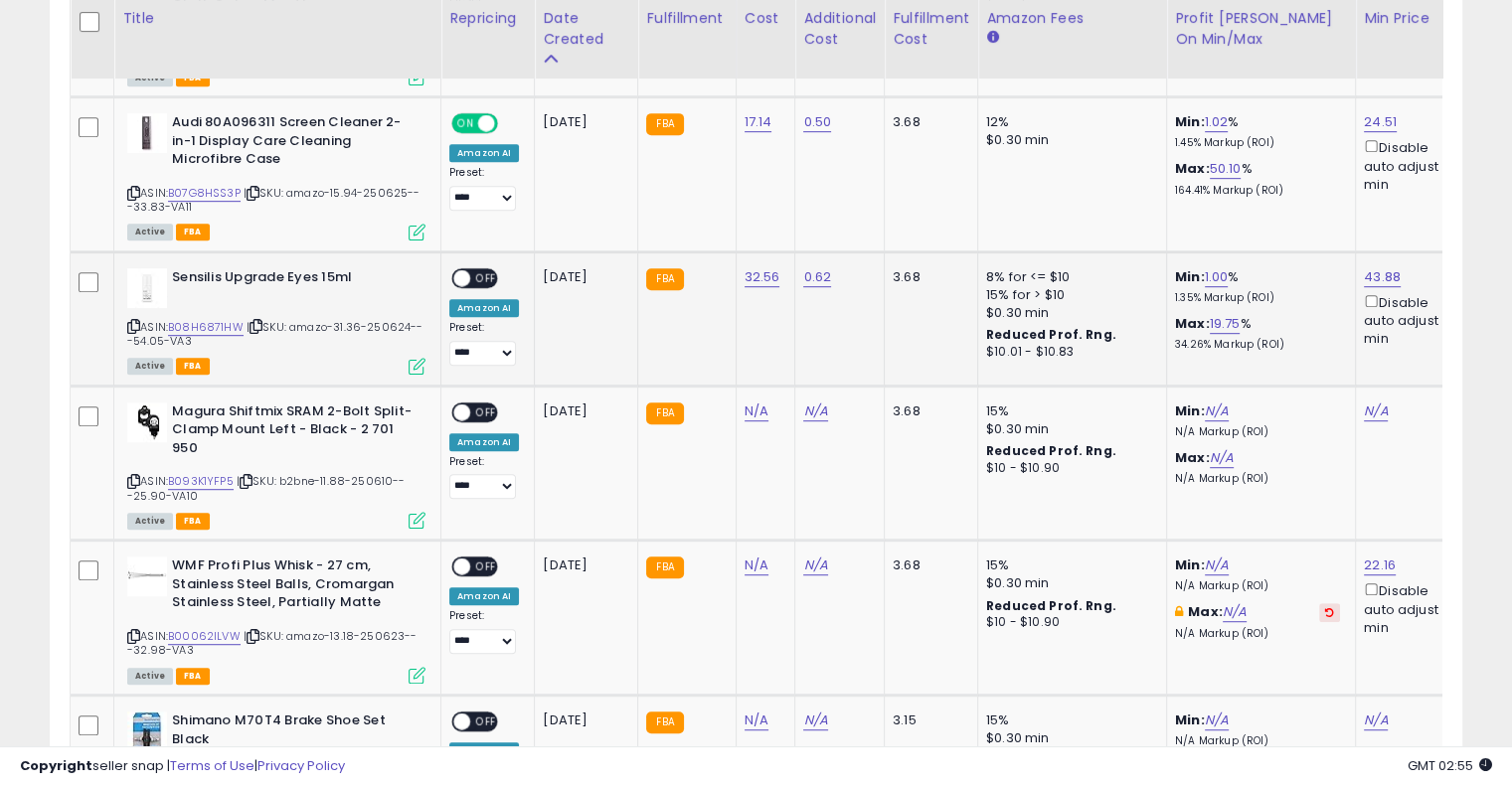 click on "OFF" at bounding box center (486, 277) 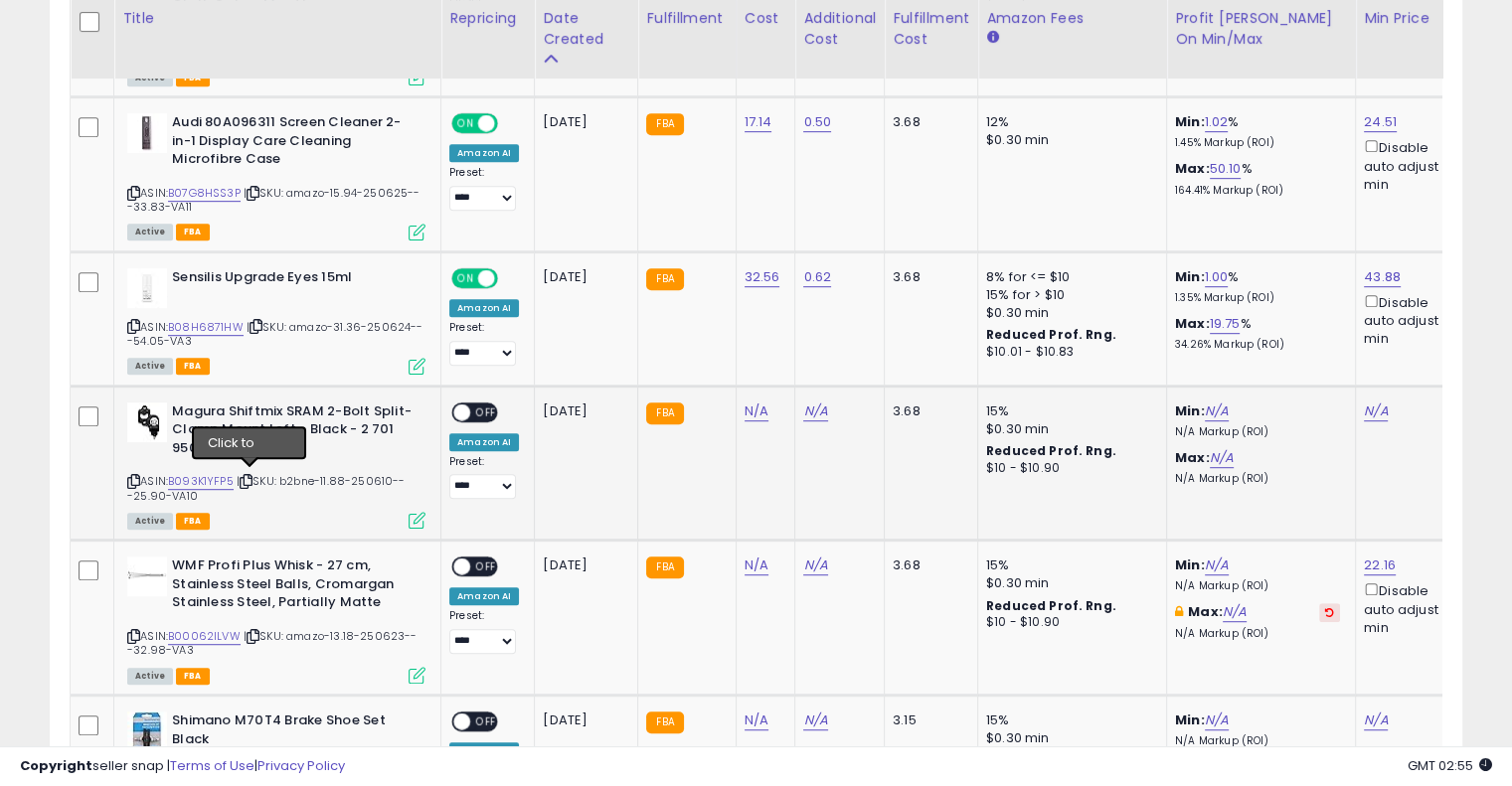 click at bounding box center [246, 481] 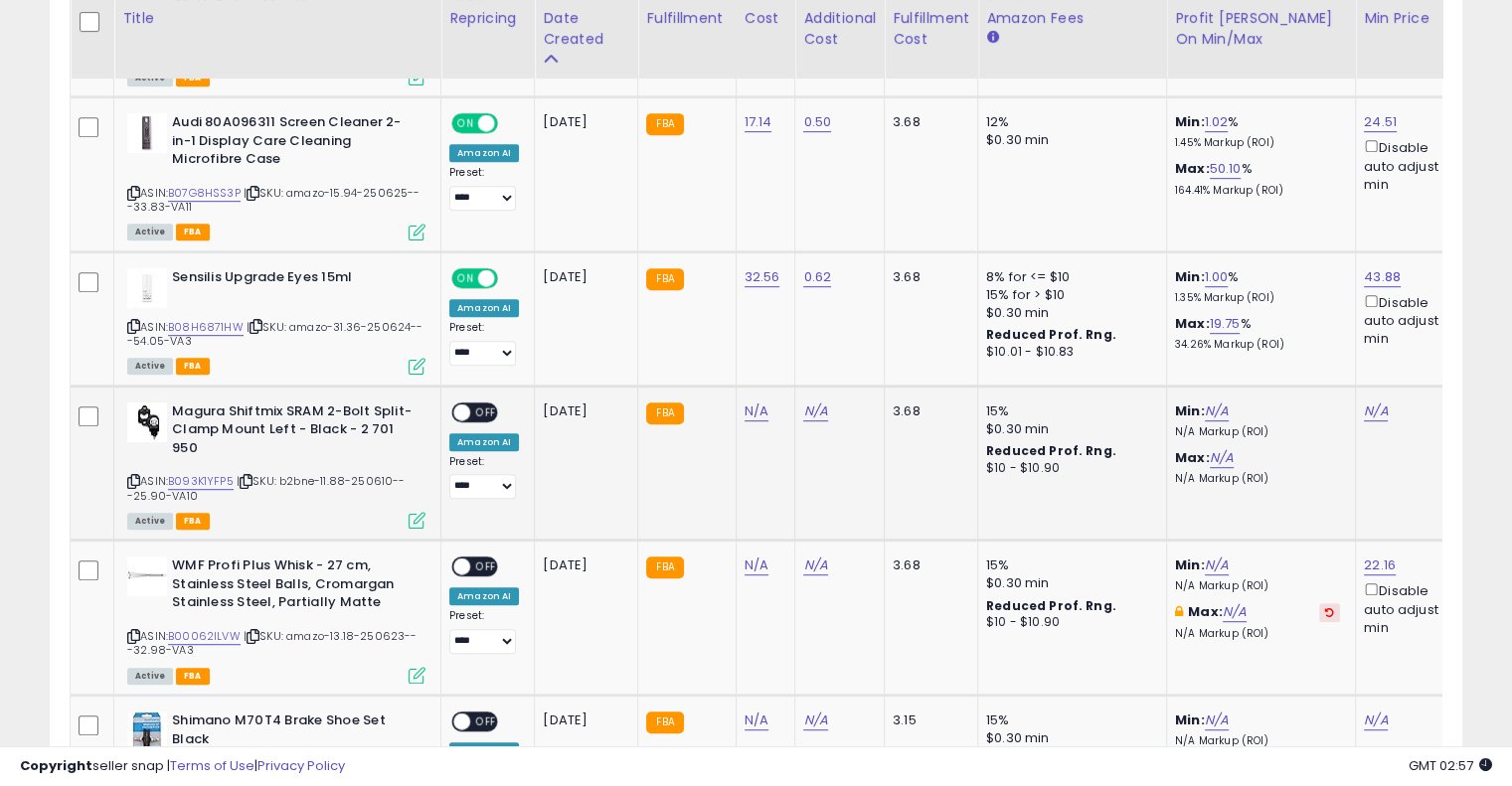click at bounding box center [246, 481] 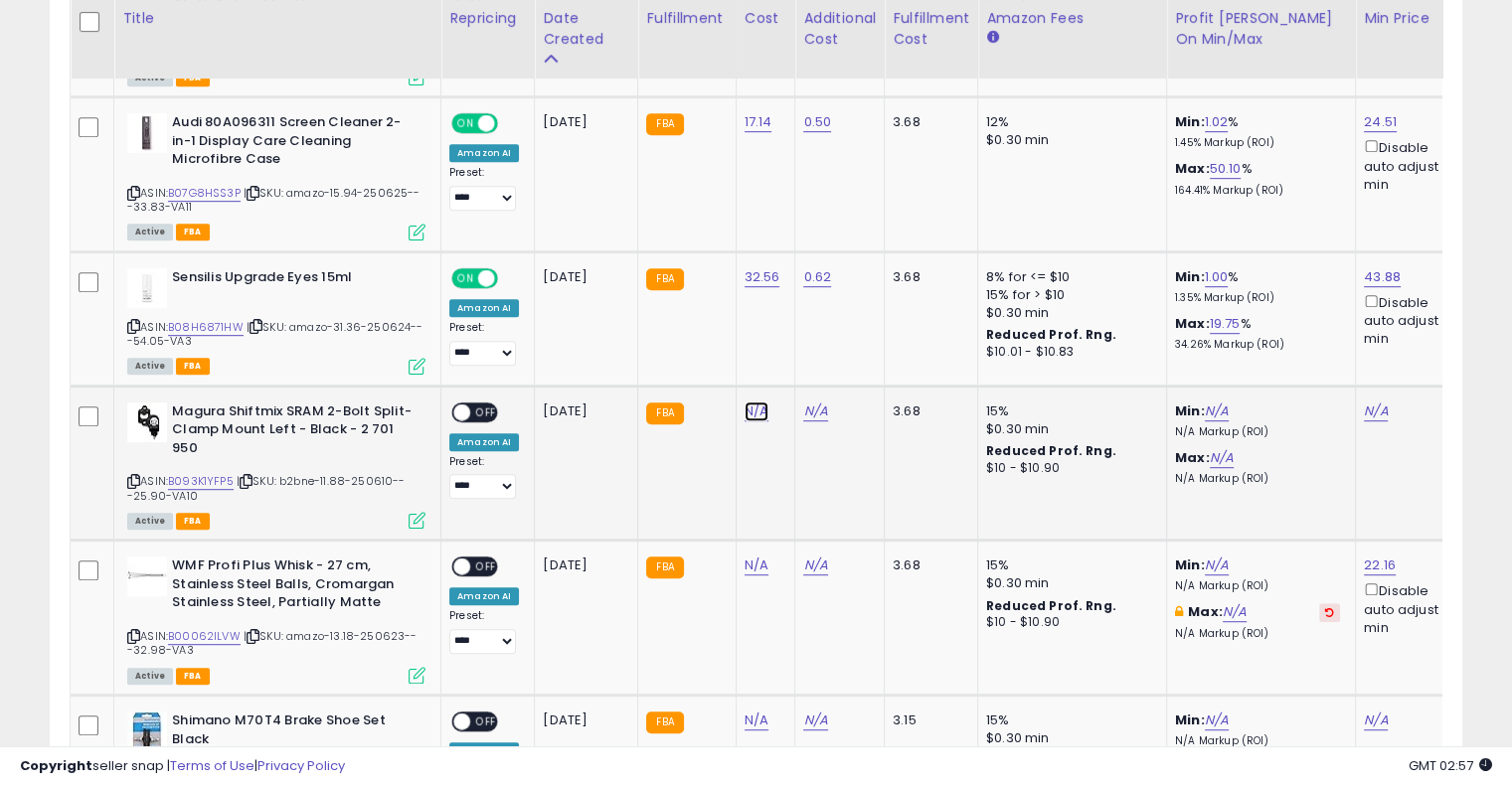 click on "N/A" at bounding box center [756, 411] 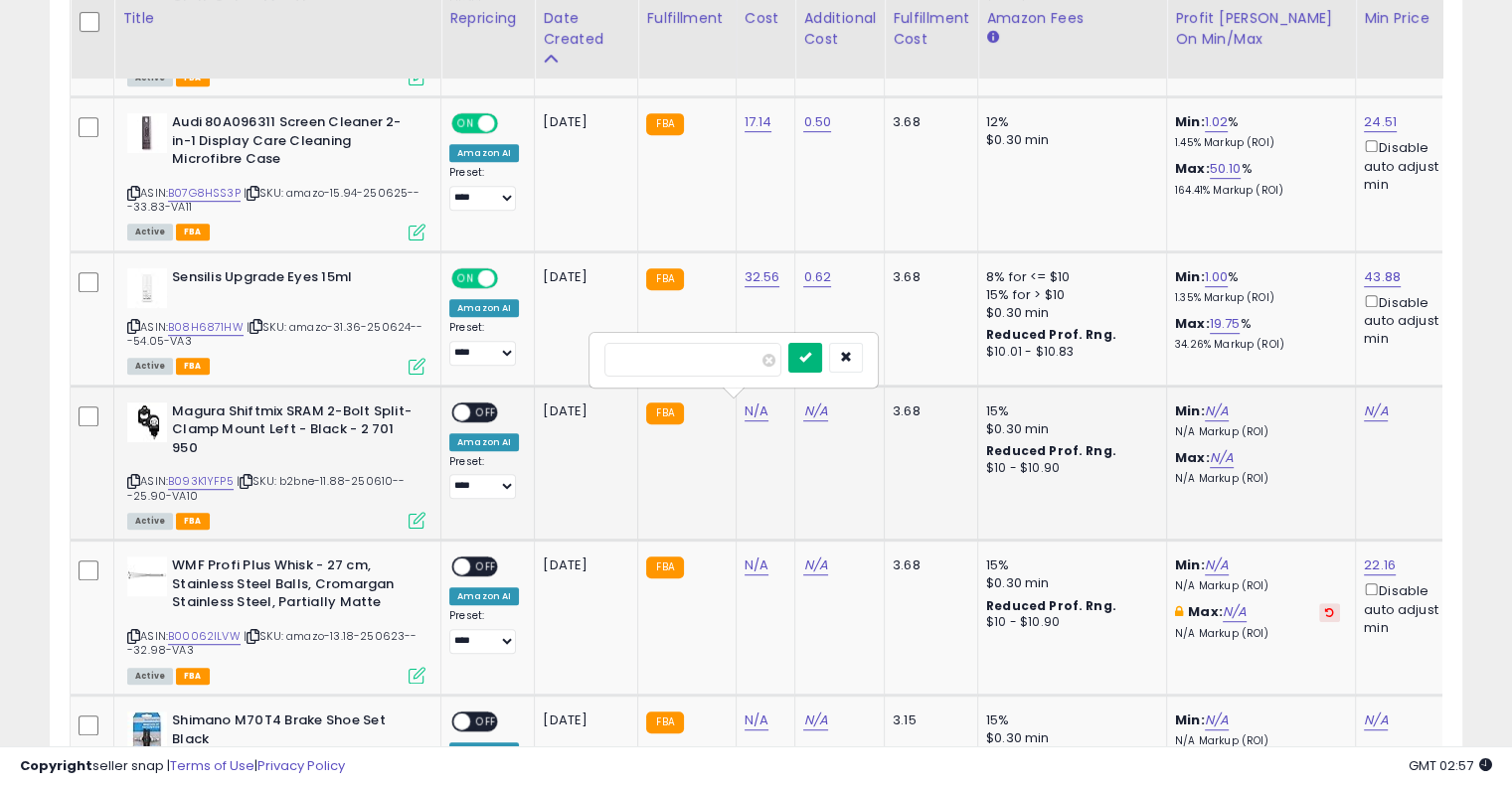 type on "*****" 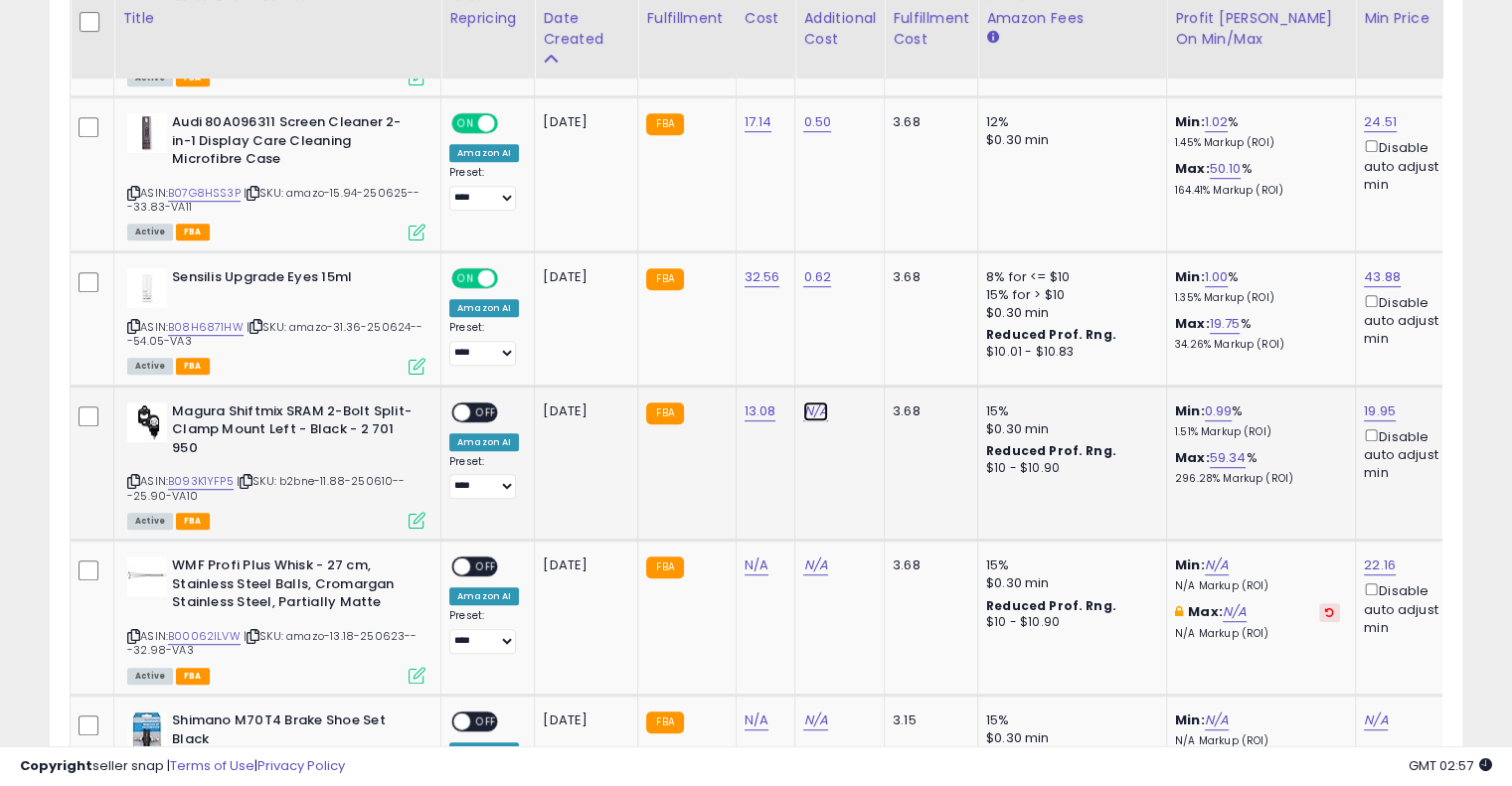click on "N/A" at bounding box center (815, 411) 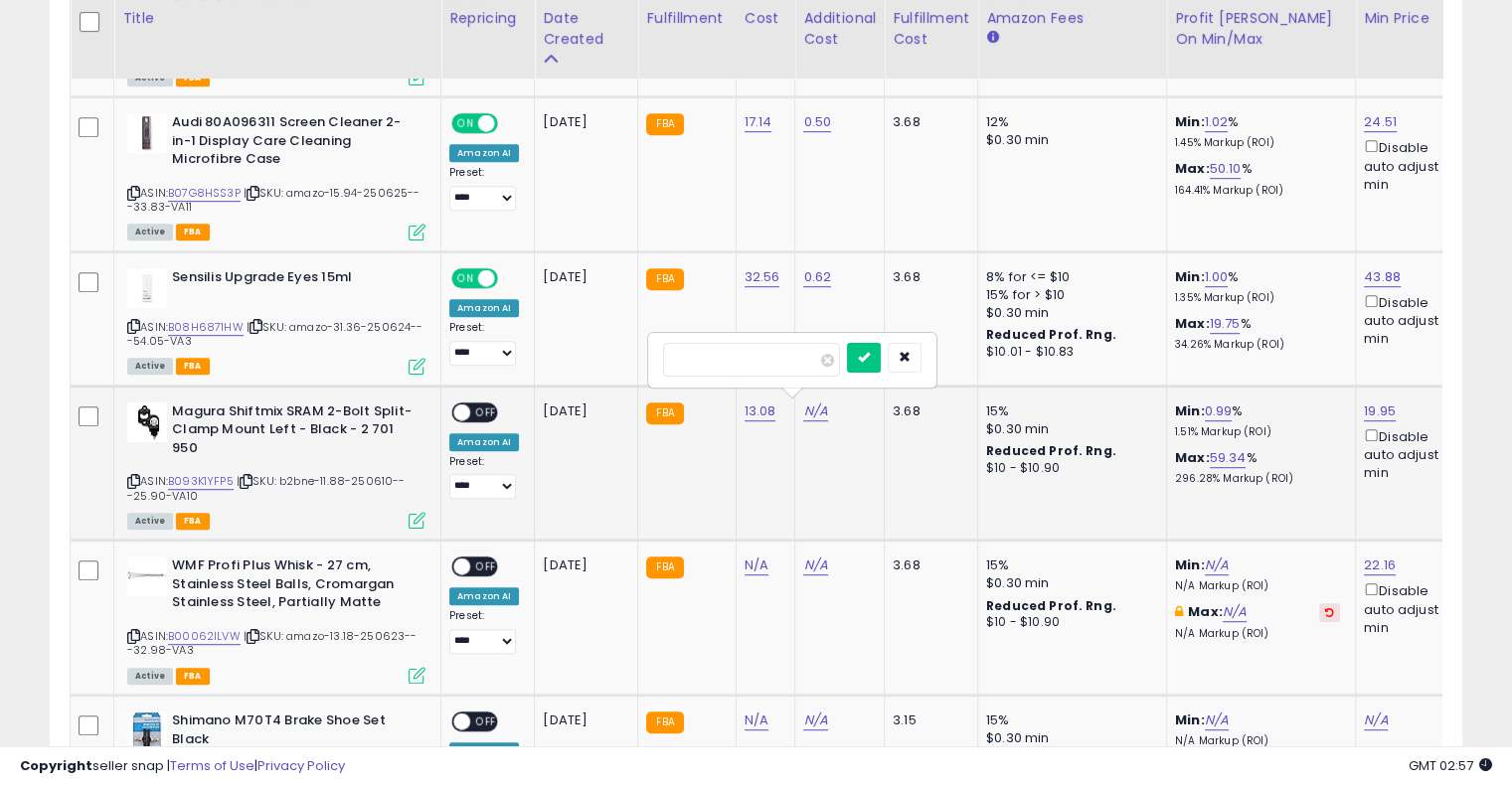 type on "****" 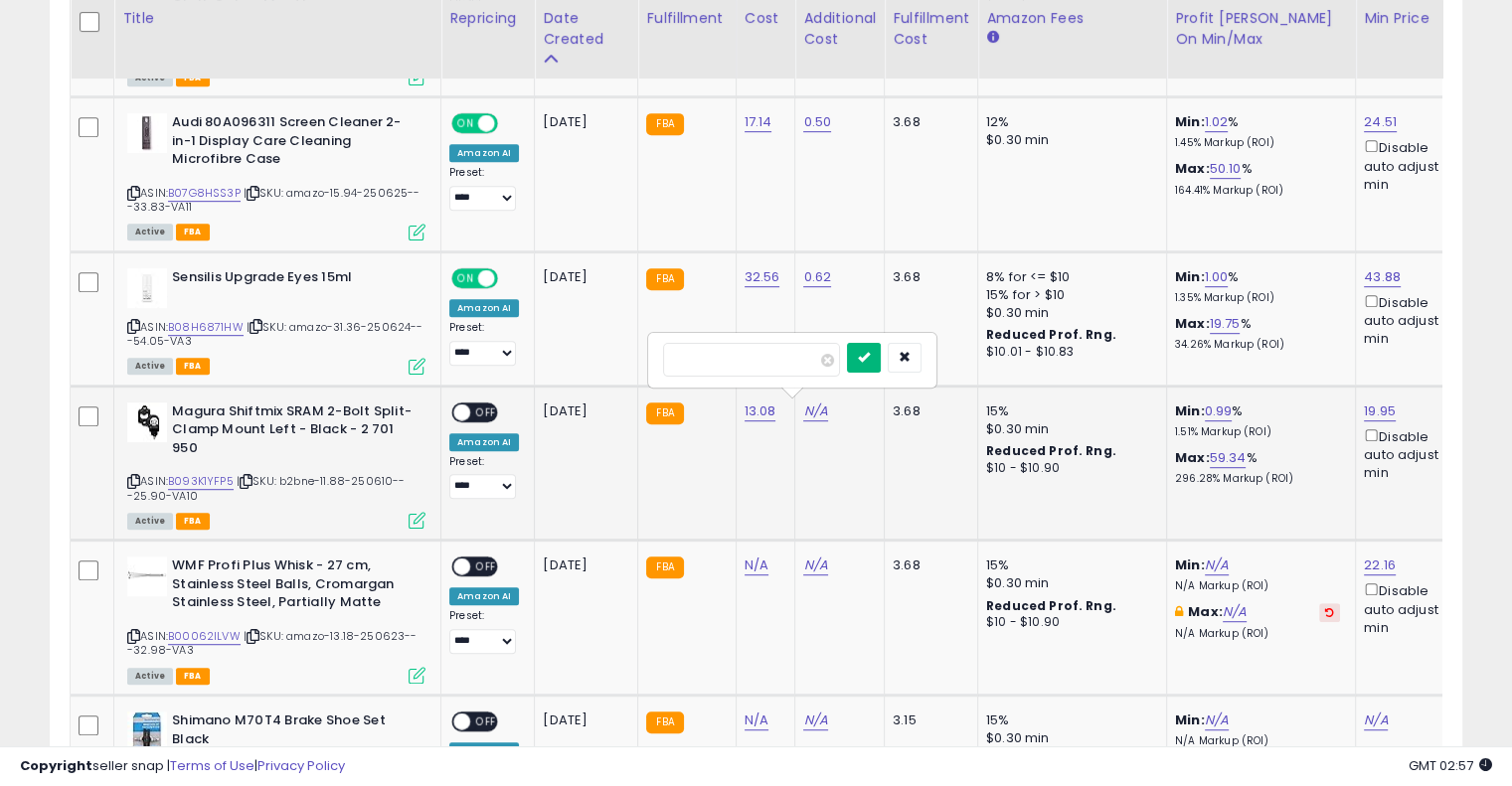 click at bounding box center (864, 357) 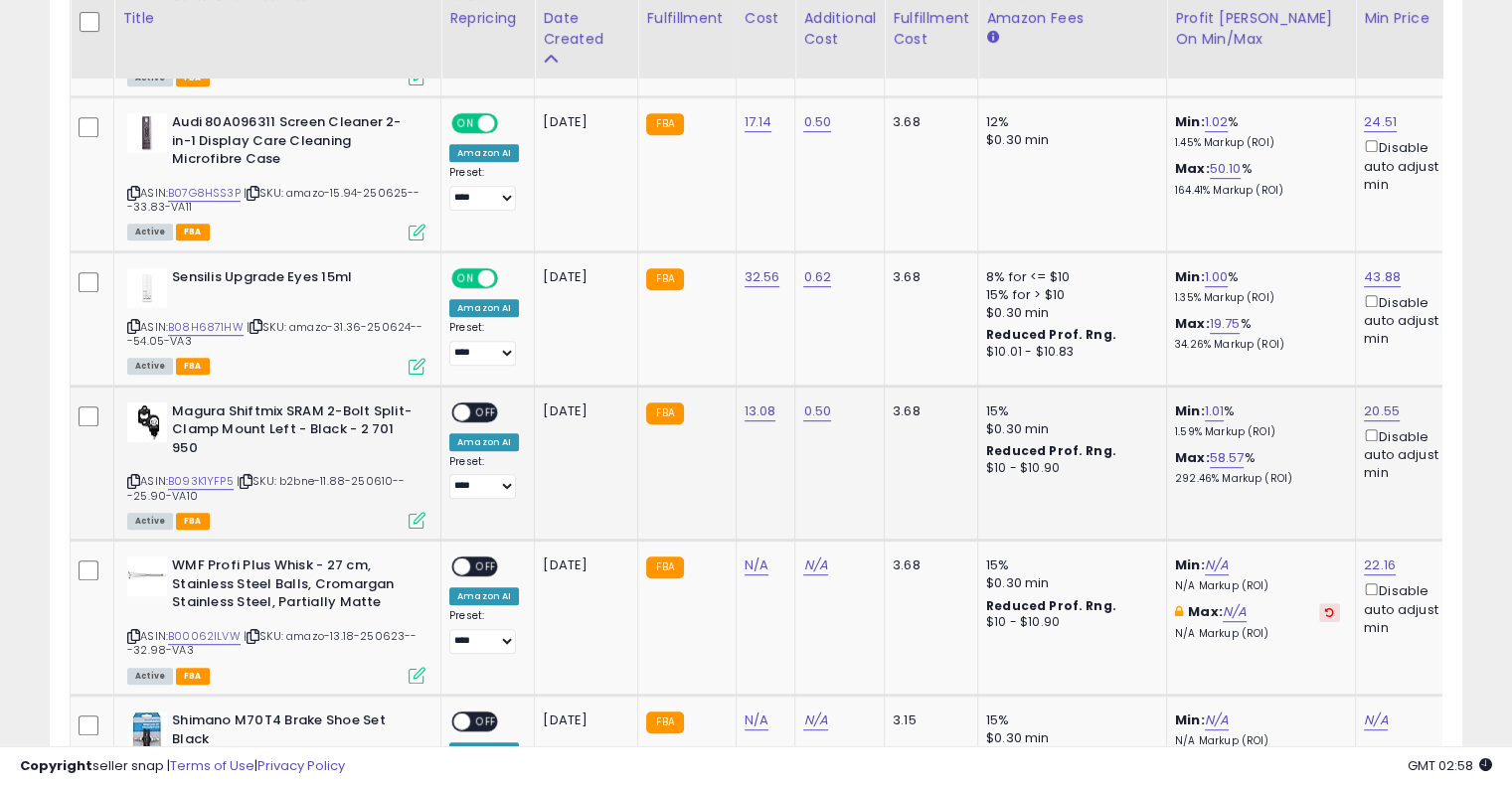 click on "OFF" at bounding box center [486, 411] 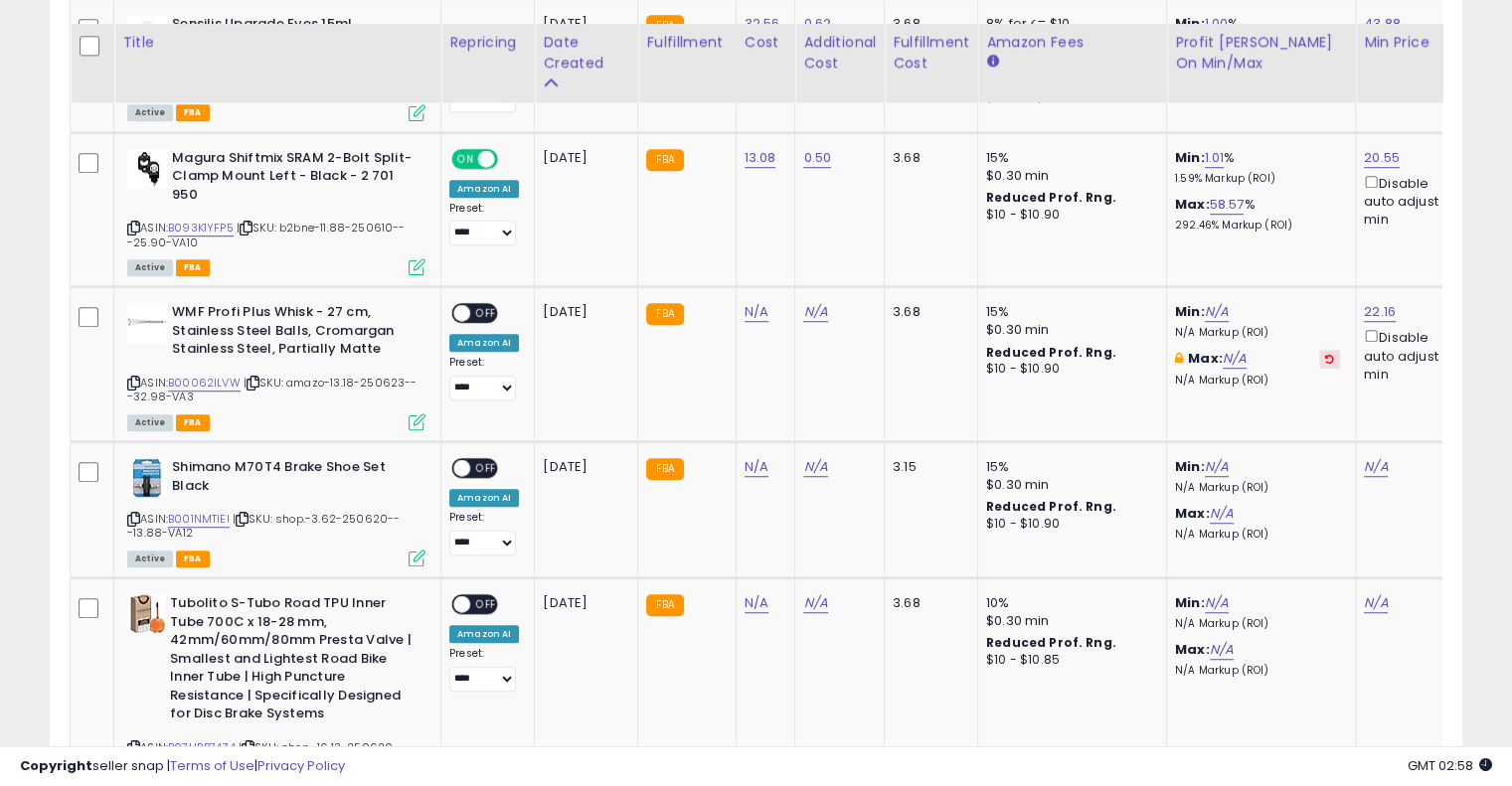 scroll, scrollTop: 1296, scrollLeft: 0, axis: vertical 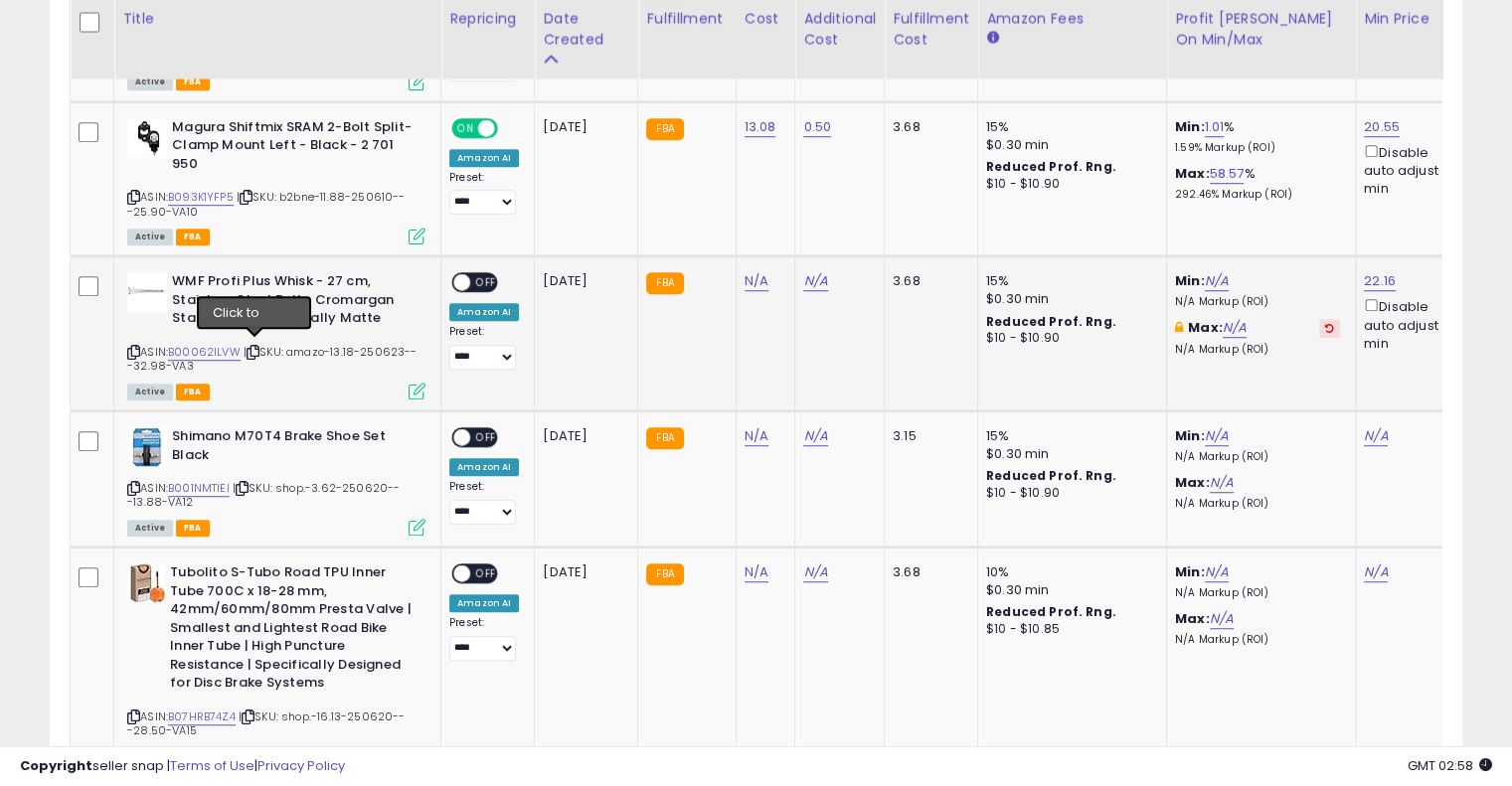 click at bounding box center (252, 352) 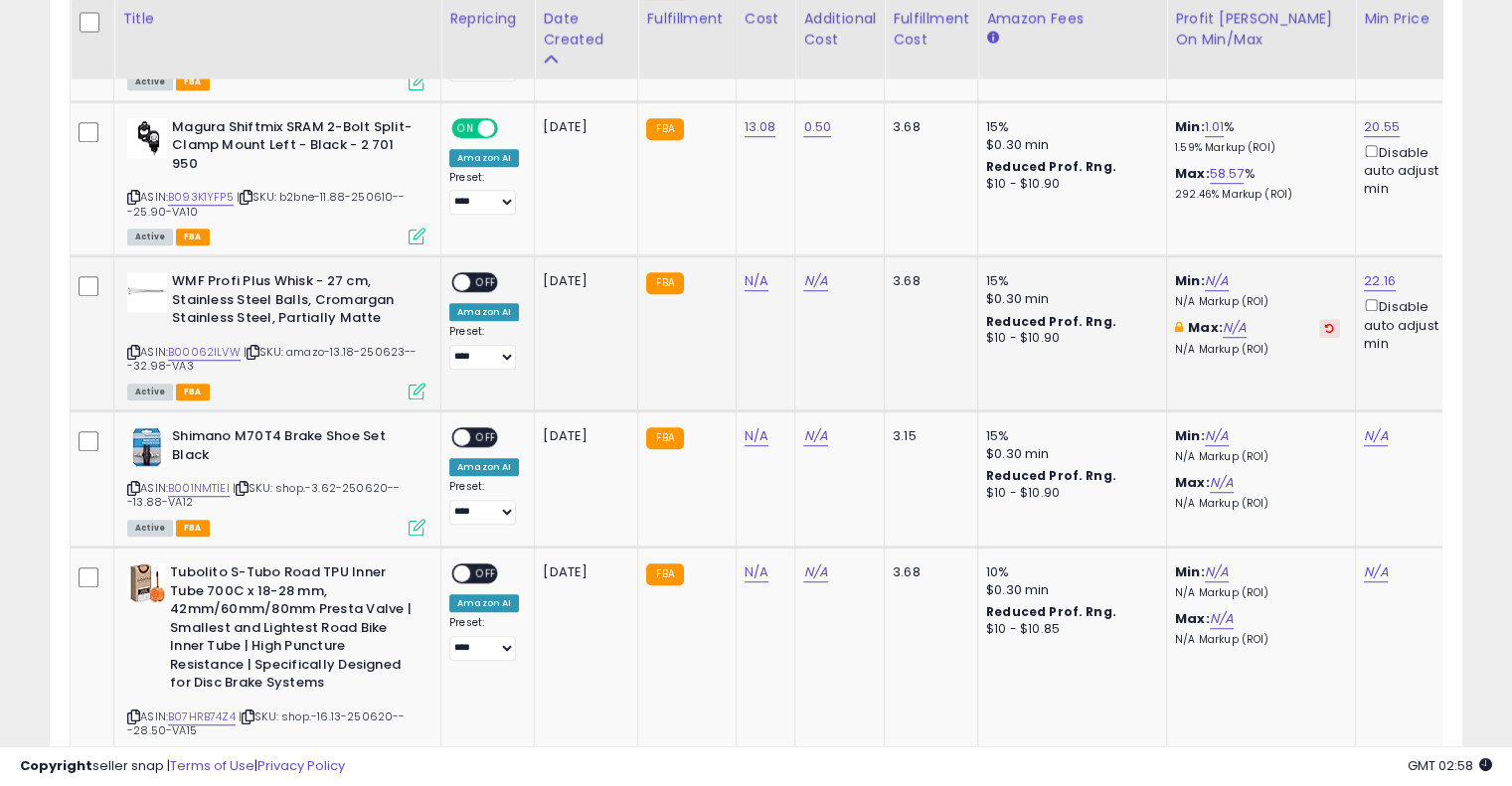 click at bounding box center (252, 352) 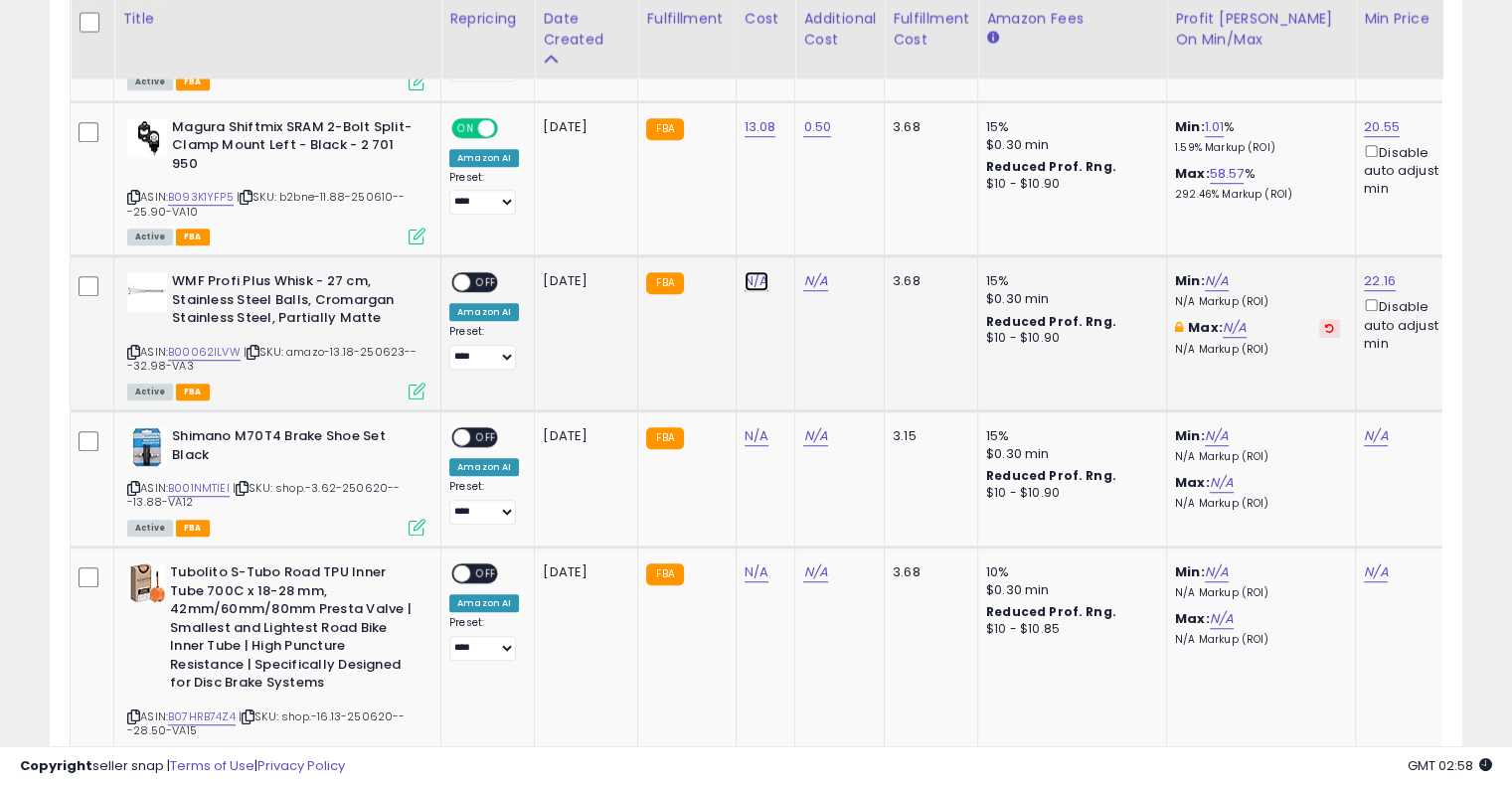 click on "N/A" at bounding box center (756, 281) 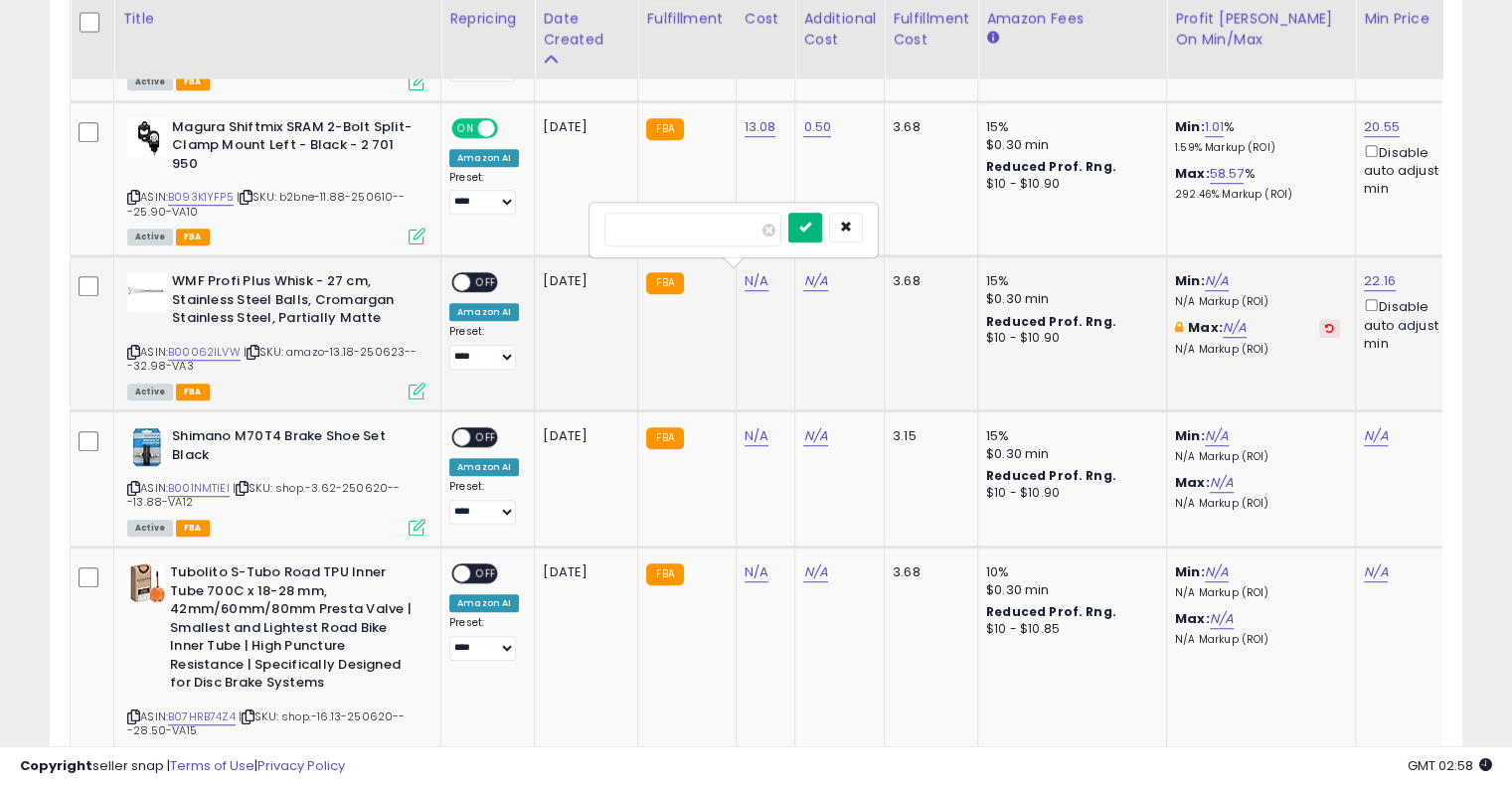 type on "*****" 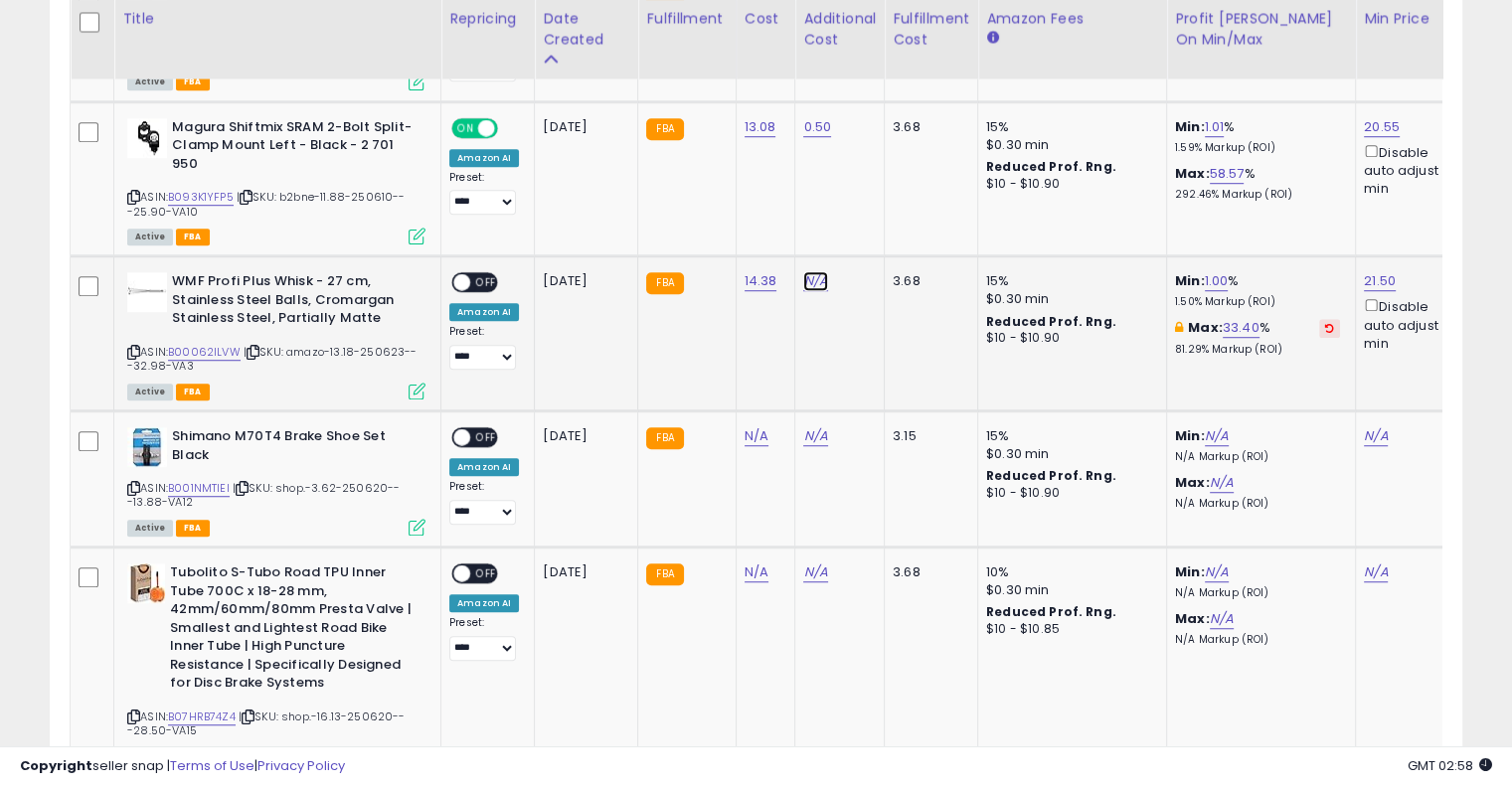 click on "N/A" at bounding box center (815, 281) 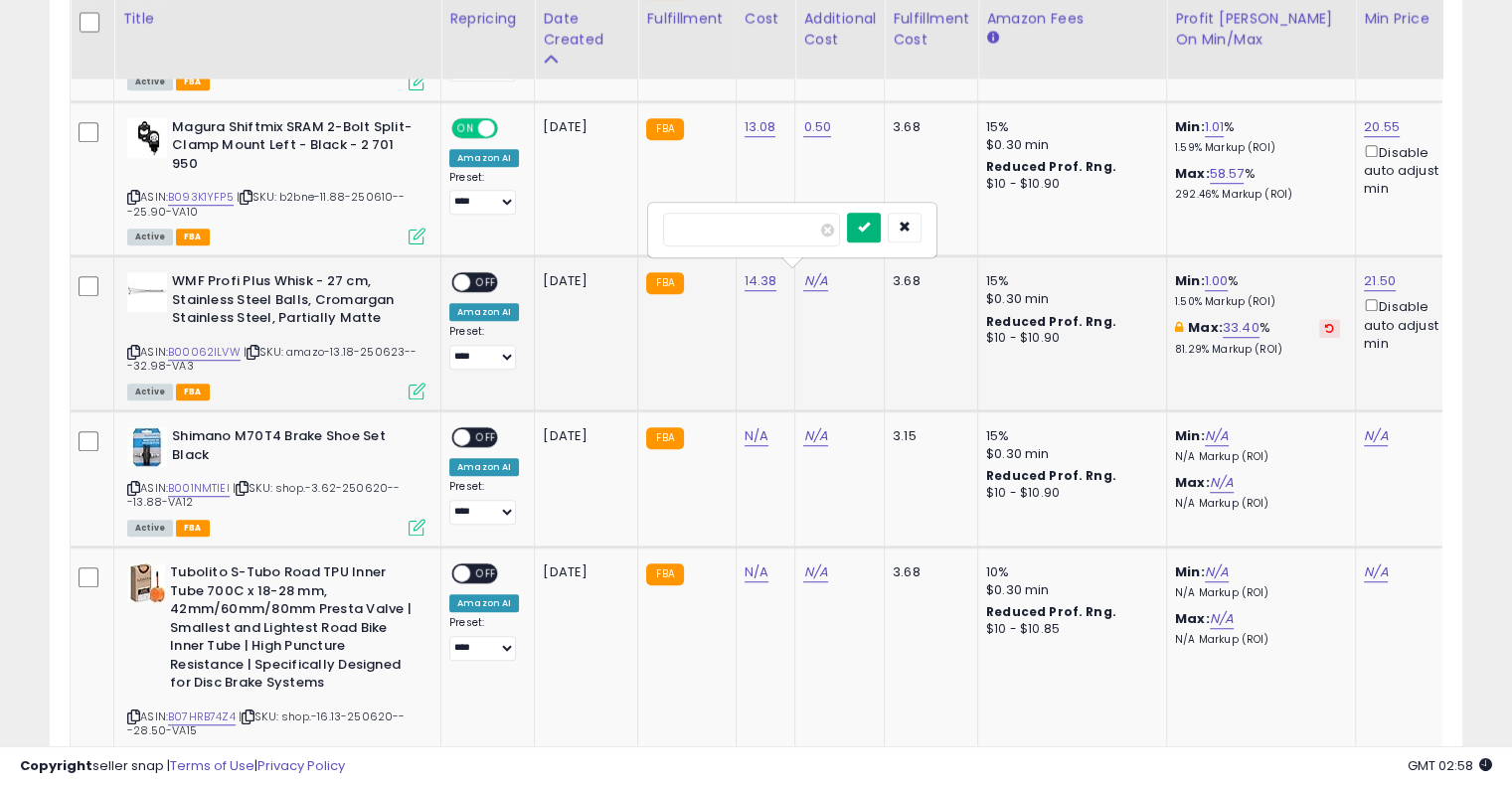 type on "****" 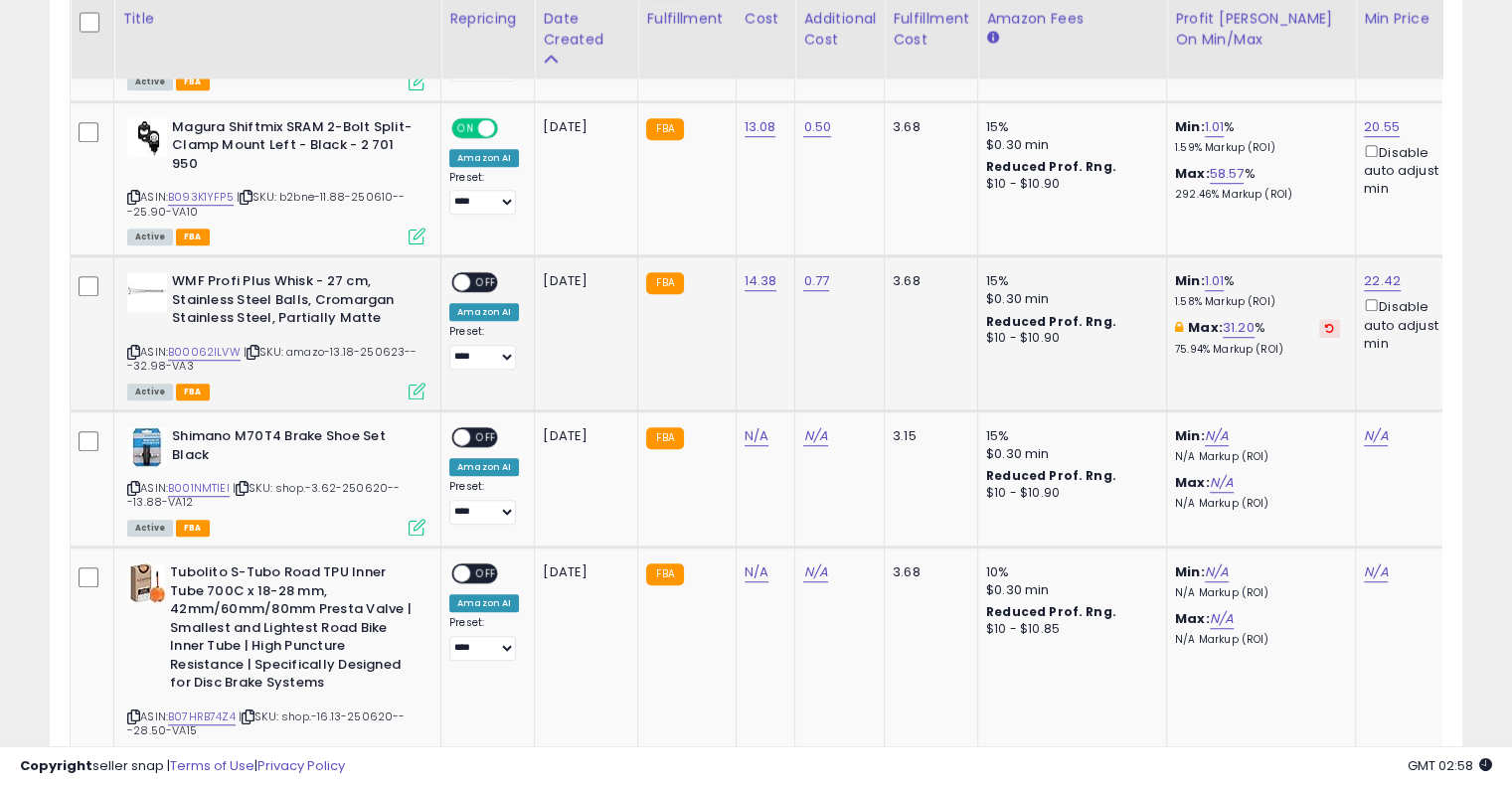 click on "OFF" at bounding box center [486, 282] 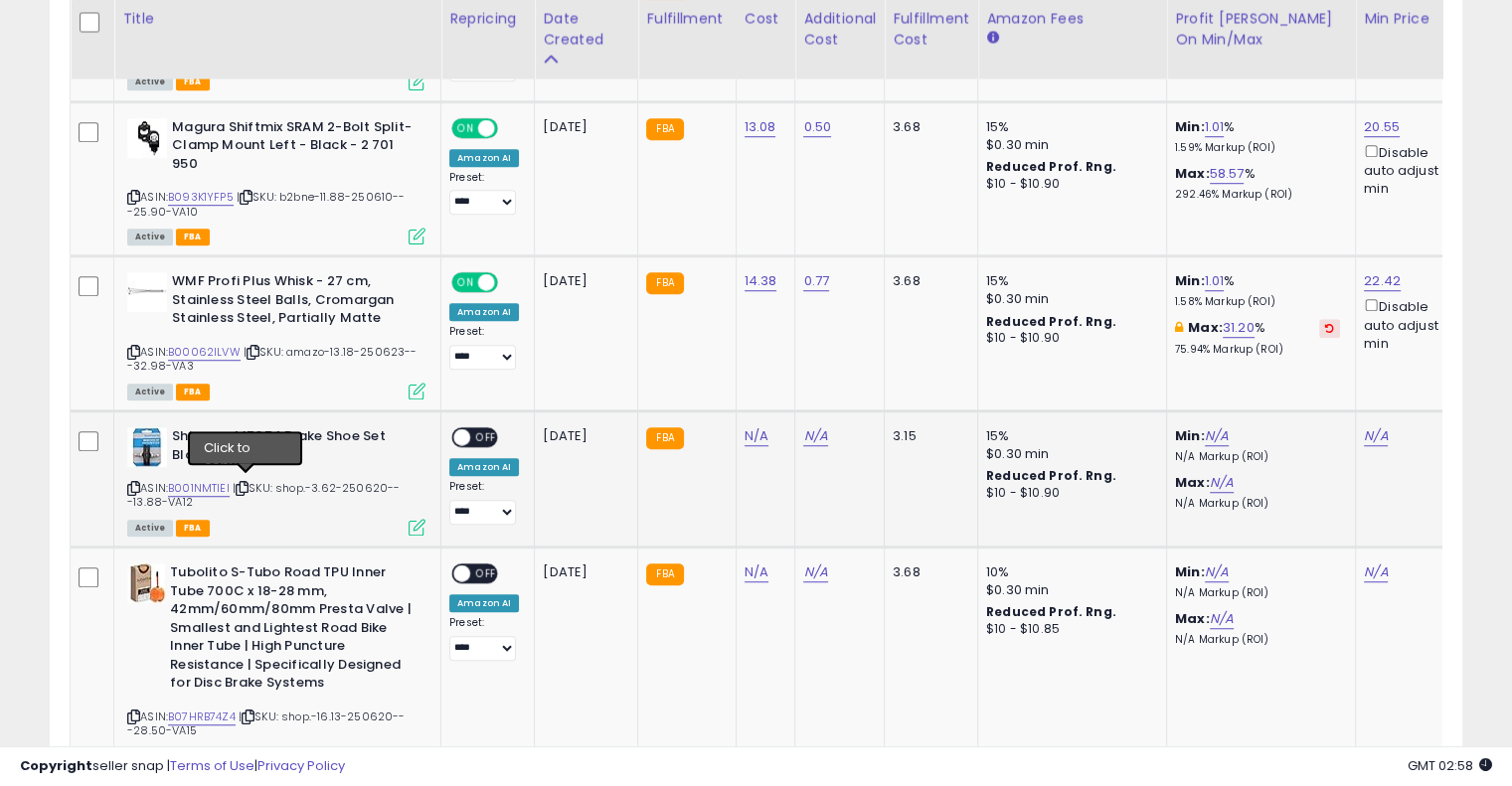 click at bounding box center (242, 488) 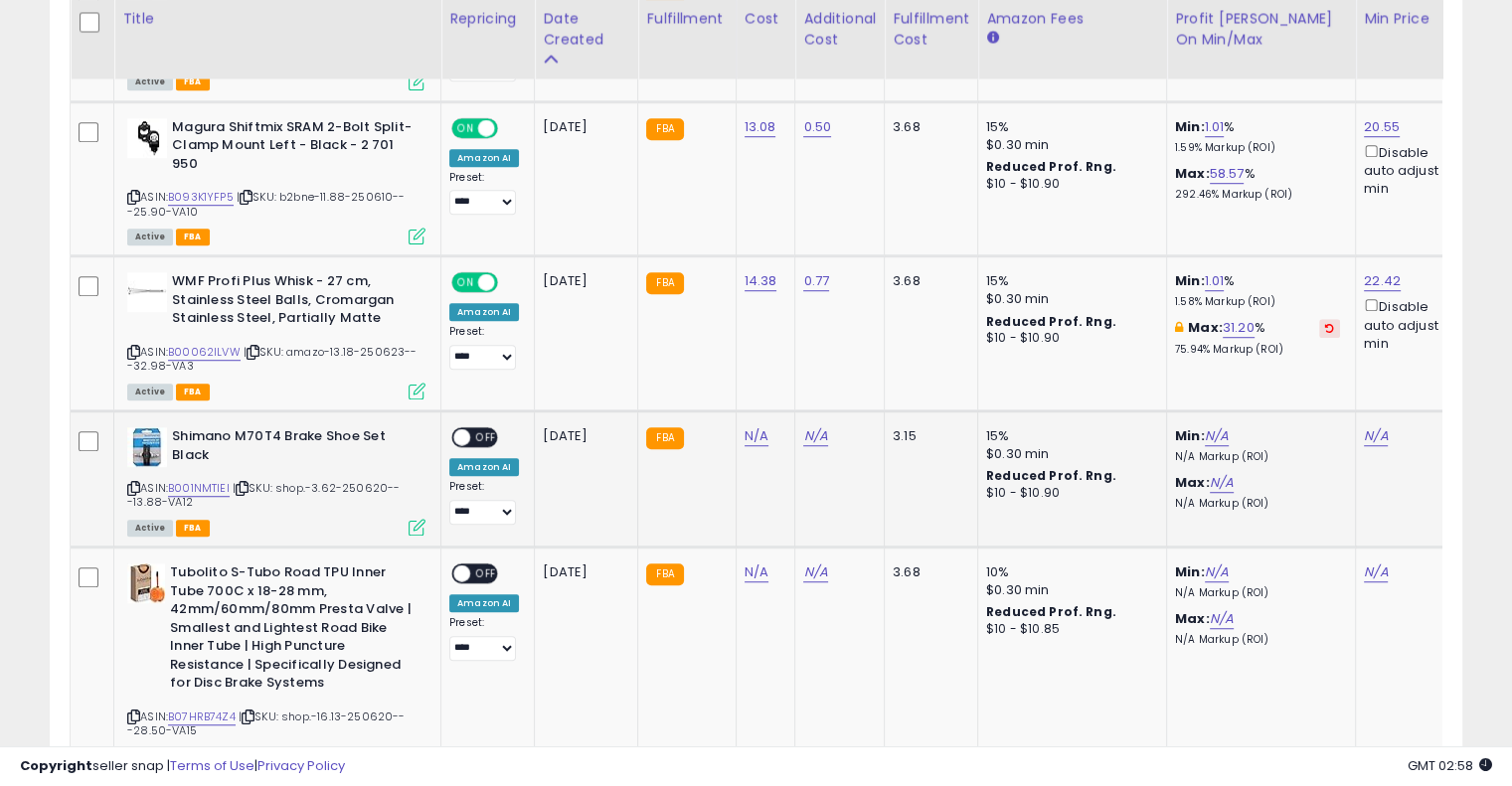 click at bounding box center [242, 488] 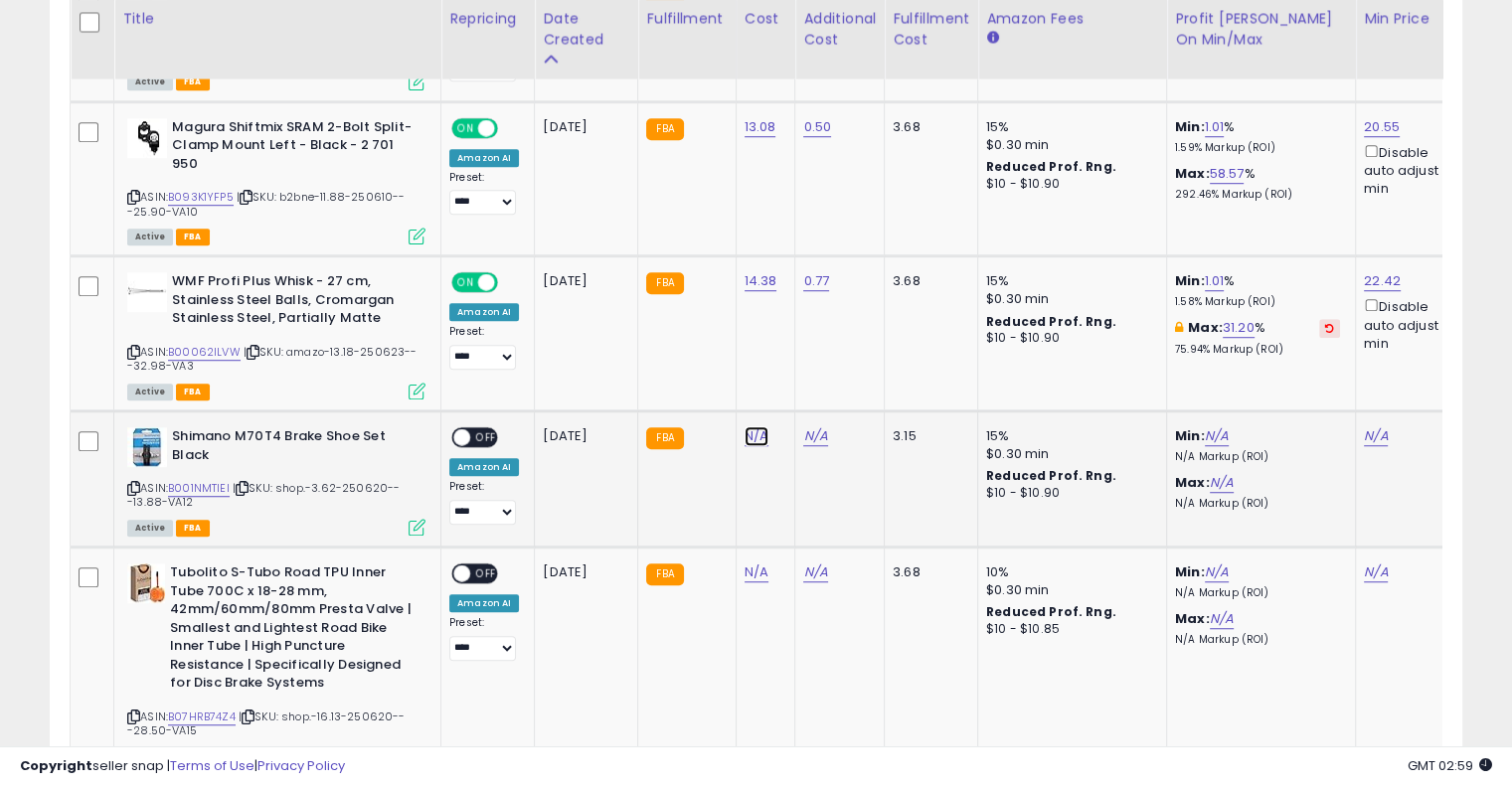 click on "N/A" at bounding box center [756, 436] 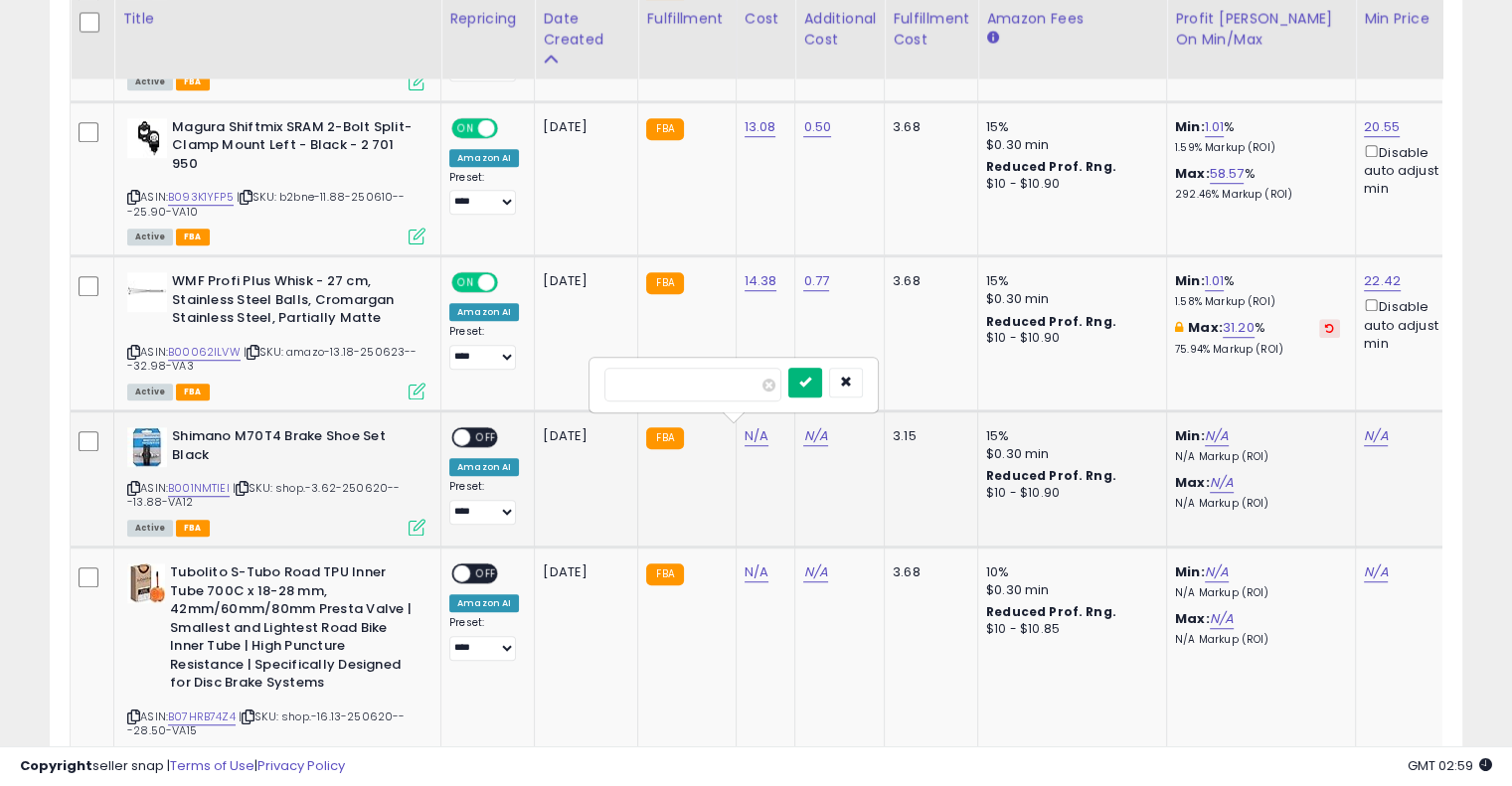 type on "****" 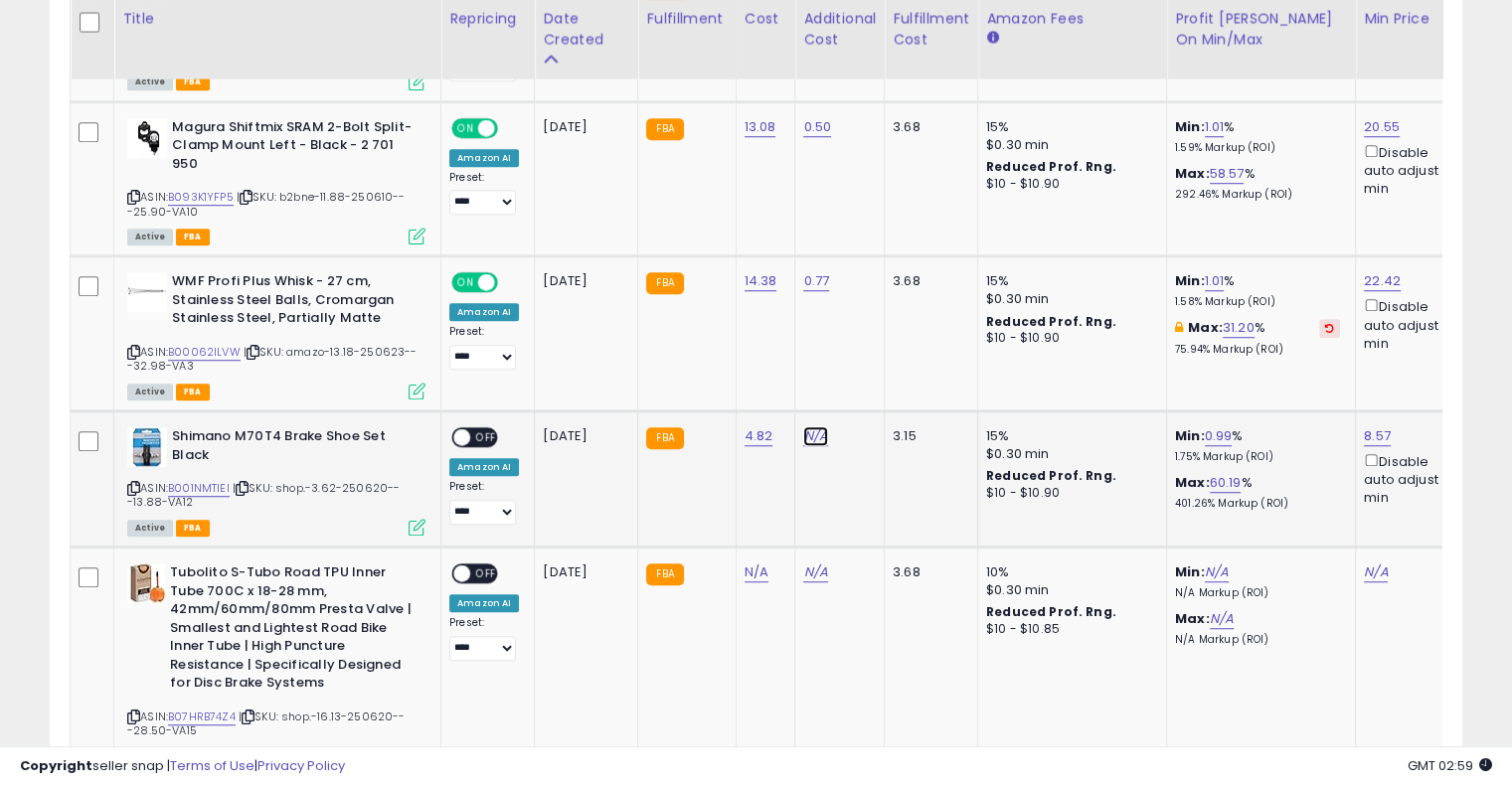 click on "N/A" at bounding box center (815, 436) 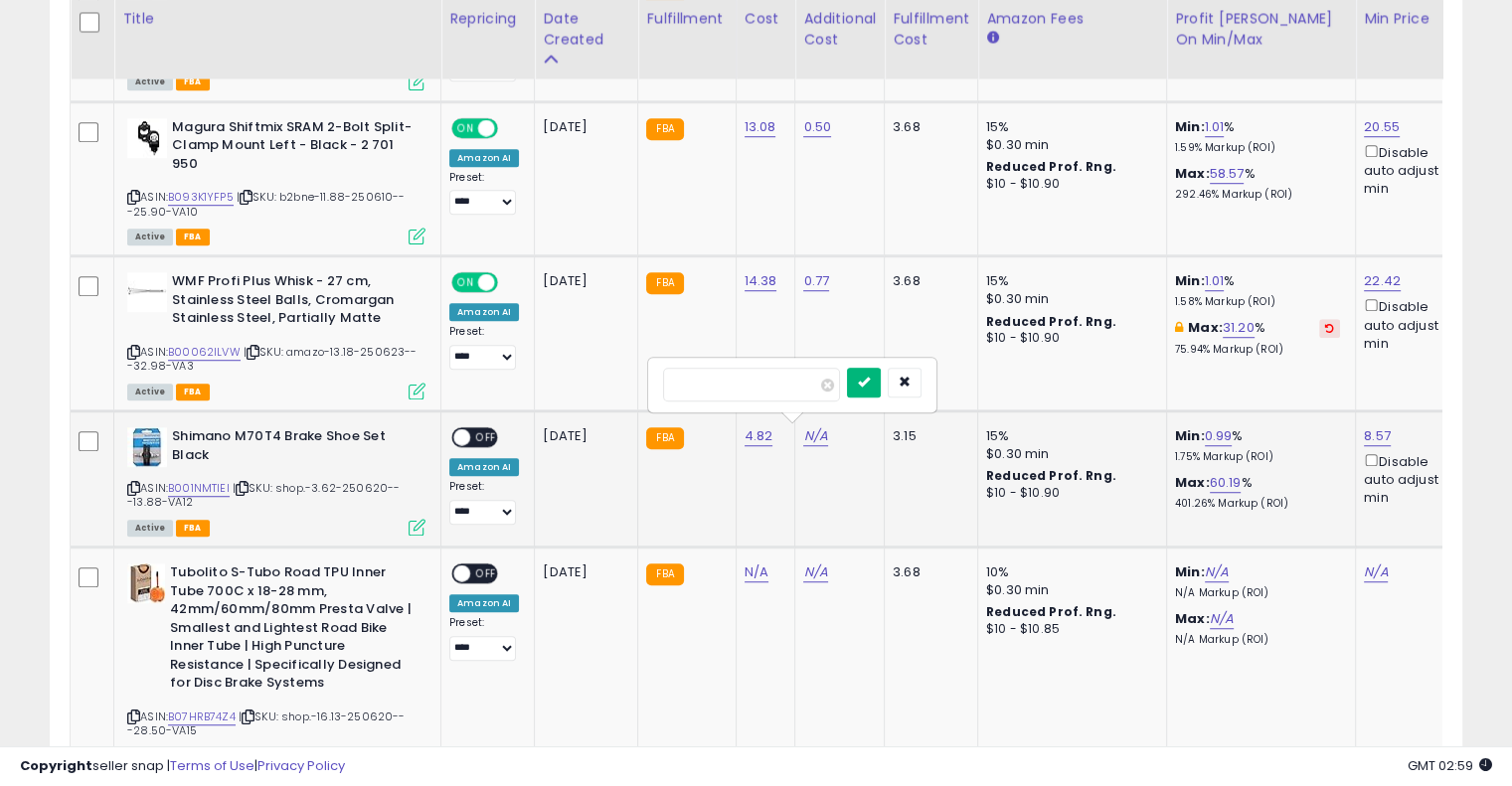 type on "****" 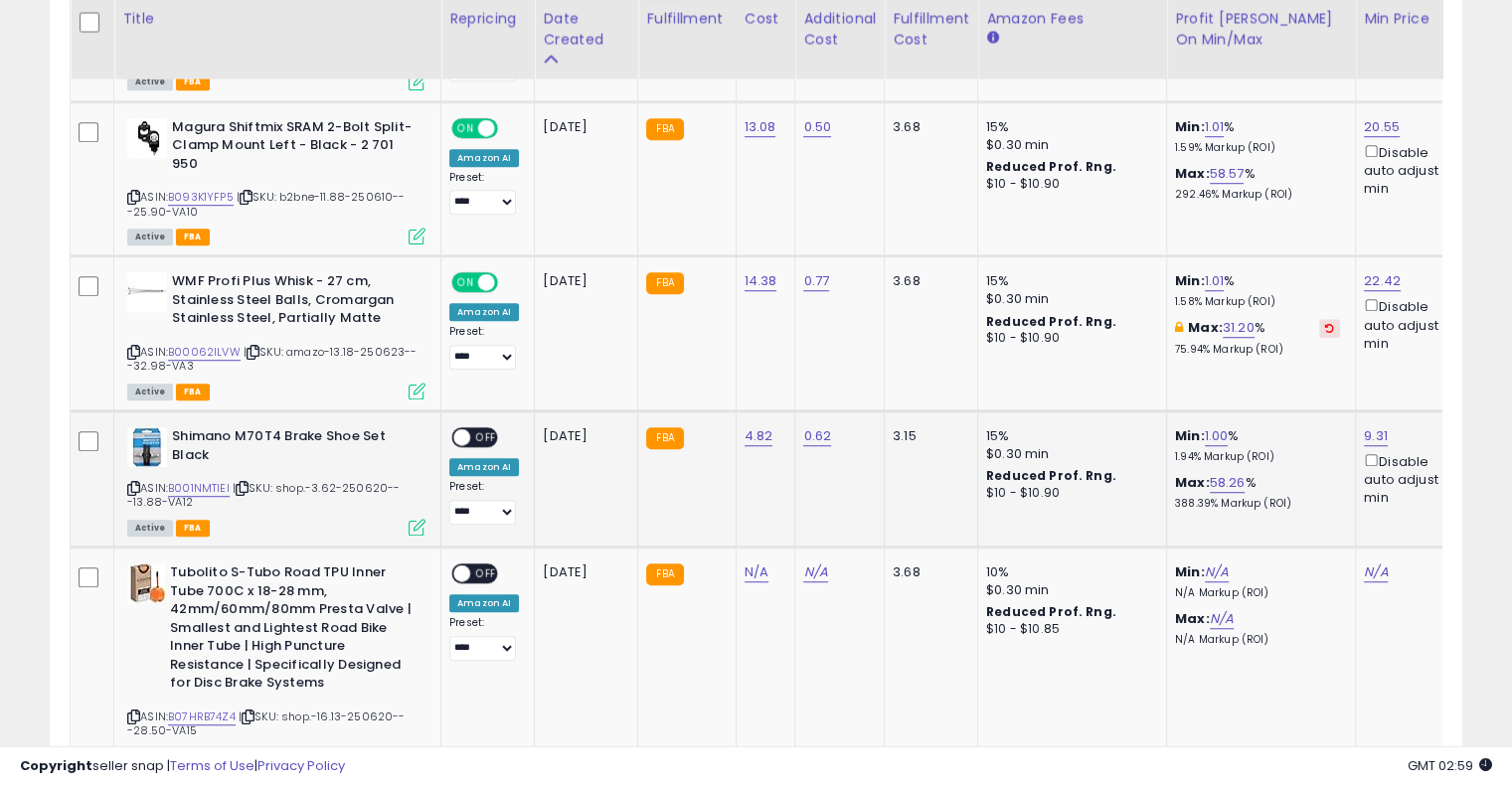 click on "OFF" at bounding box center (486, 437) 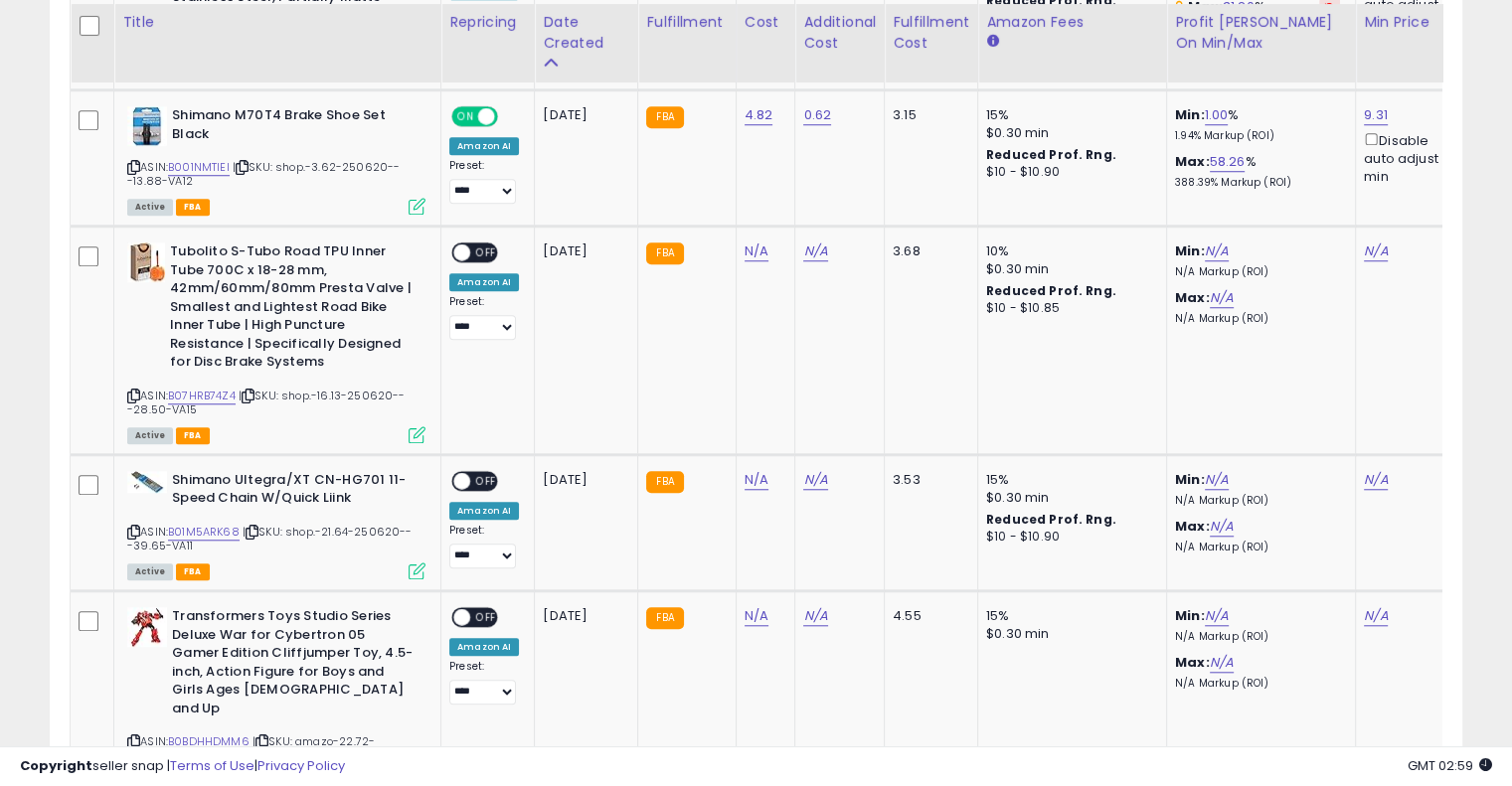 scroll, scrollTop: 1621, scrollLeft: 0, axis: vertical 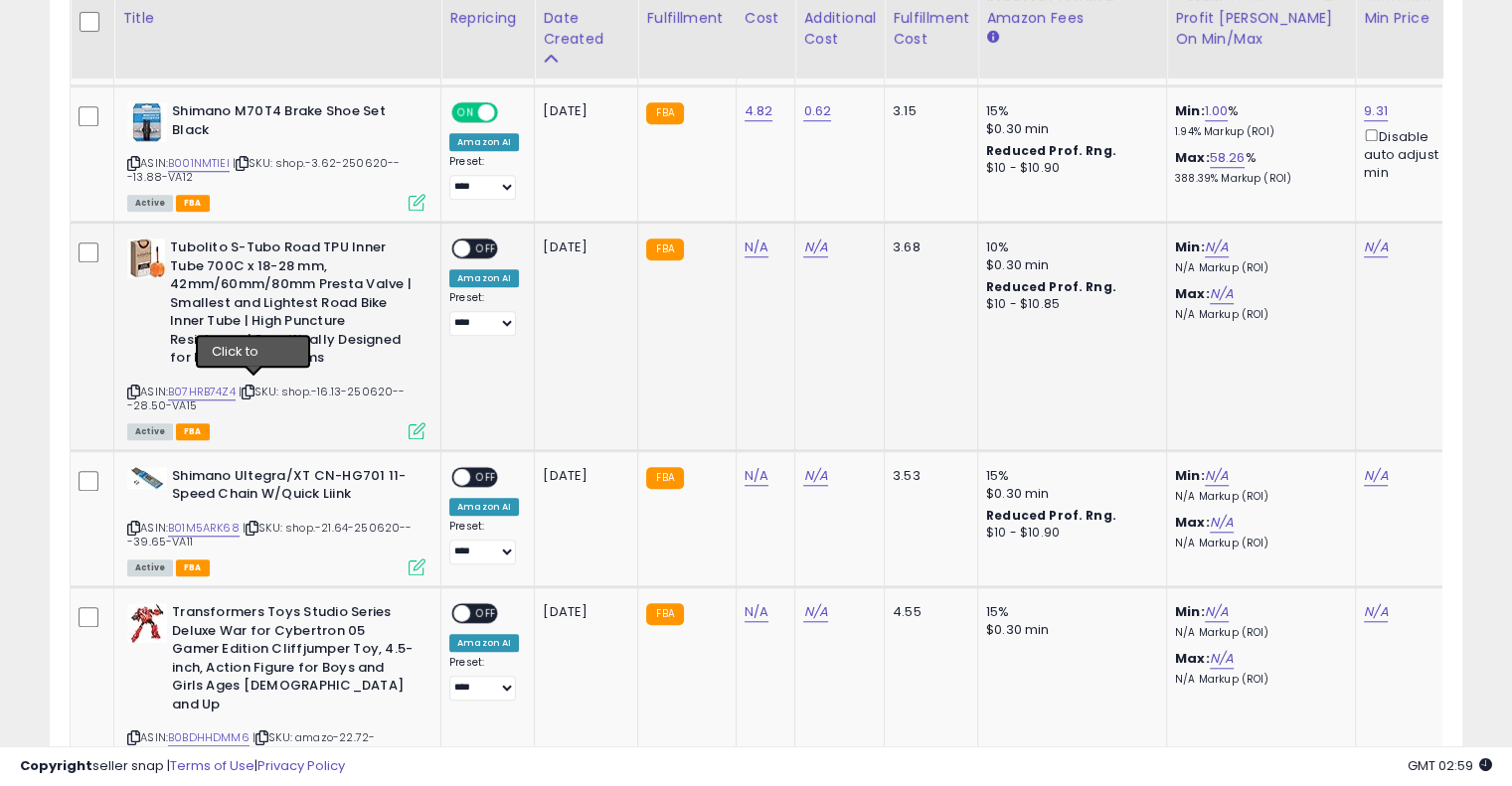 click at bounding box center (248, 392) 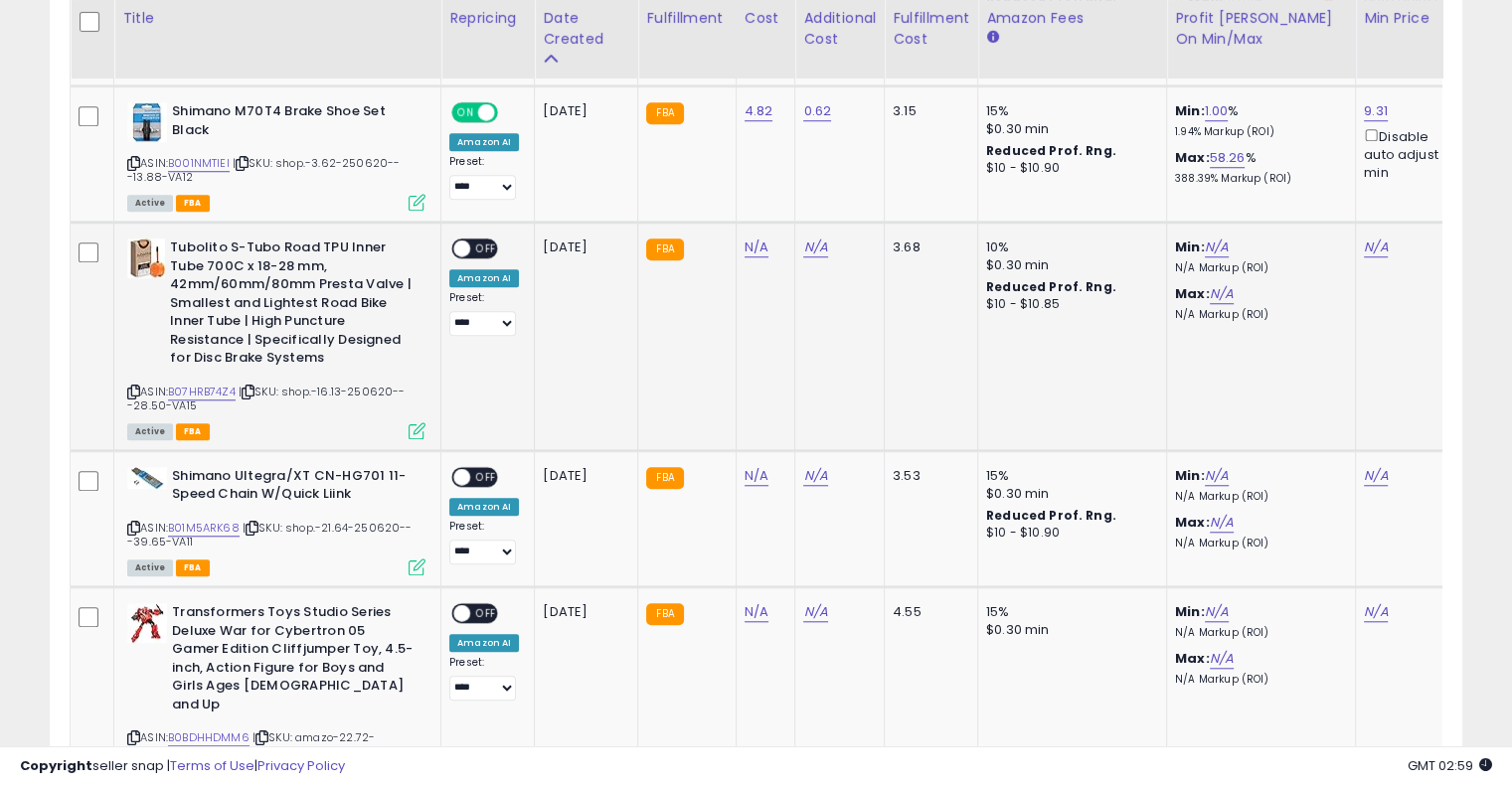 click at bounding box center [248, 392] 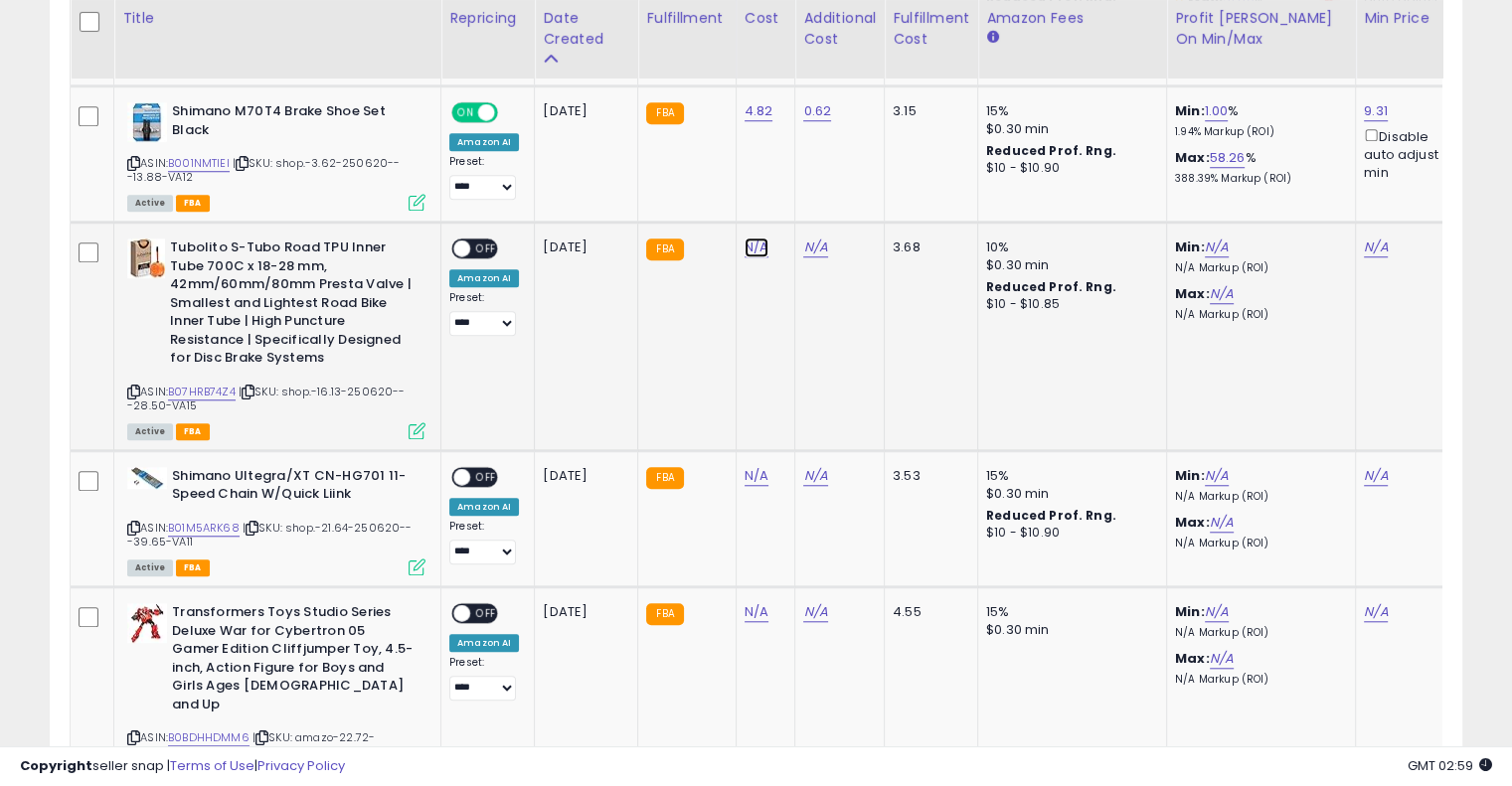 click on "N/A" at bounding box center (756, 247) 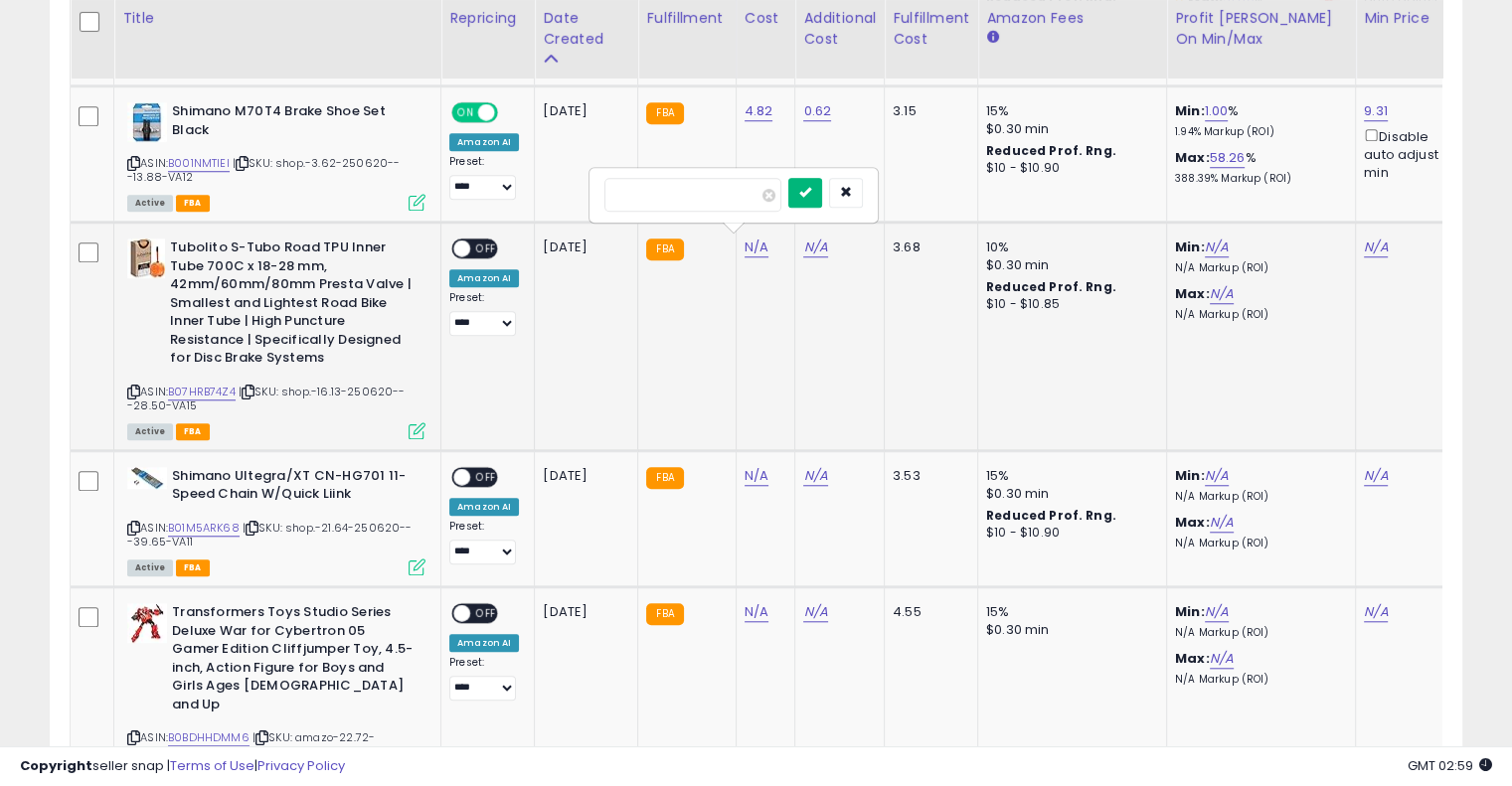 type on "*****" 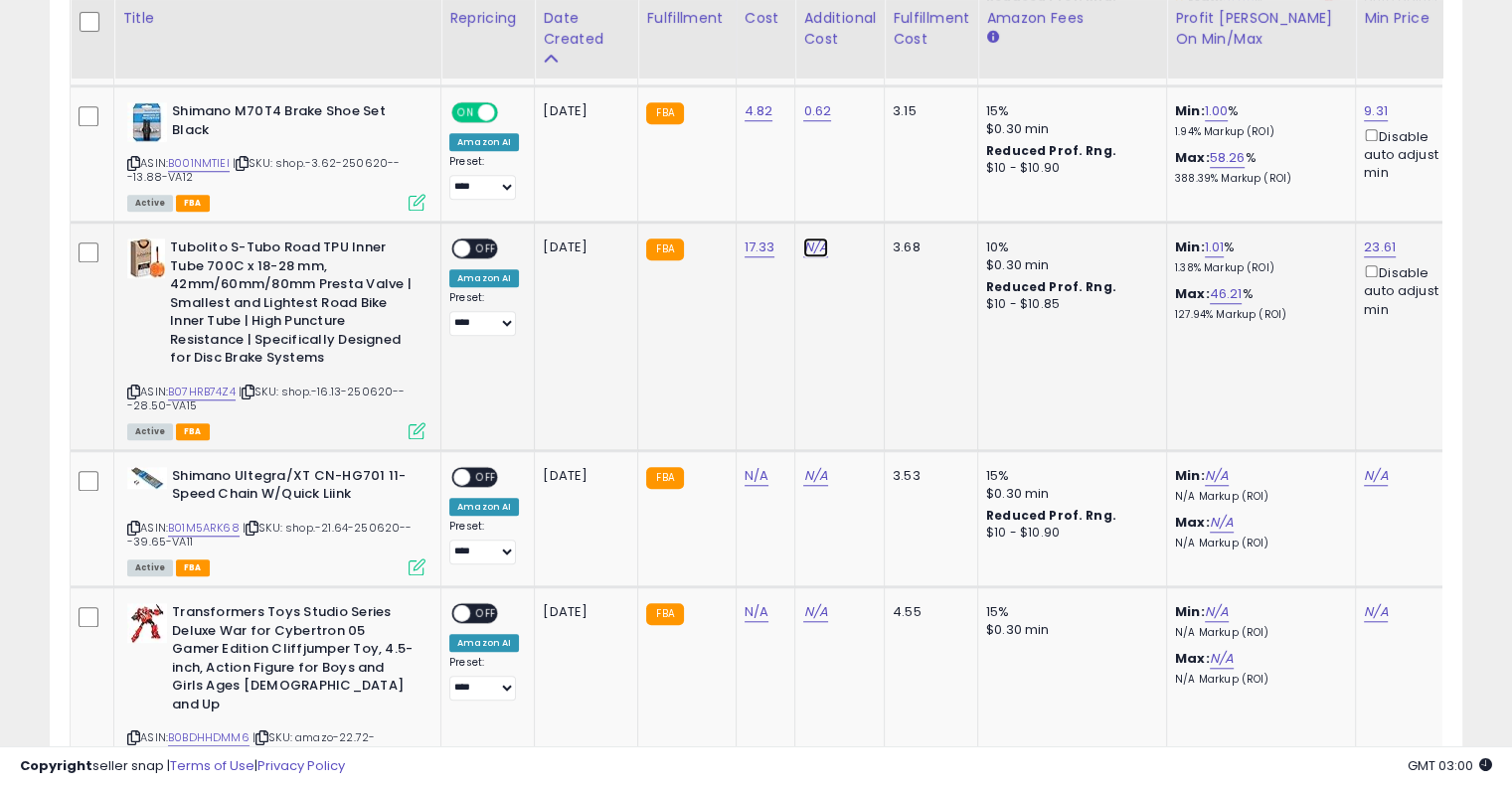 click on "N/A" at bounding box center [815, 247] 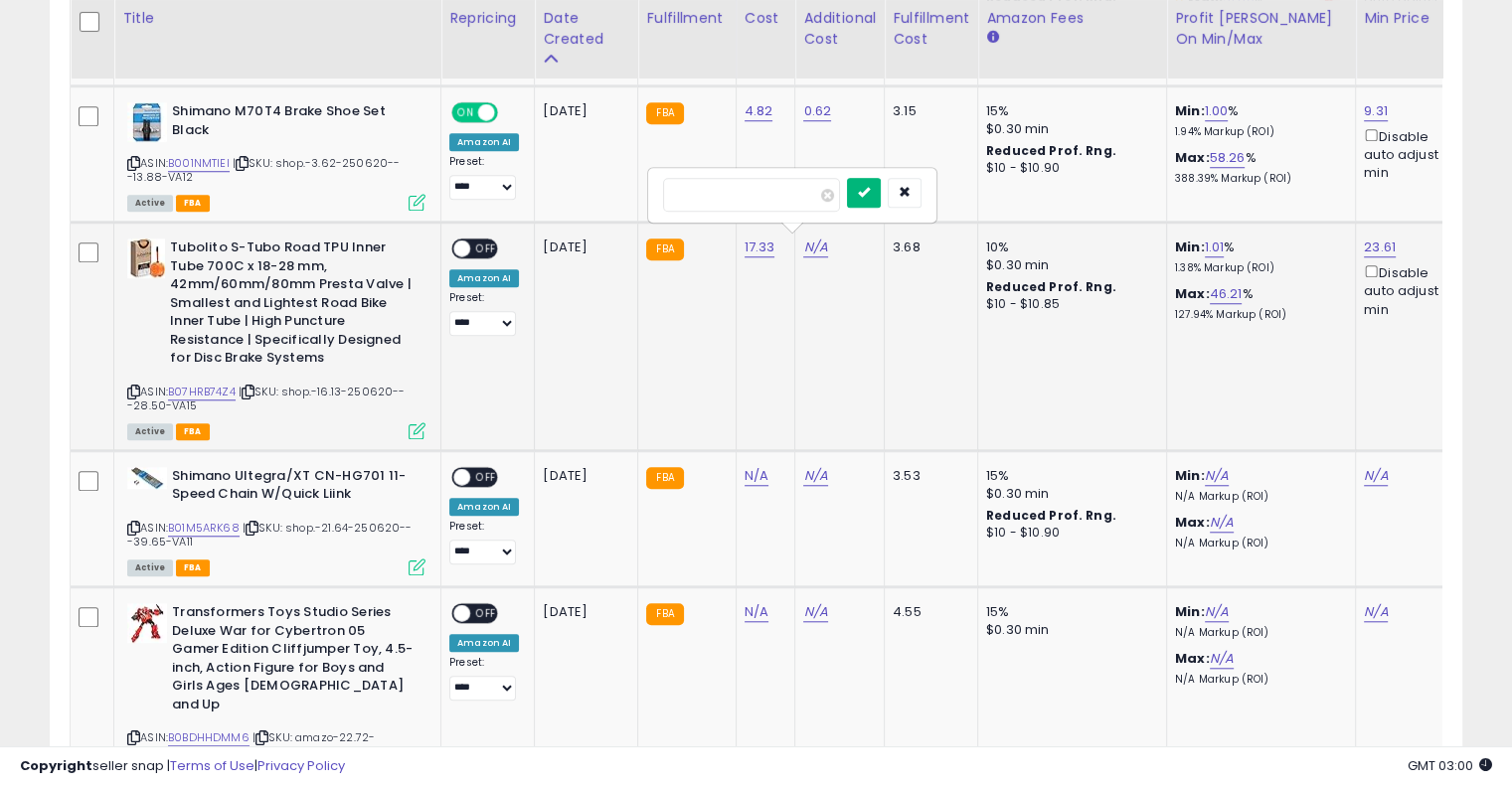 type on "****" 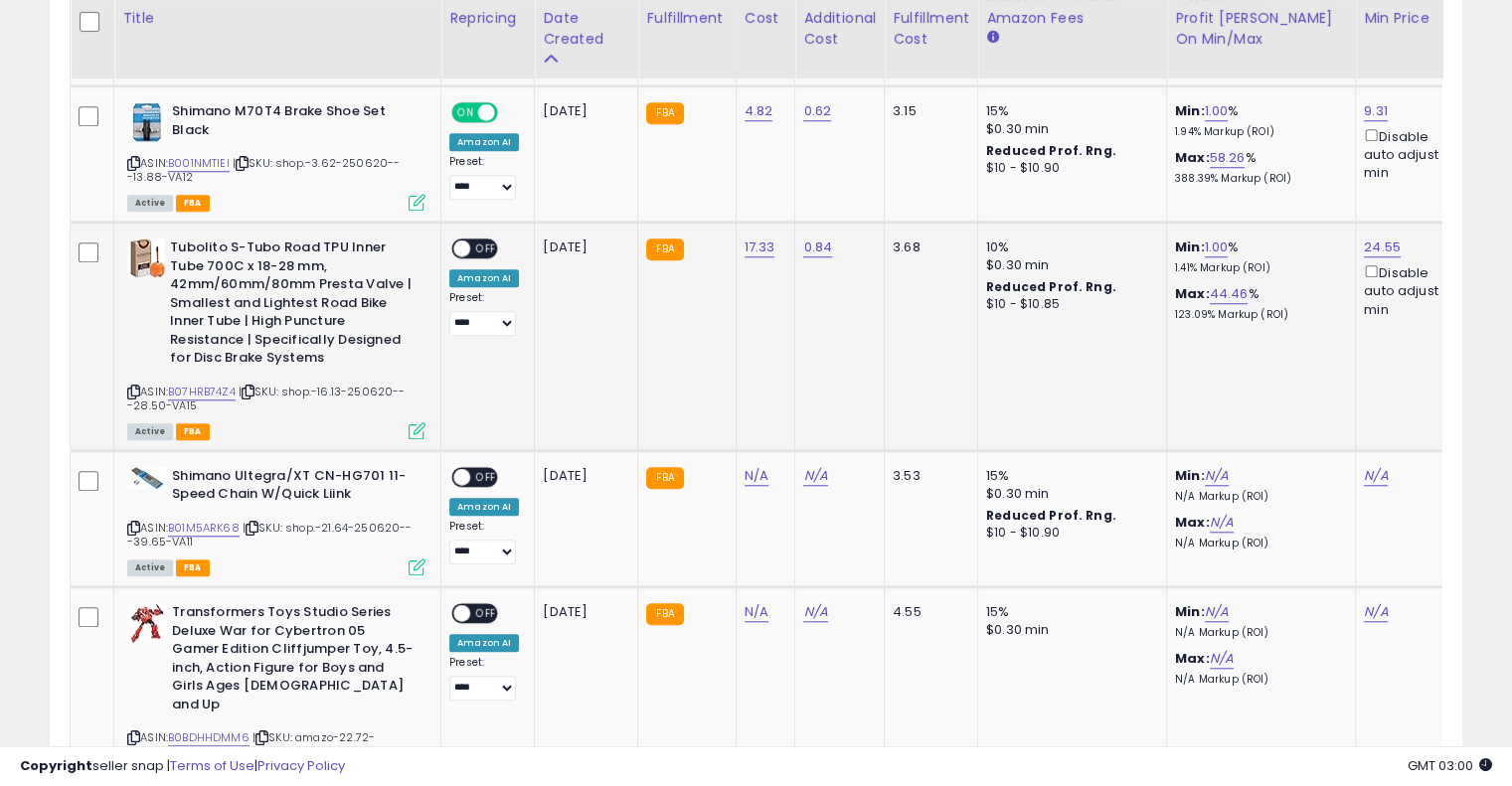click on "OFF" at bounding box center (486, 248) 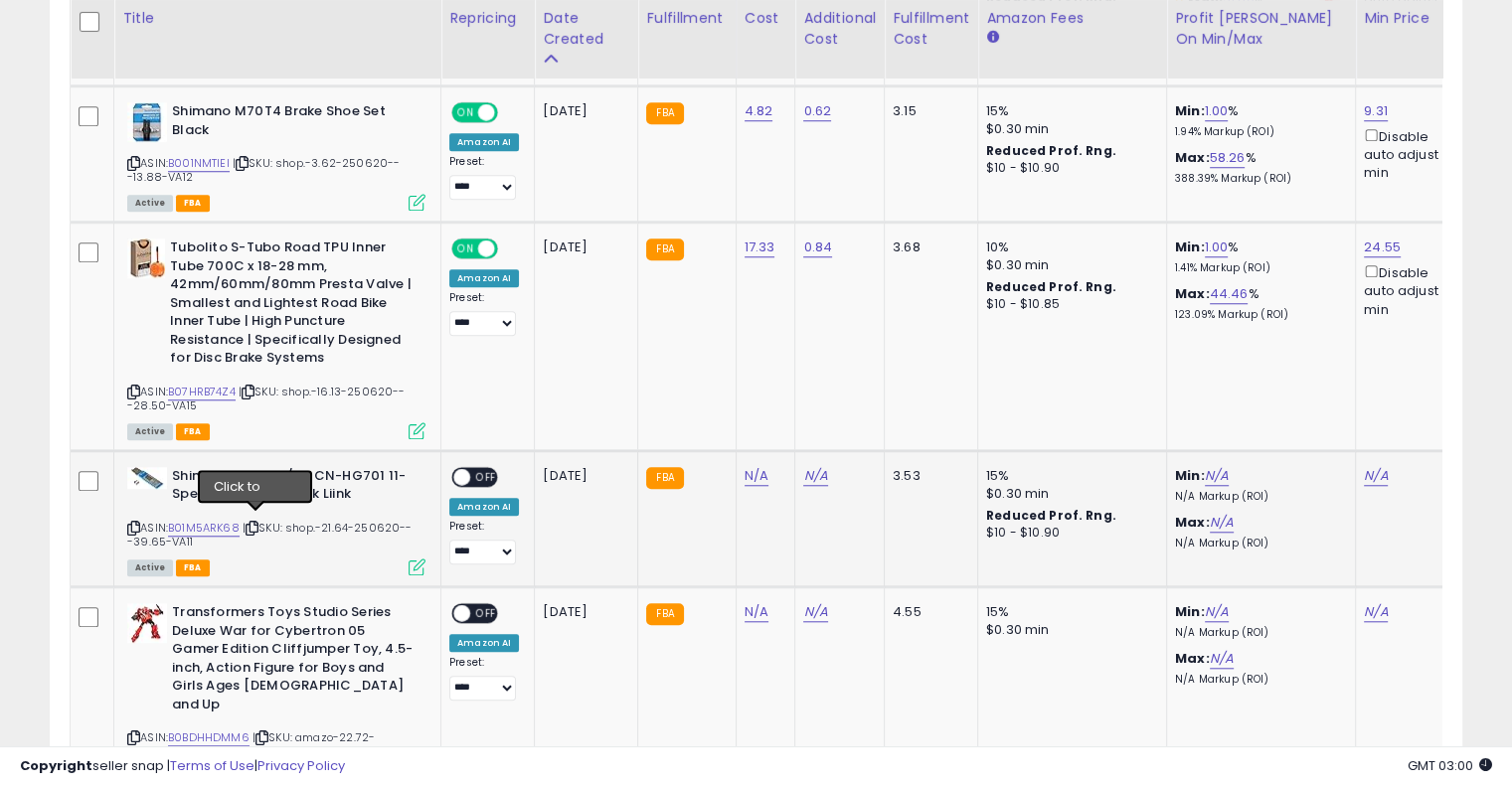 click at bounding box center (252, 528) 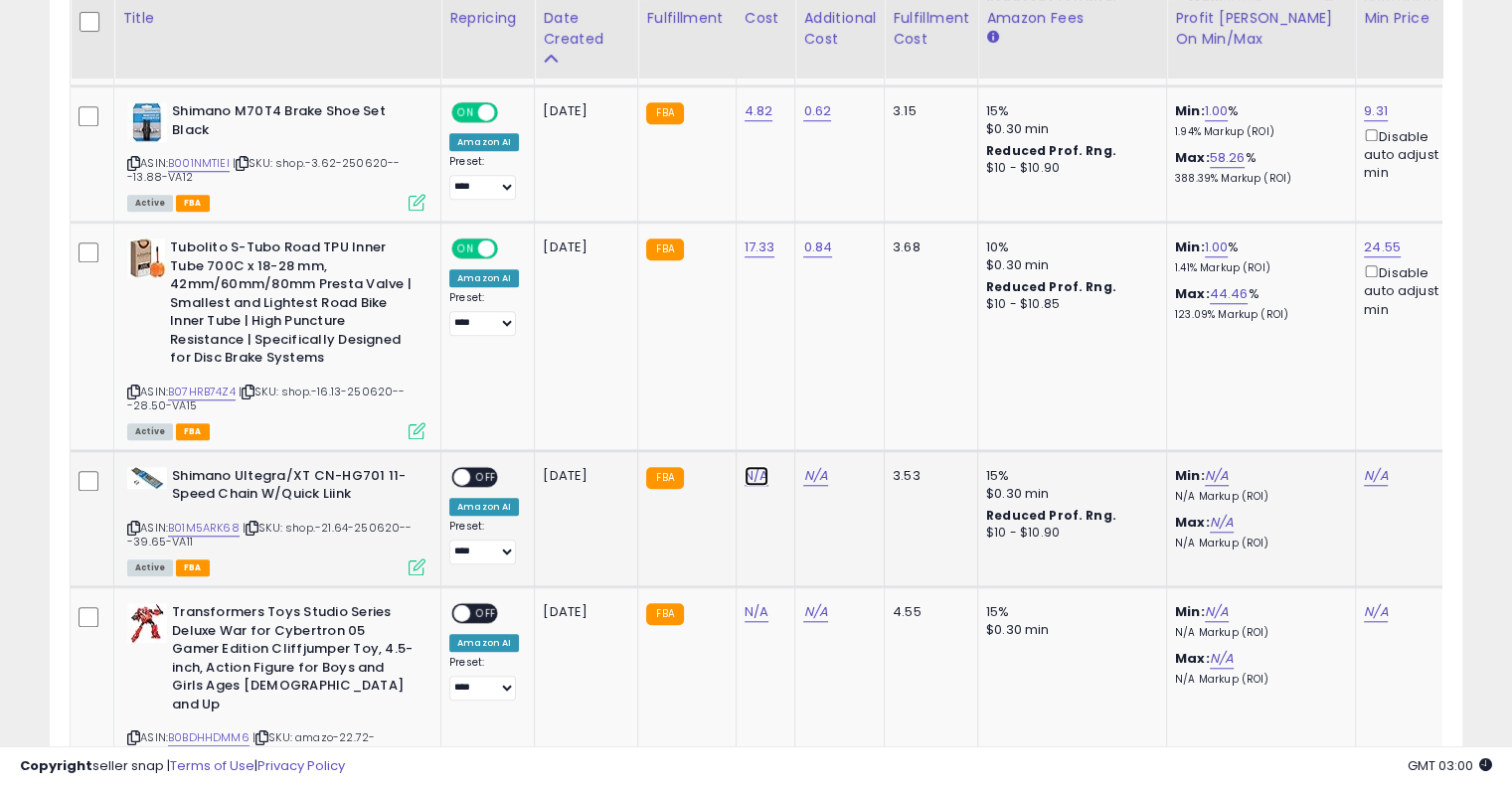 click on "N/A" at bounding box center (756, 476) 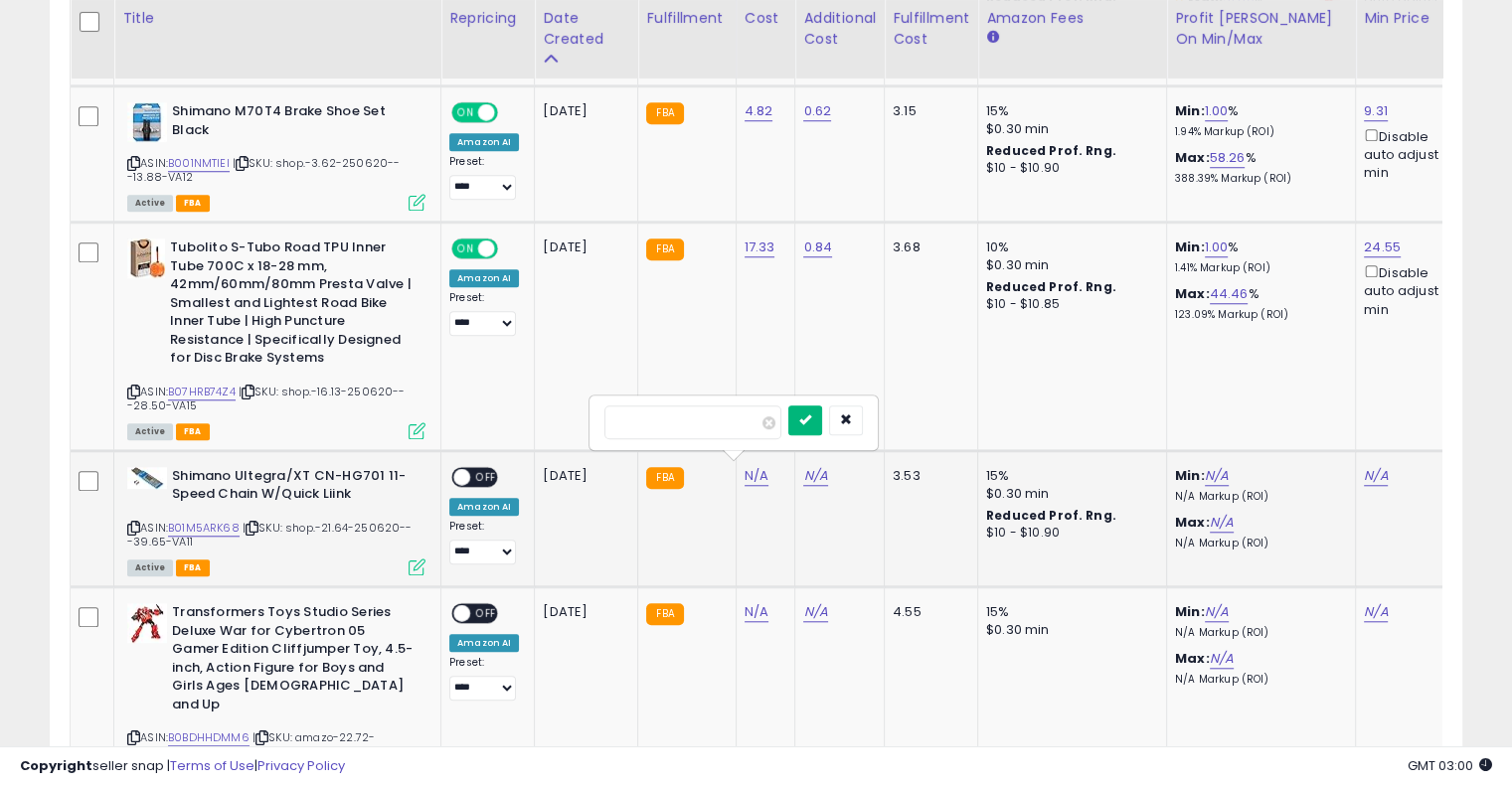 type on "*****" 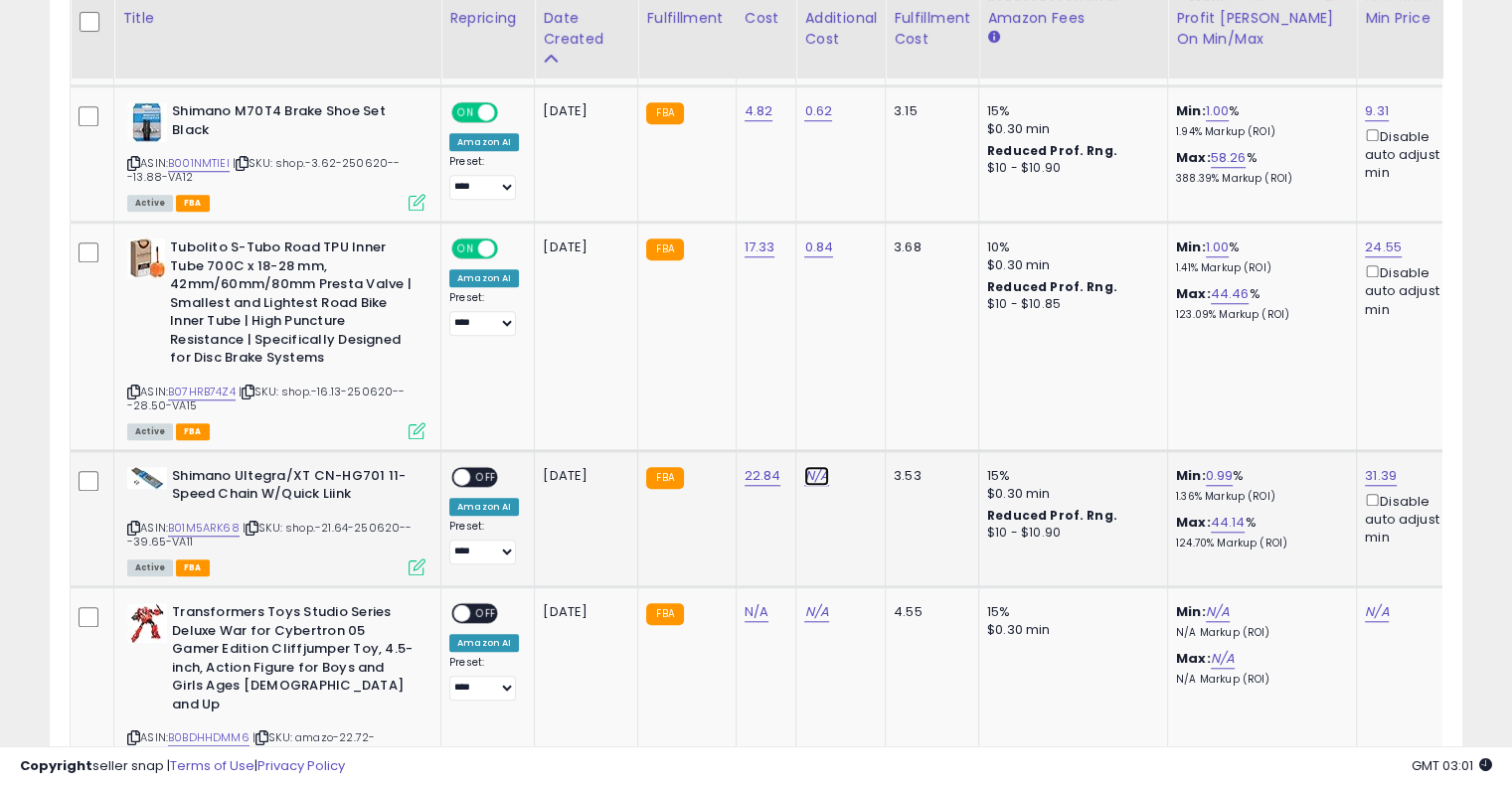 click on "N/A" at bounding box center (816, 476) 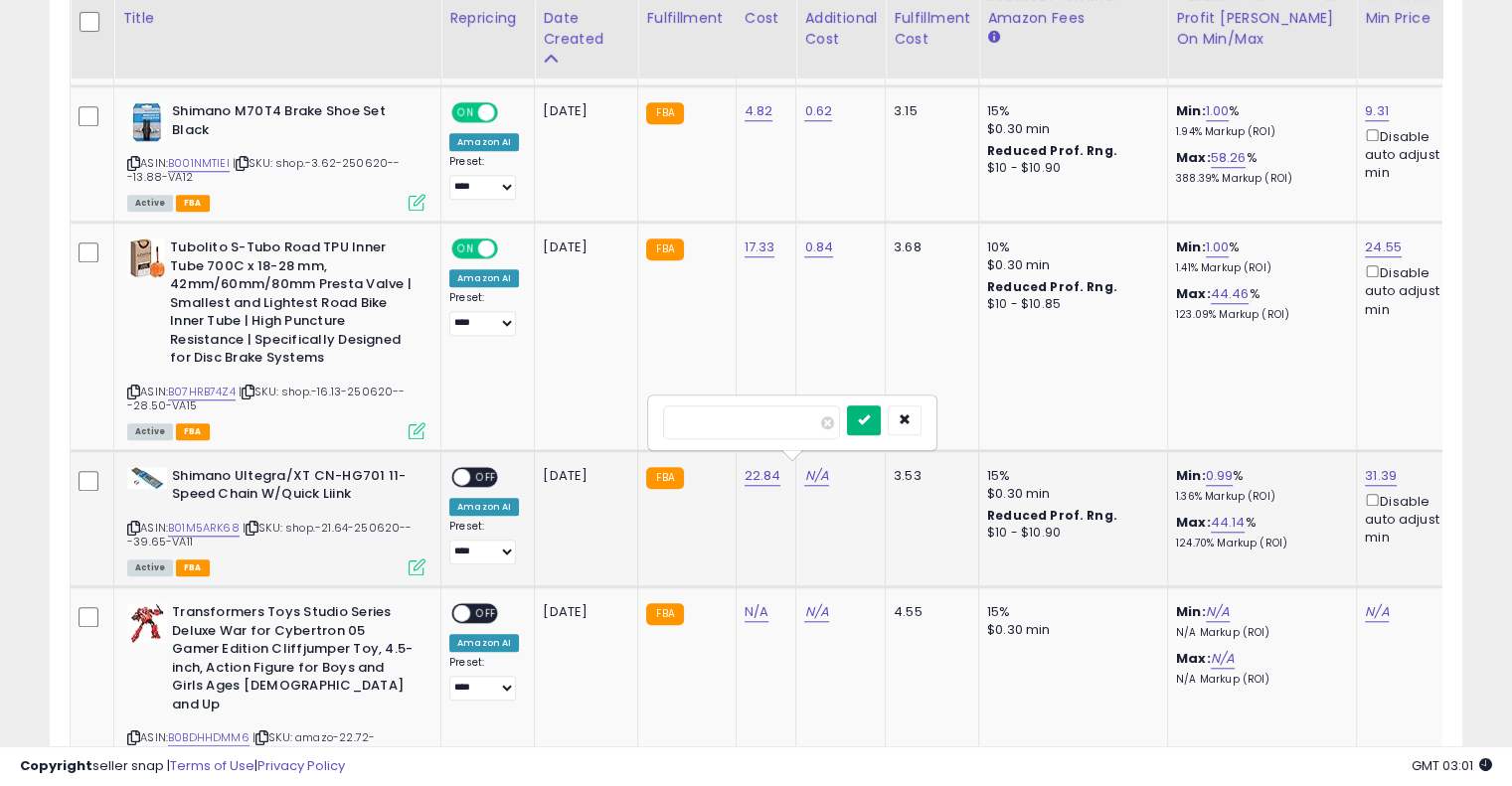 type on "****" 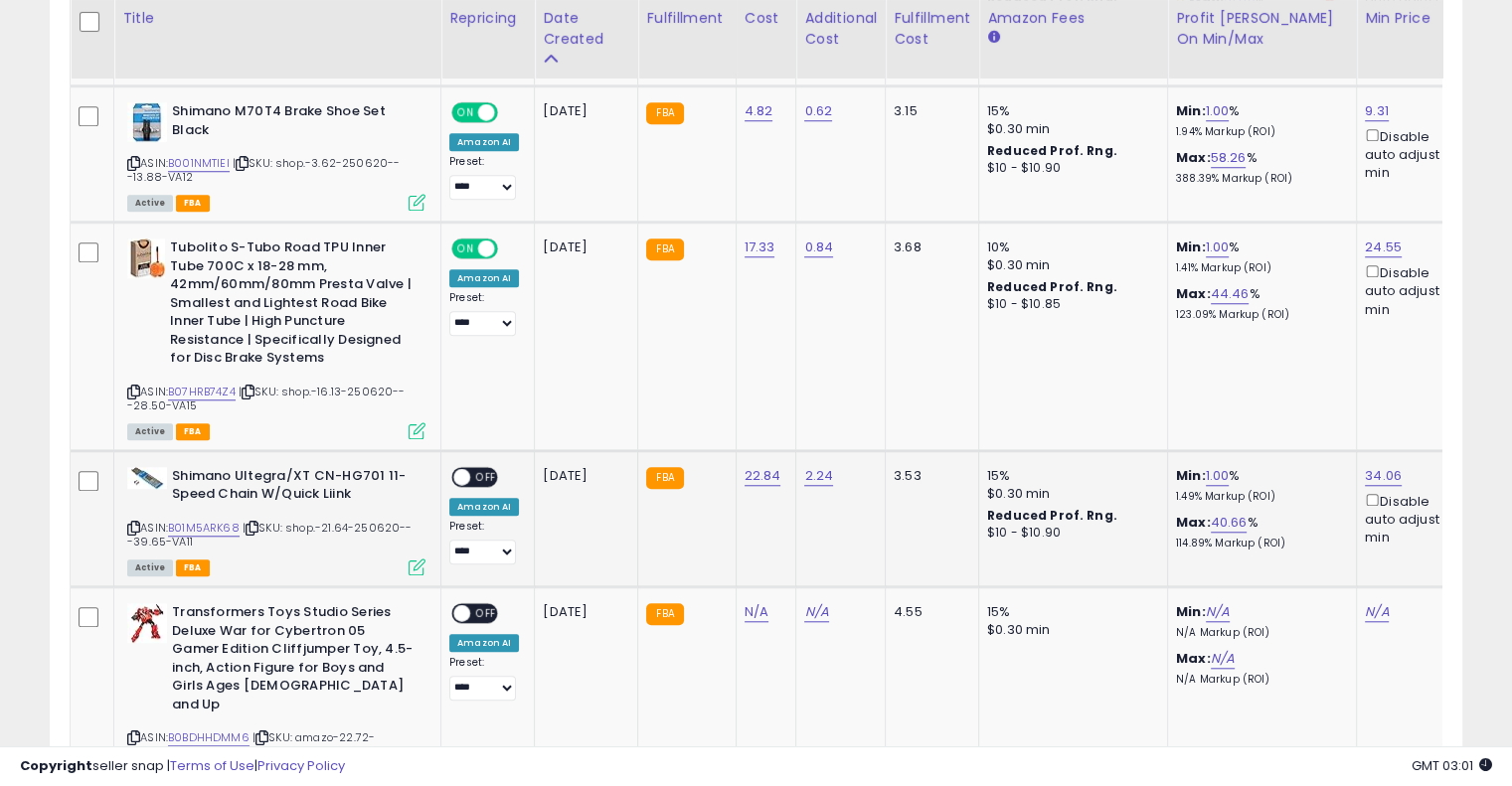 click on "OFF" at bounding box center (486, 477) 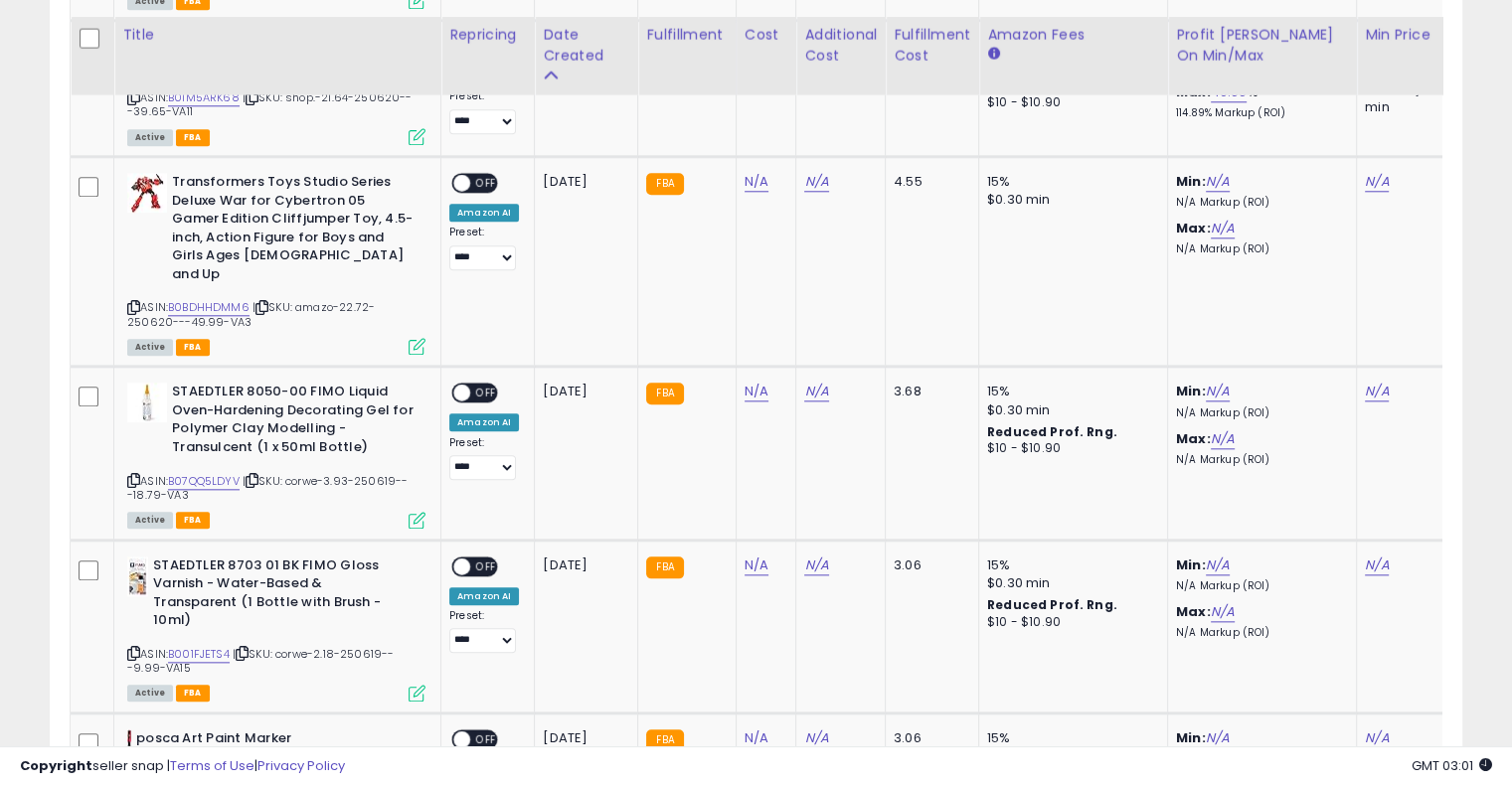 scroll, scrollTop: 2067, scrollLeft: 0, axis: vertical 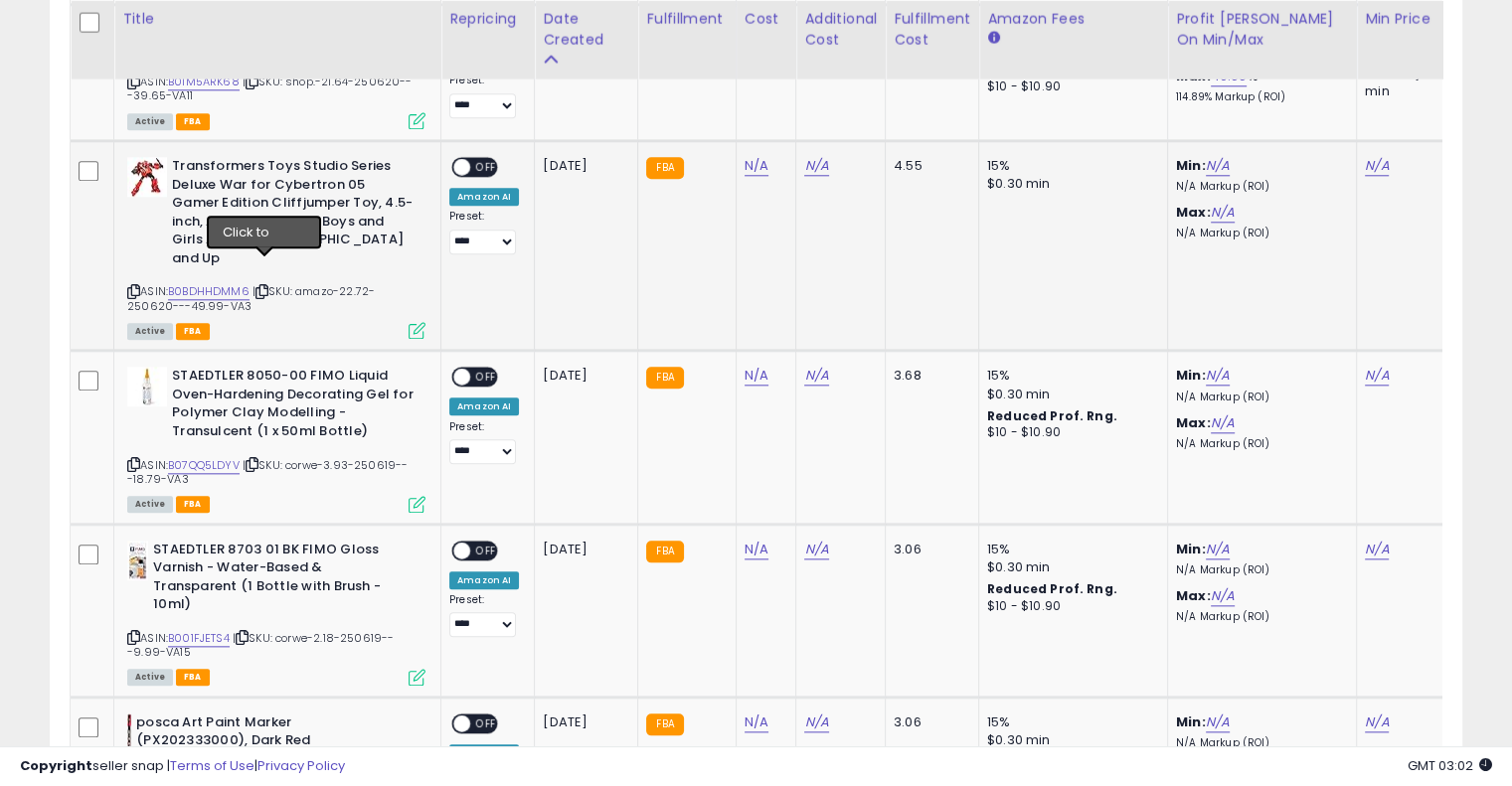 click at bounding box center (261, 291) 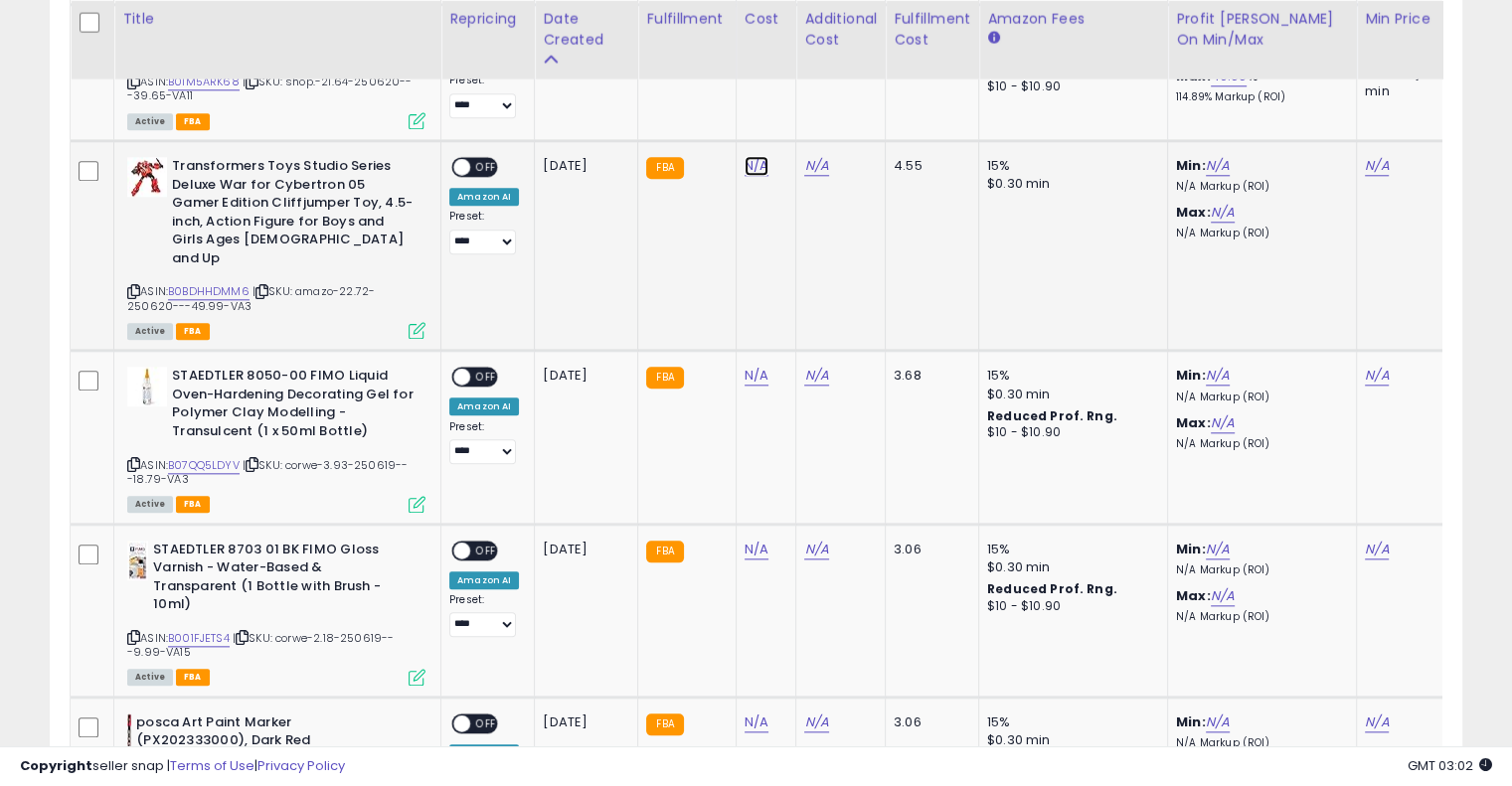 click on "N/A" at bounding box center [756, 166] 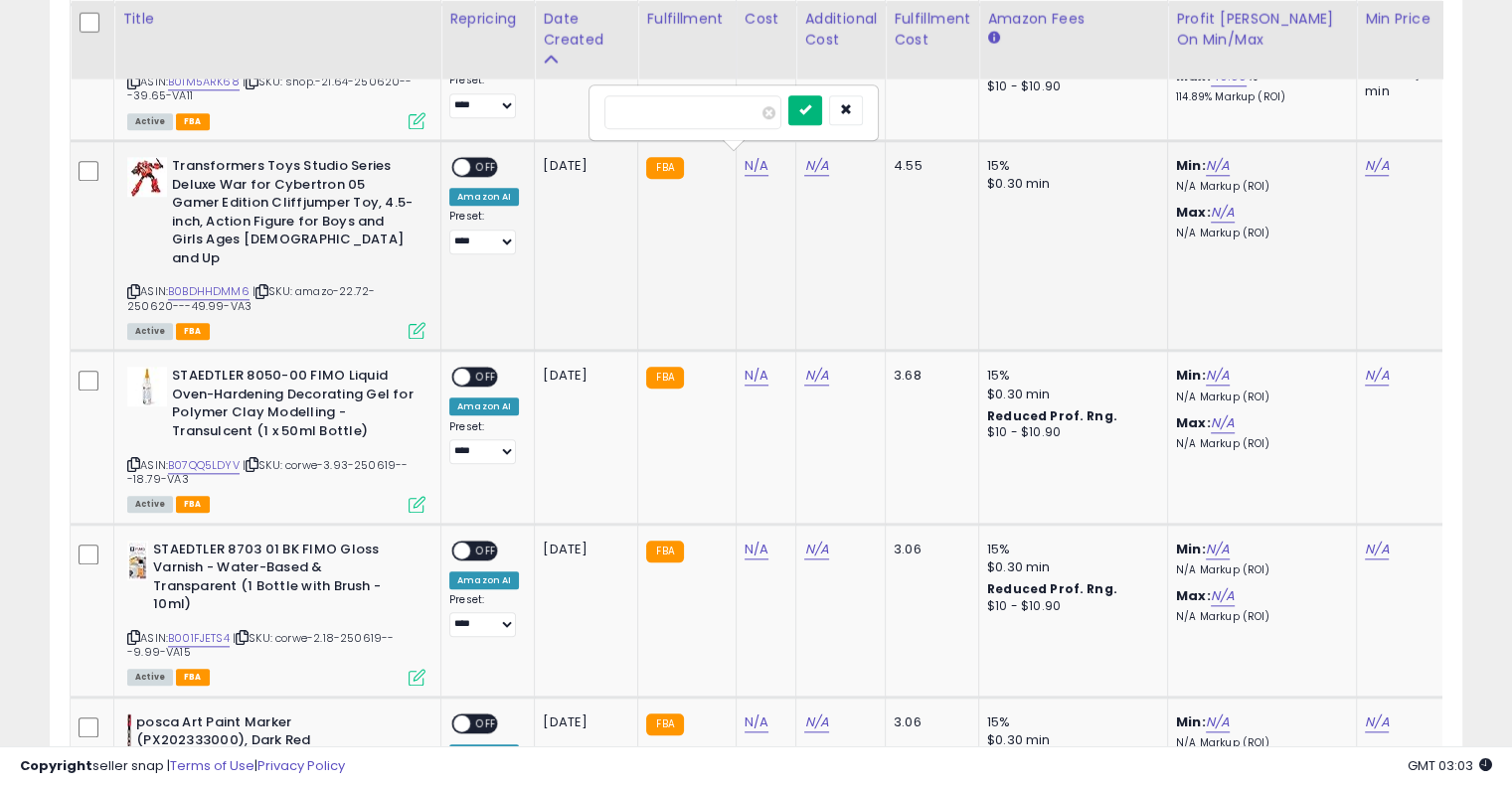 type on "*****" 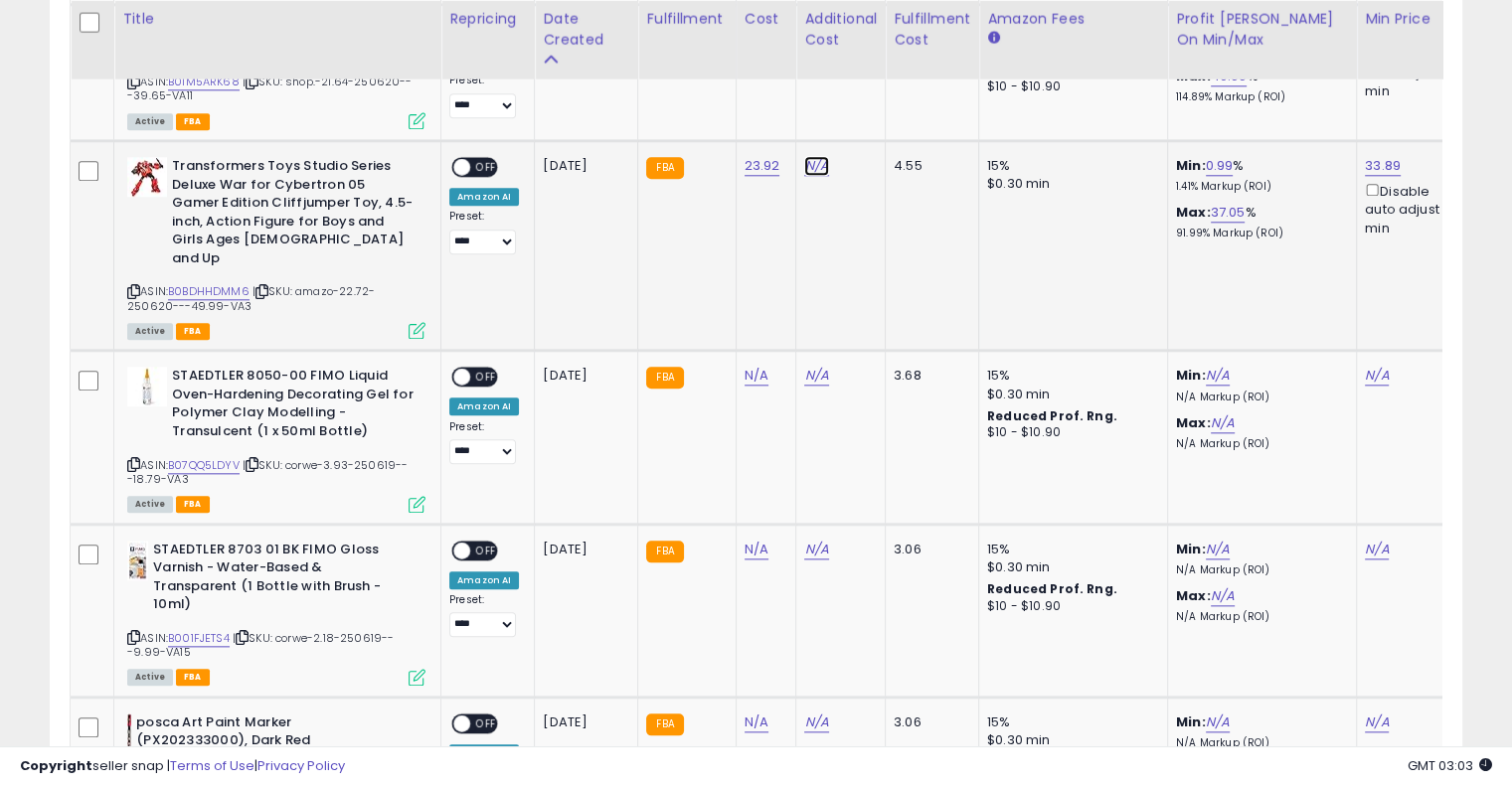 click on "N/A" at bounding box center [816, 166] 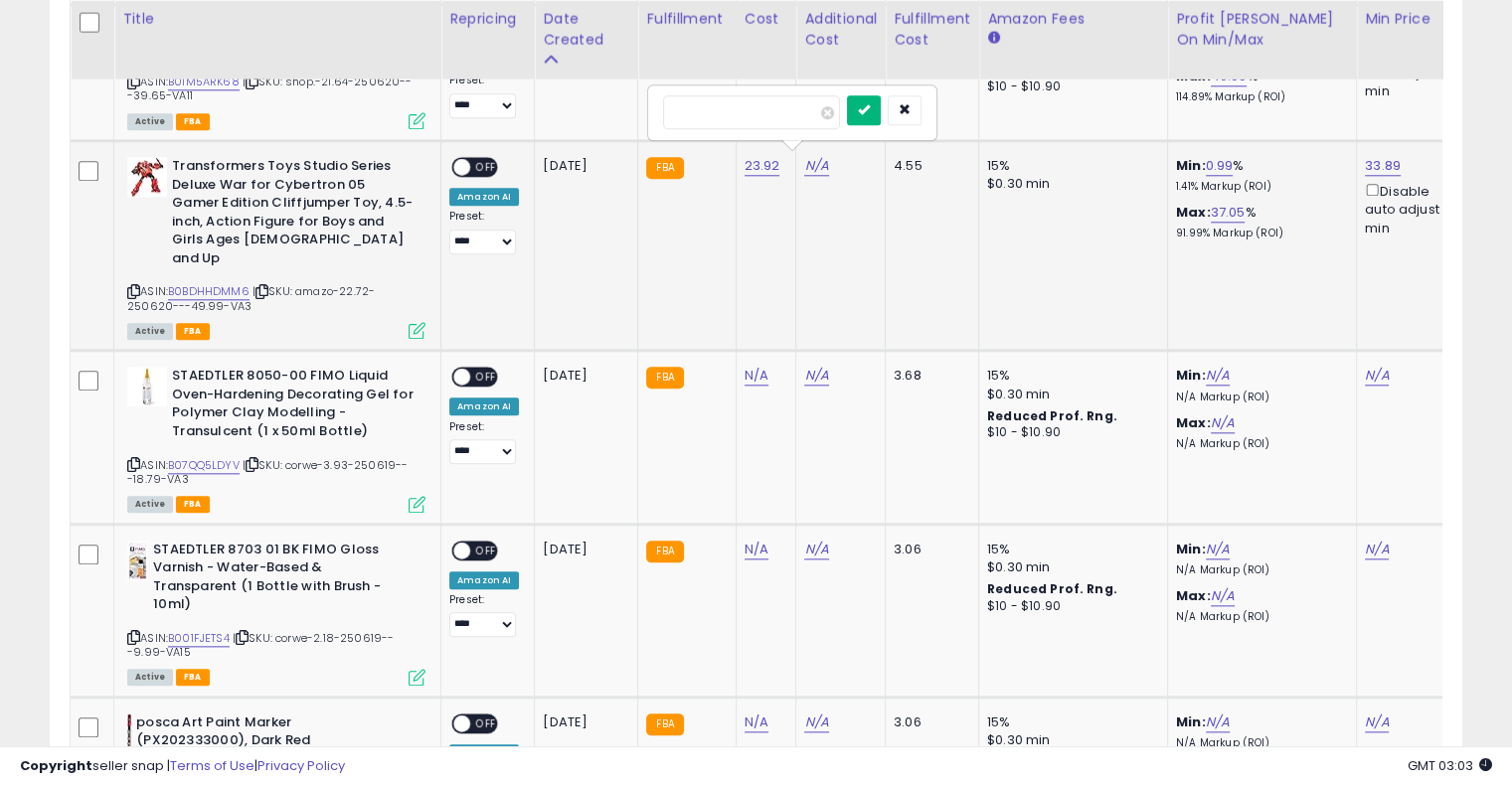 type on "****" 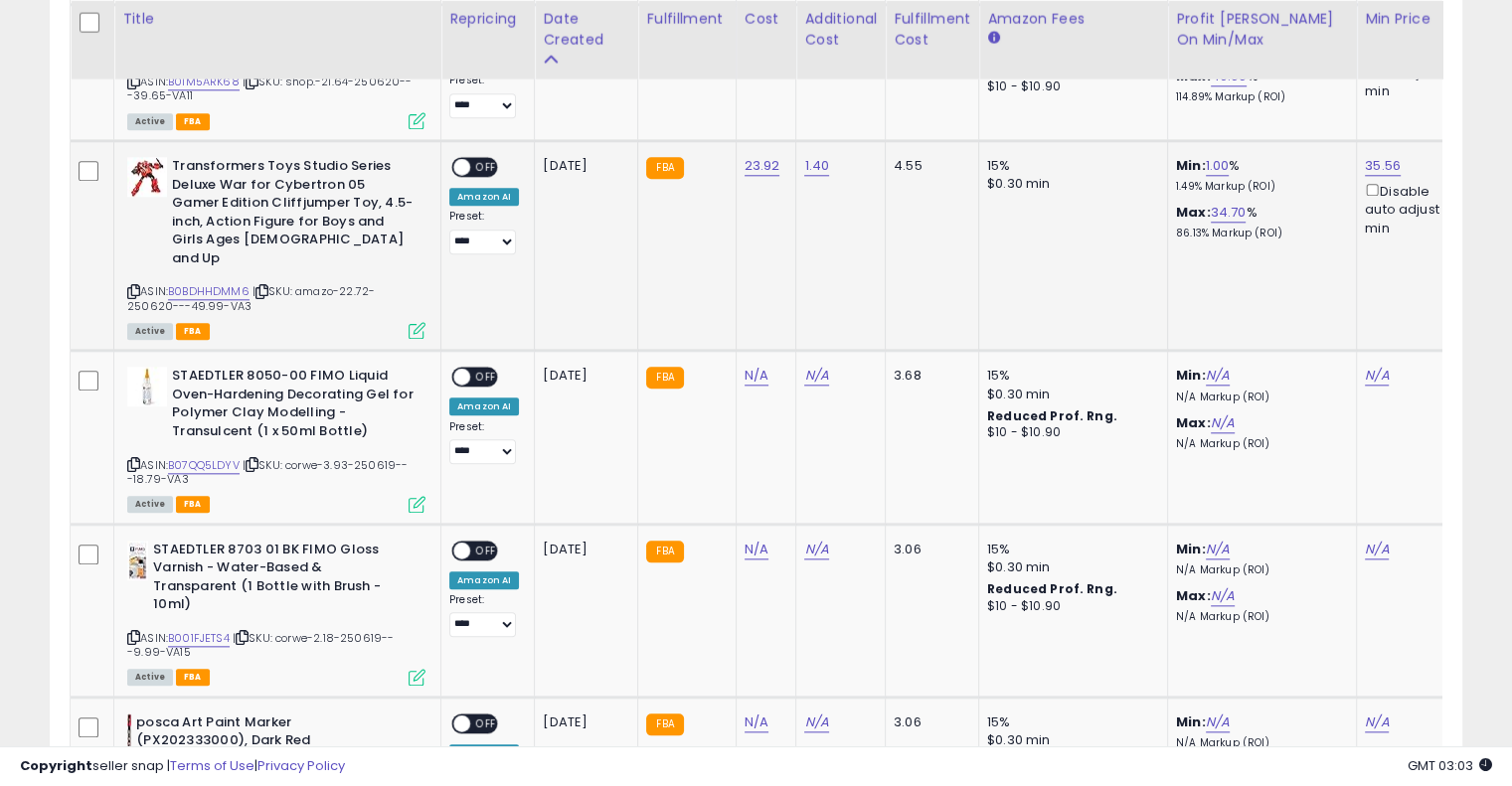 click on "OFF" at bounding box center (486, 167) 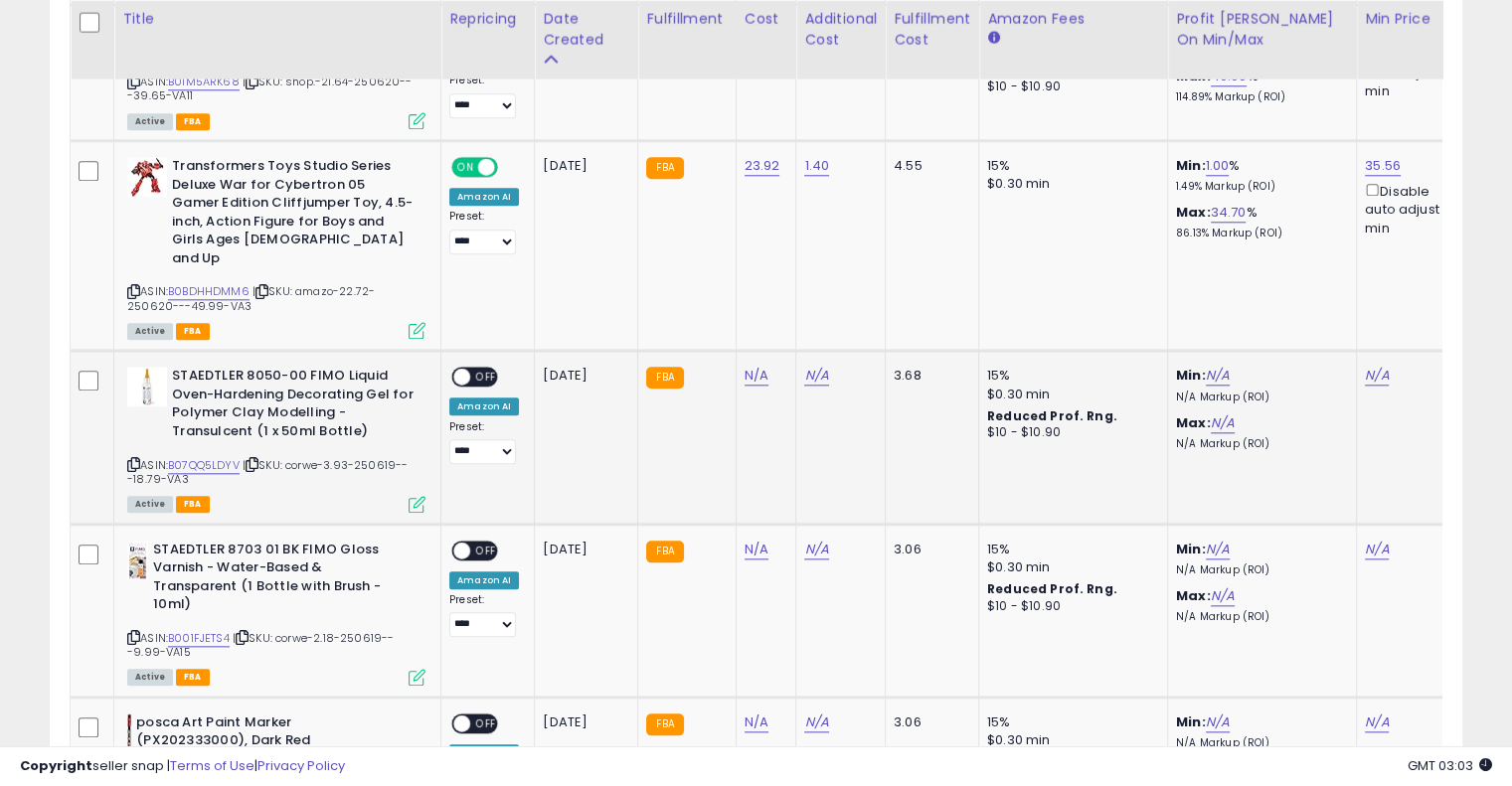 click at bounding box center (252, 464) 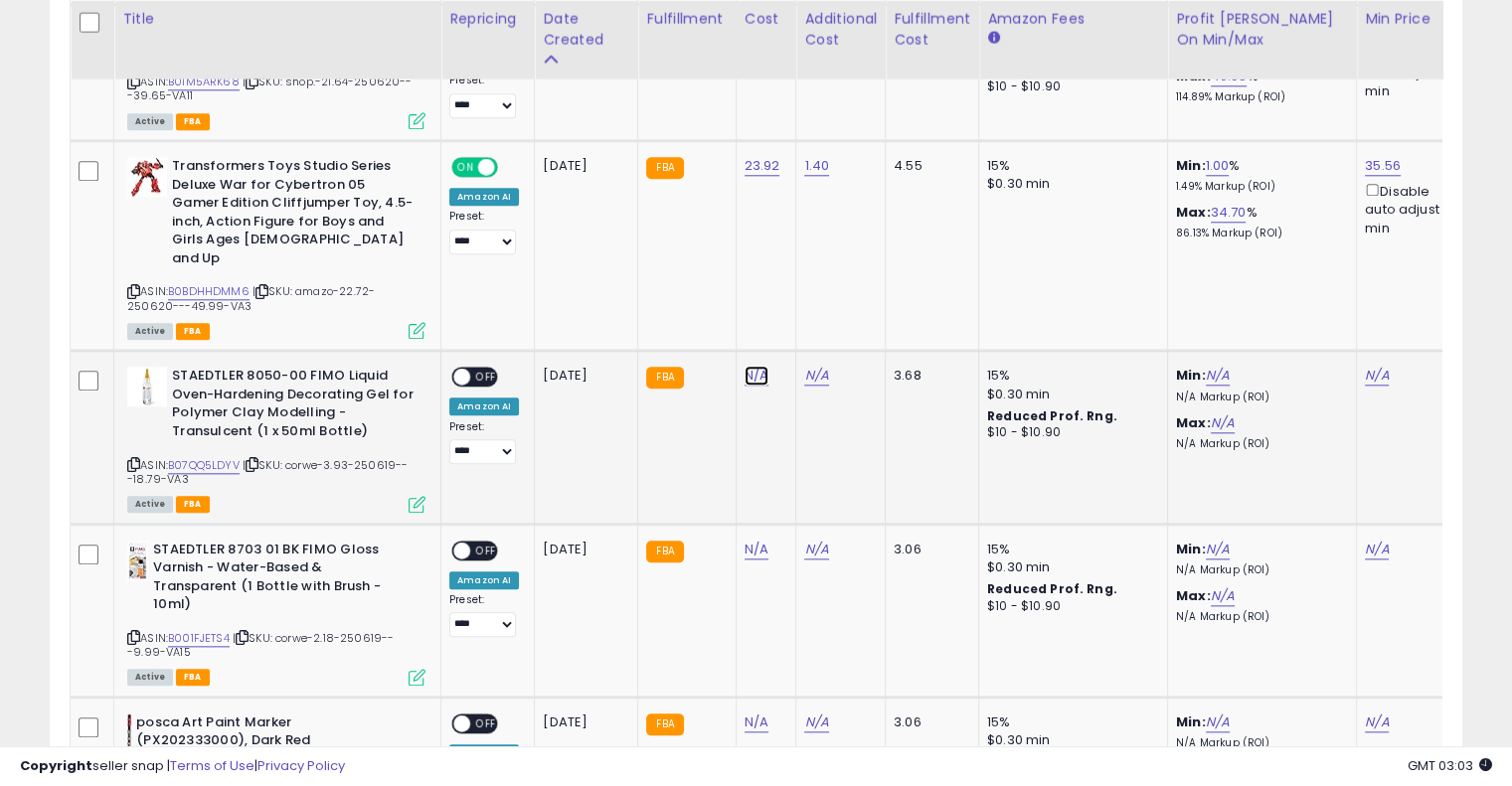click on "N/A" at bounding box center (756, 376) 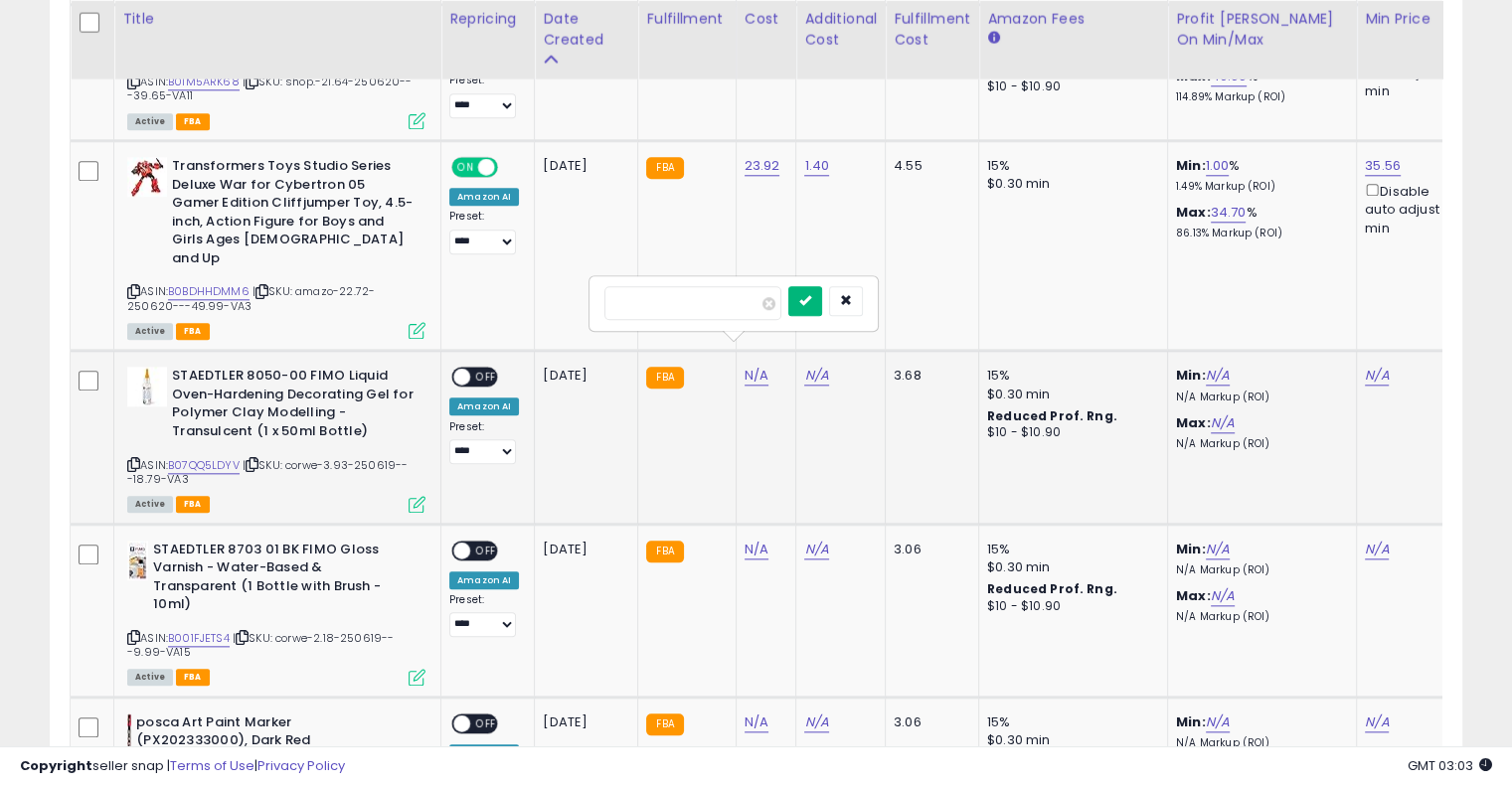 type on "****" 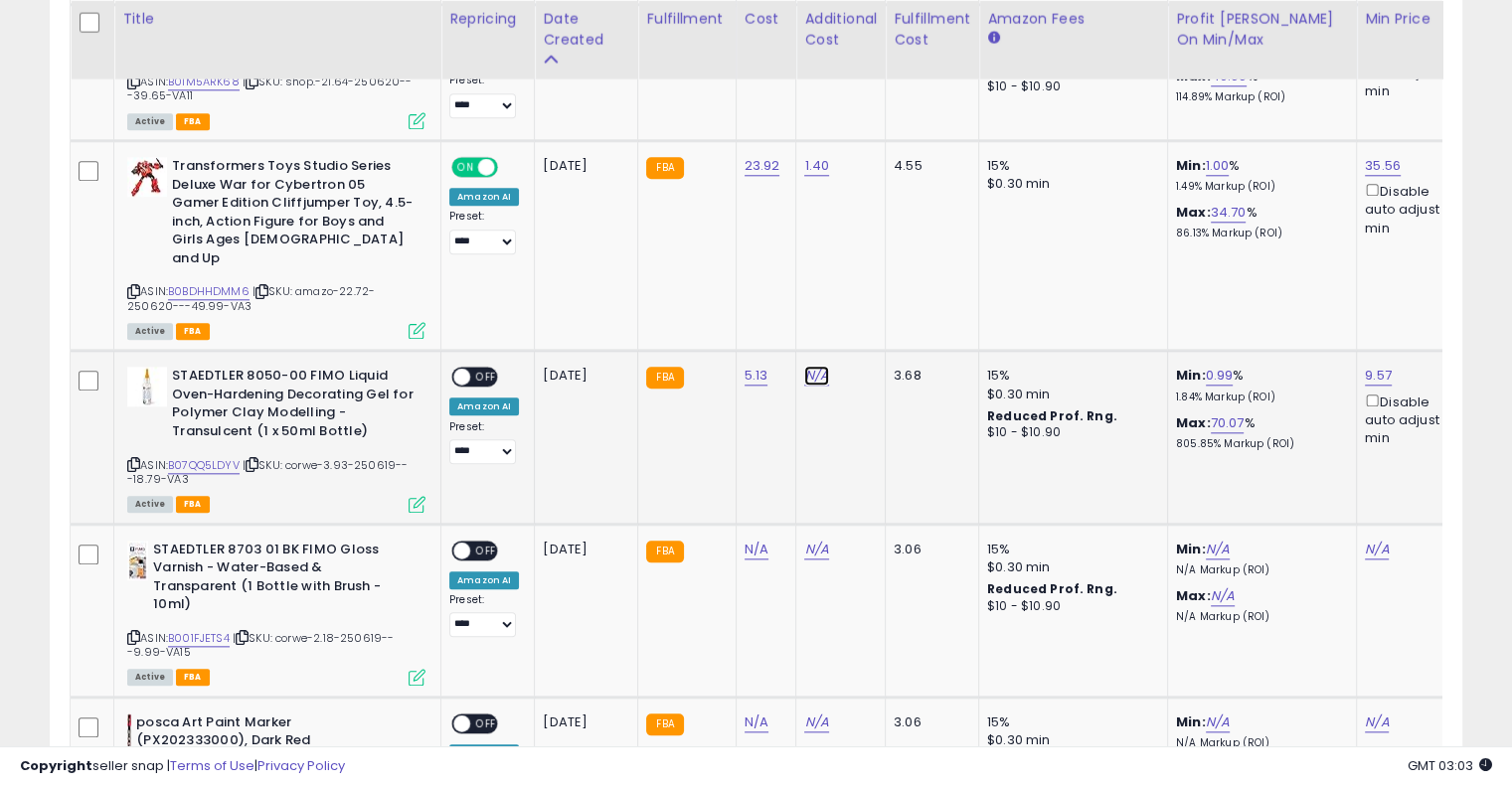click on "N/A" at bounding box center [816, 376] 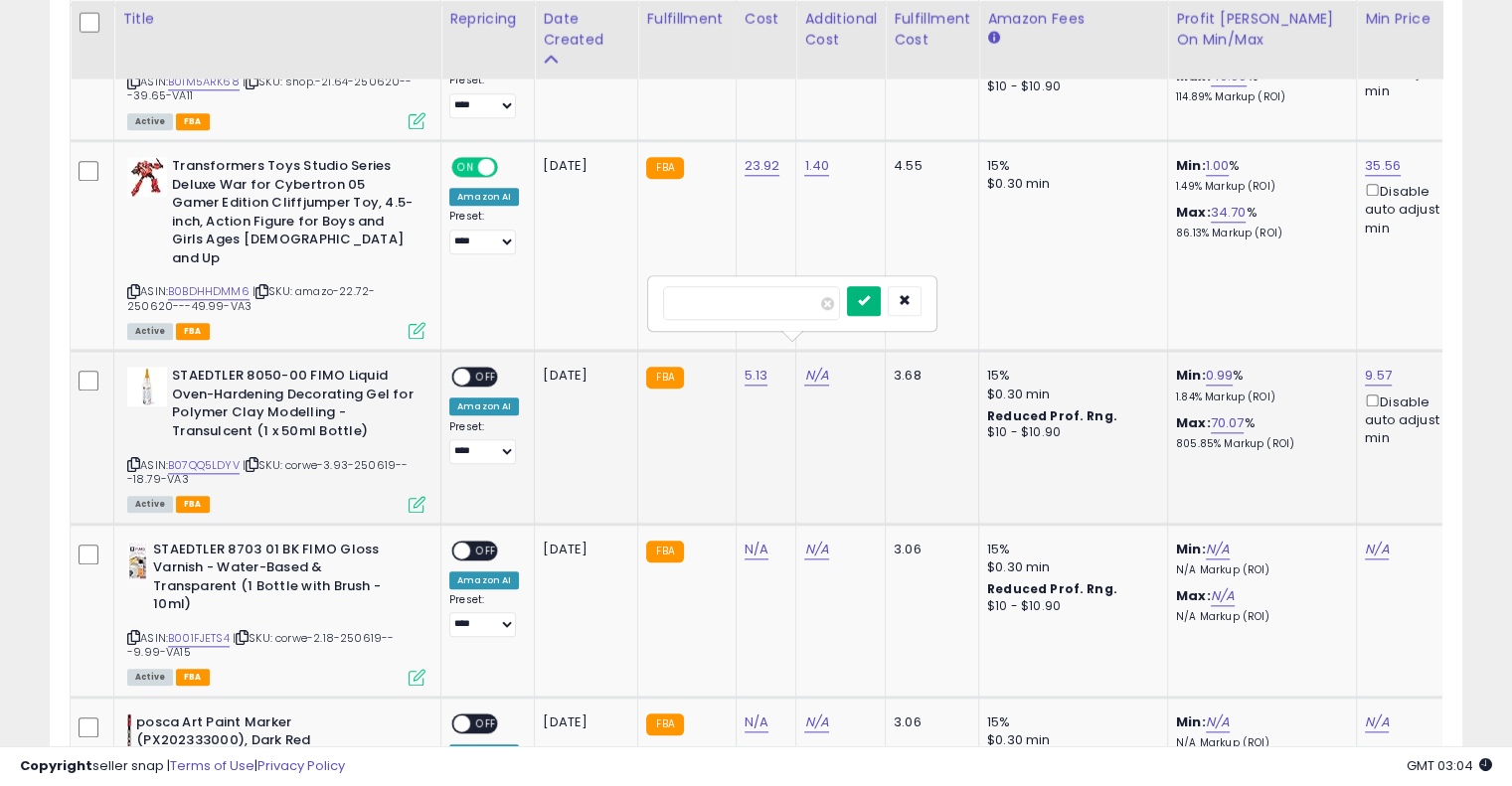 type on "****" 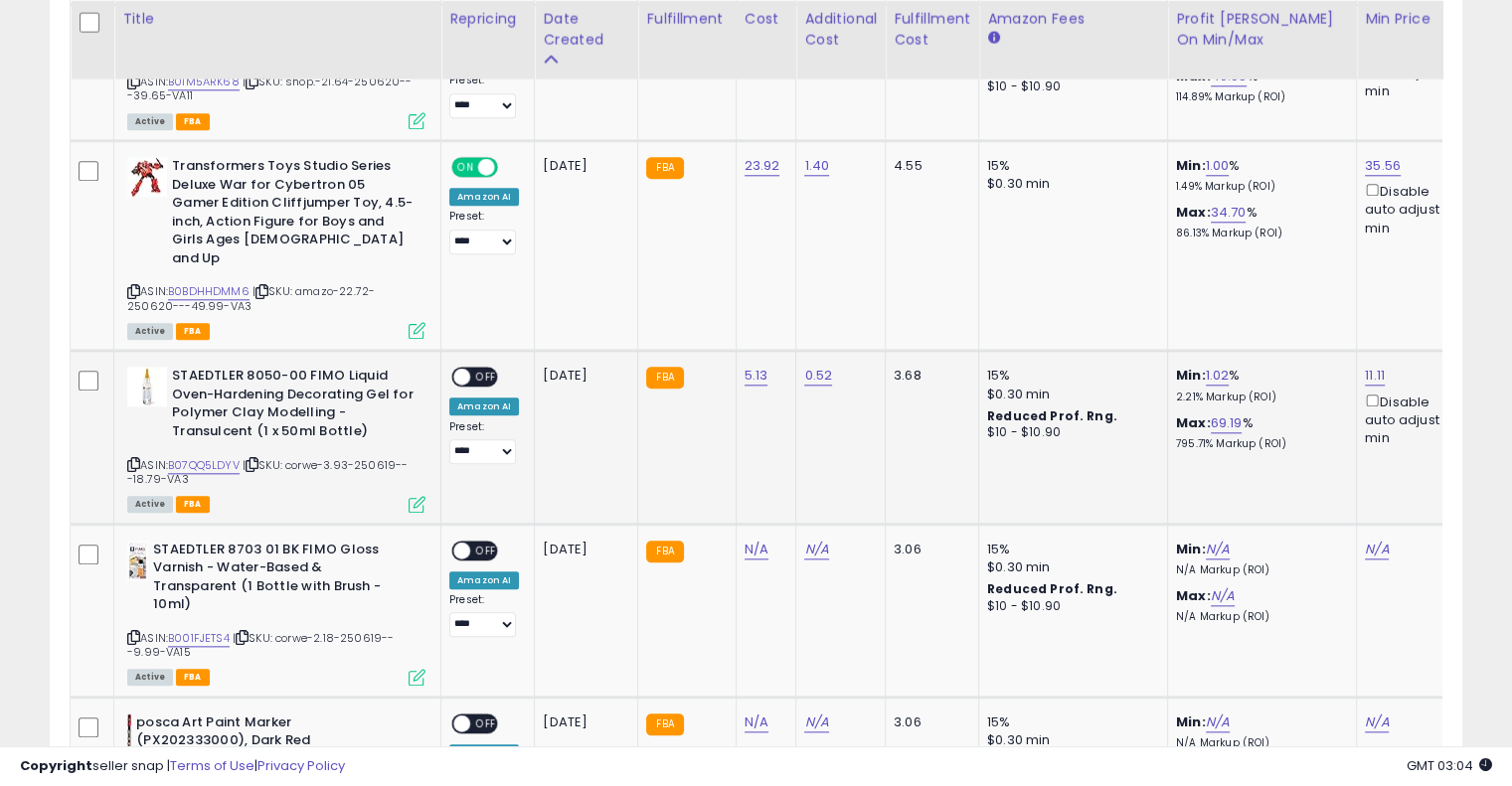 click on "OFF" at bounding box center (486, 377) 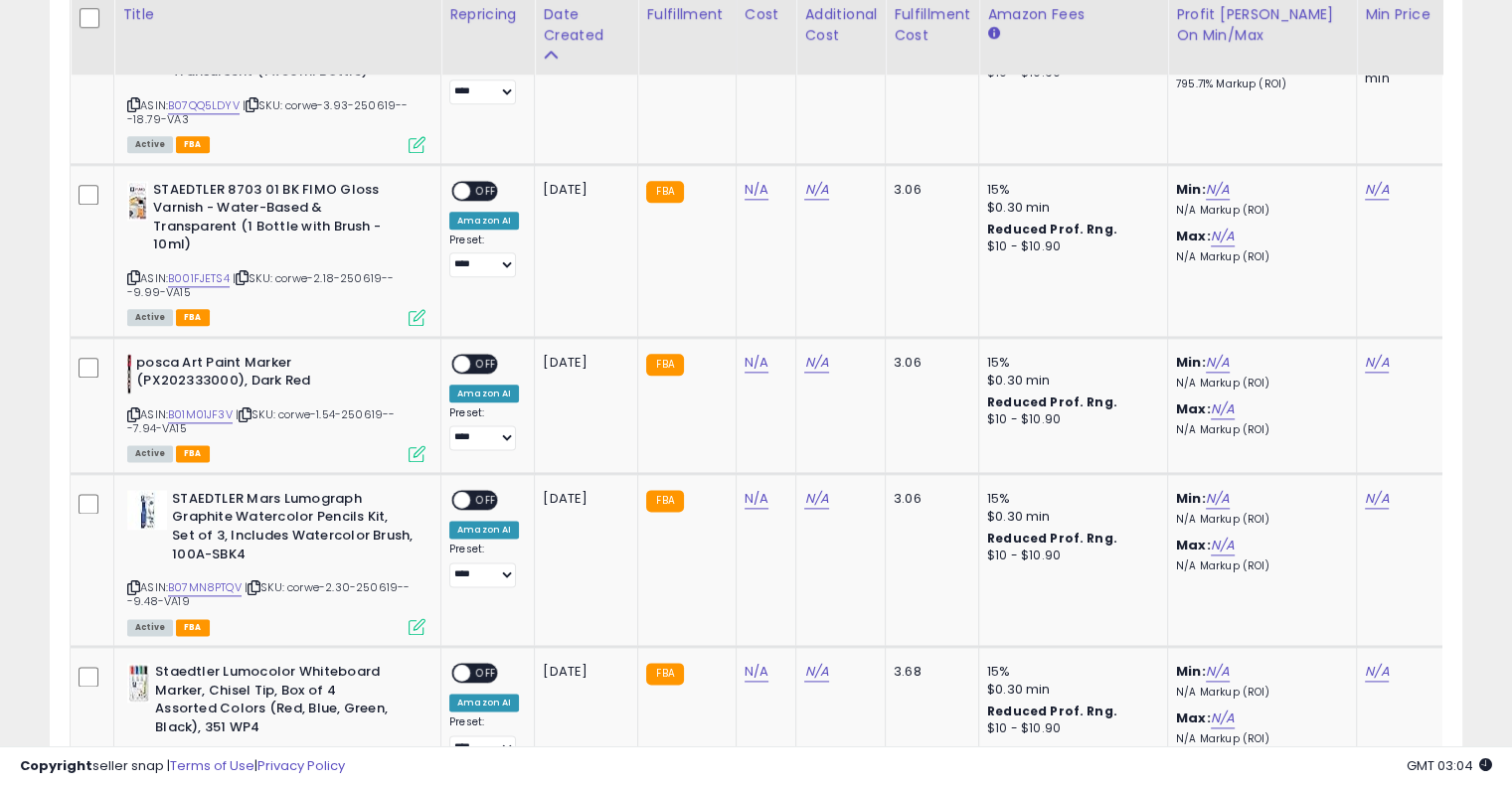 scroll, scrollTop: 2435, scrollLeft: 0, axis: vertical 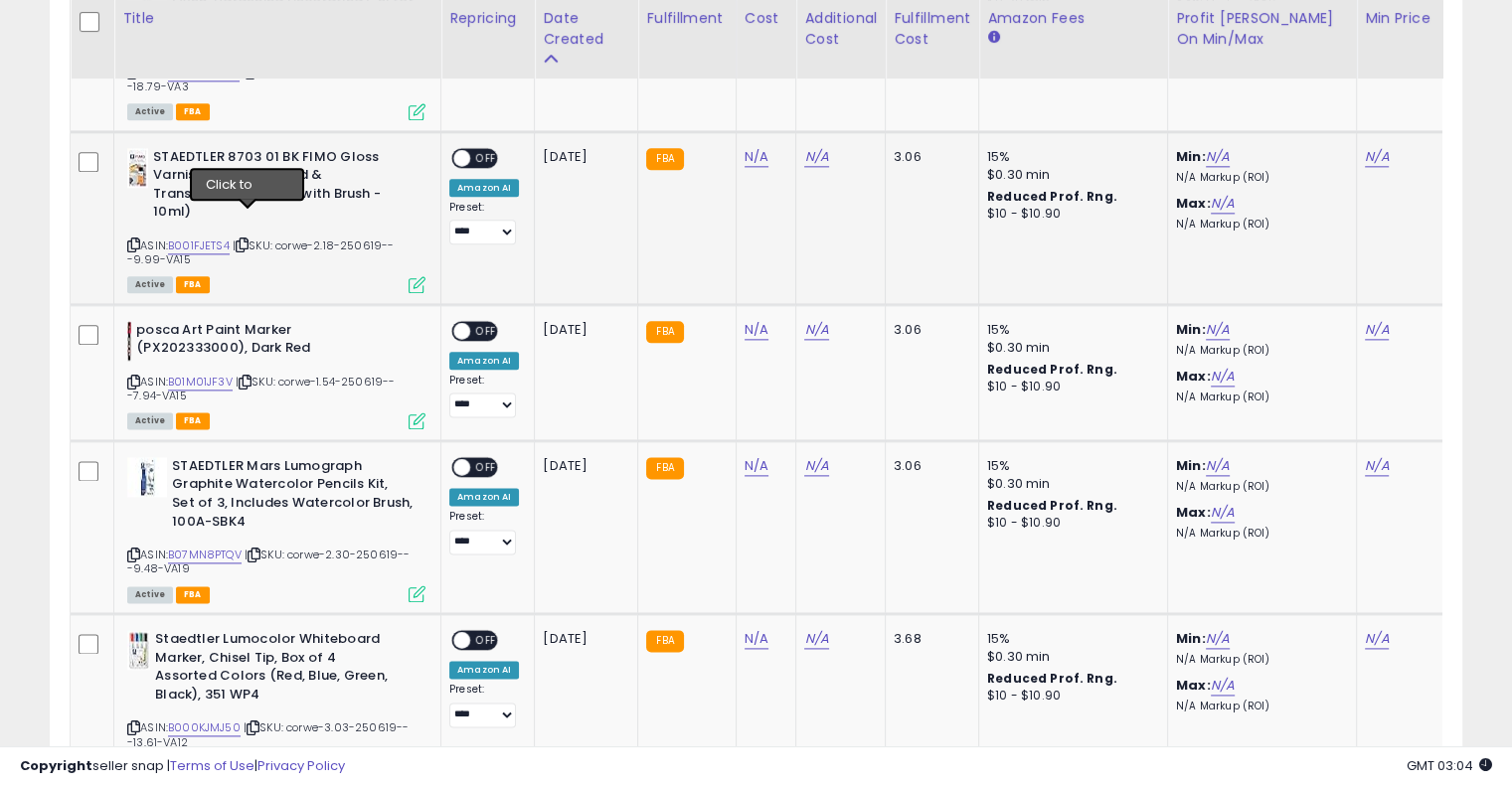 click at bounding box center (242, 244) 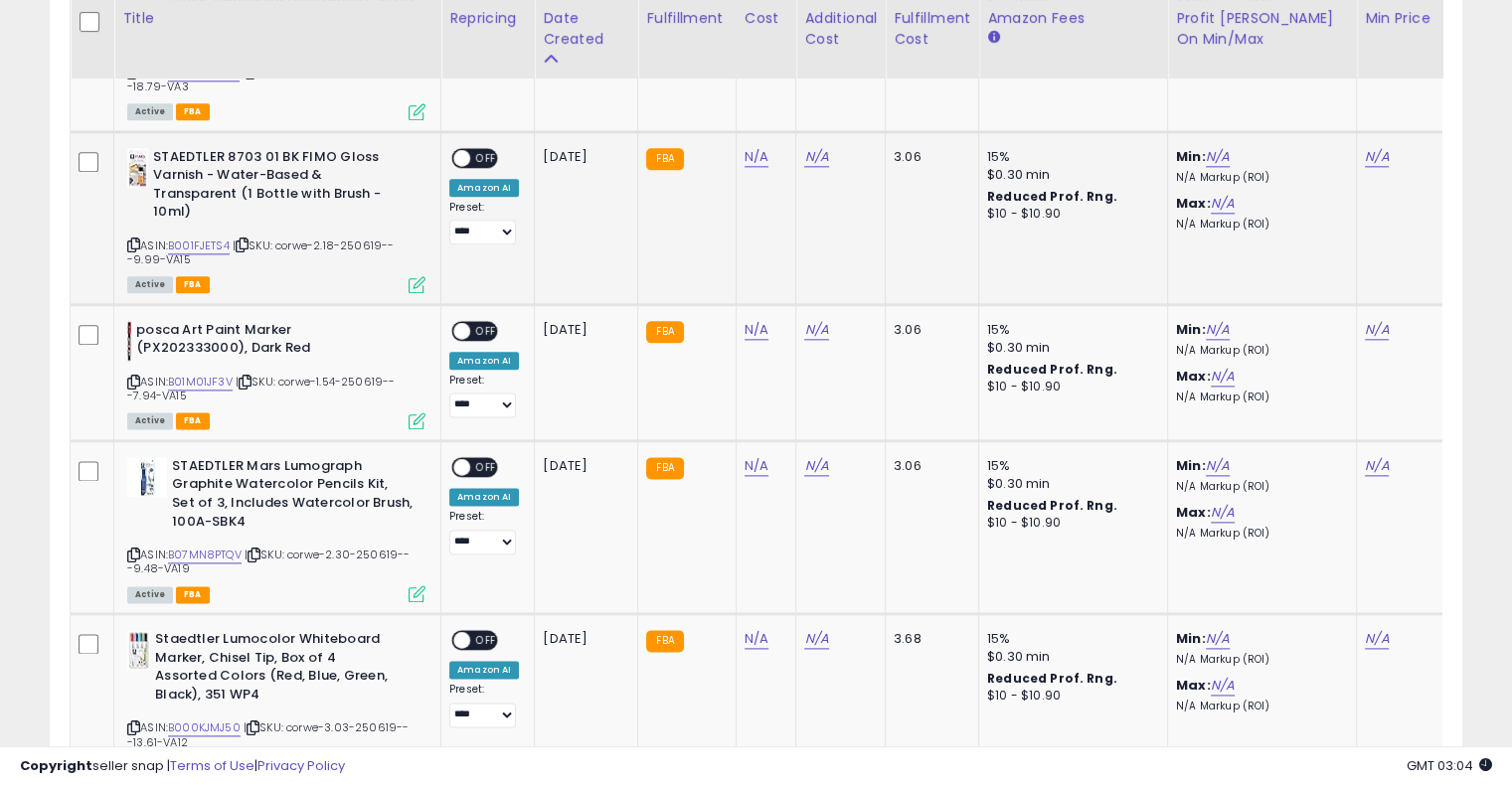 click at bounding box center (242, 244) 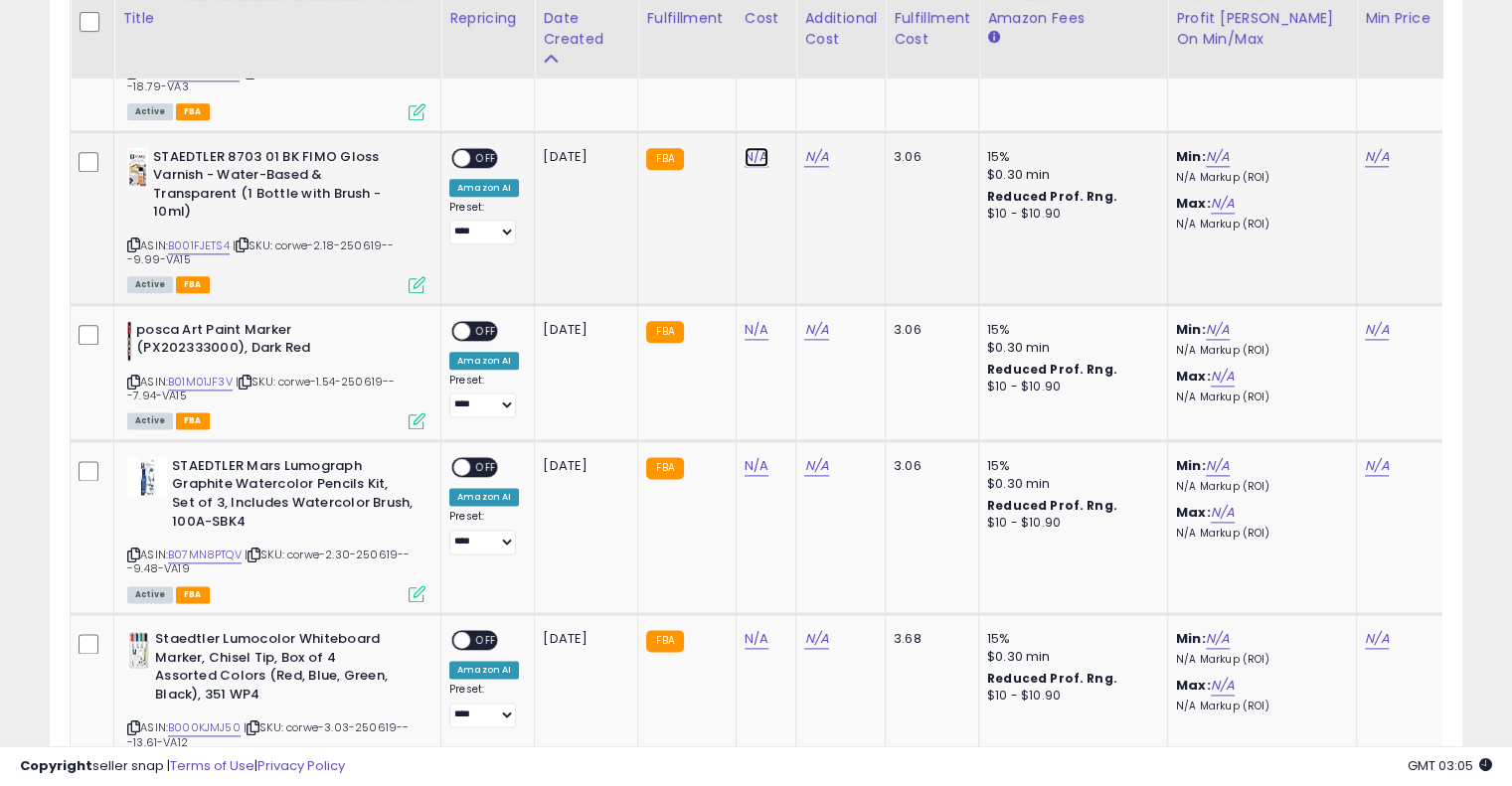 click on "N/A" at bounding box center [756, 157] 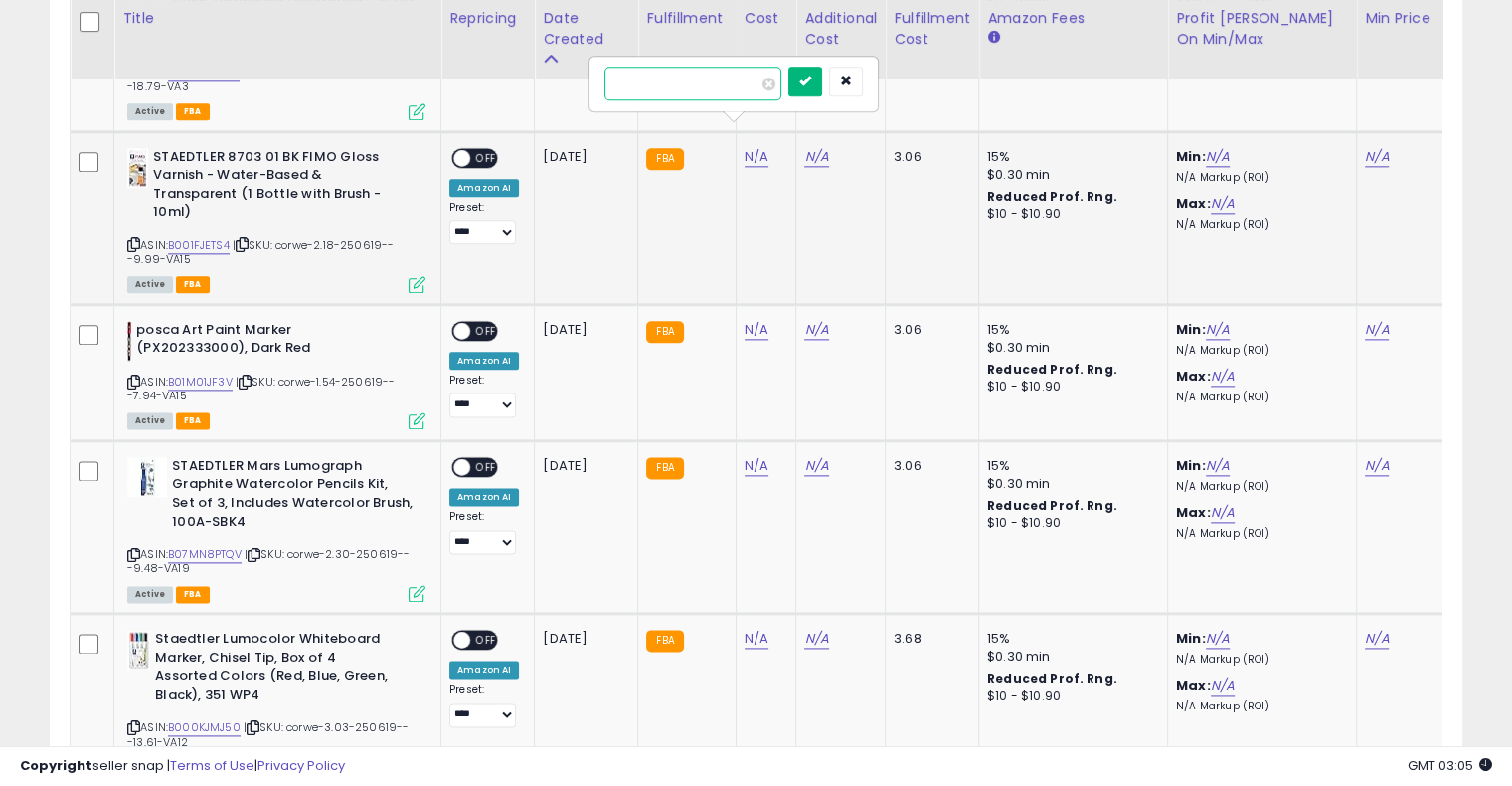 type on "****" 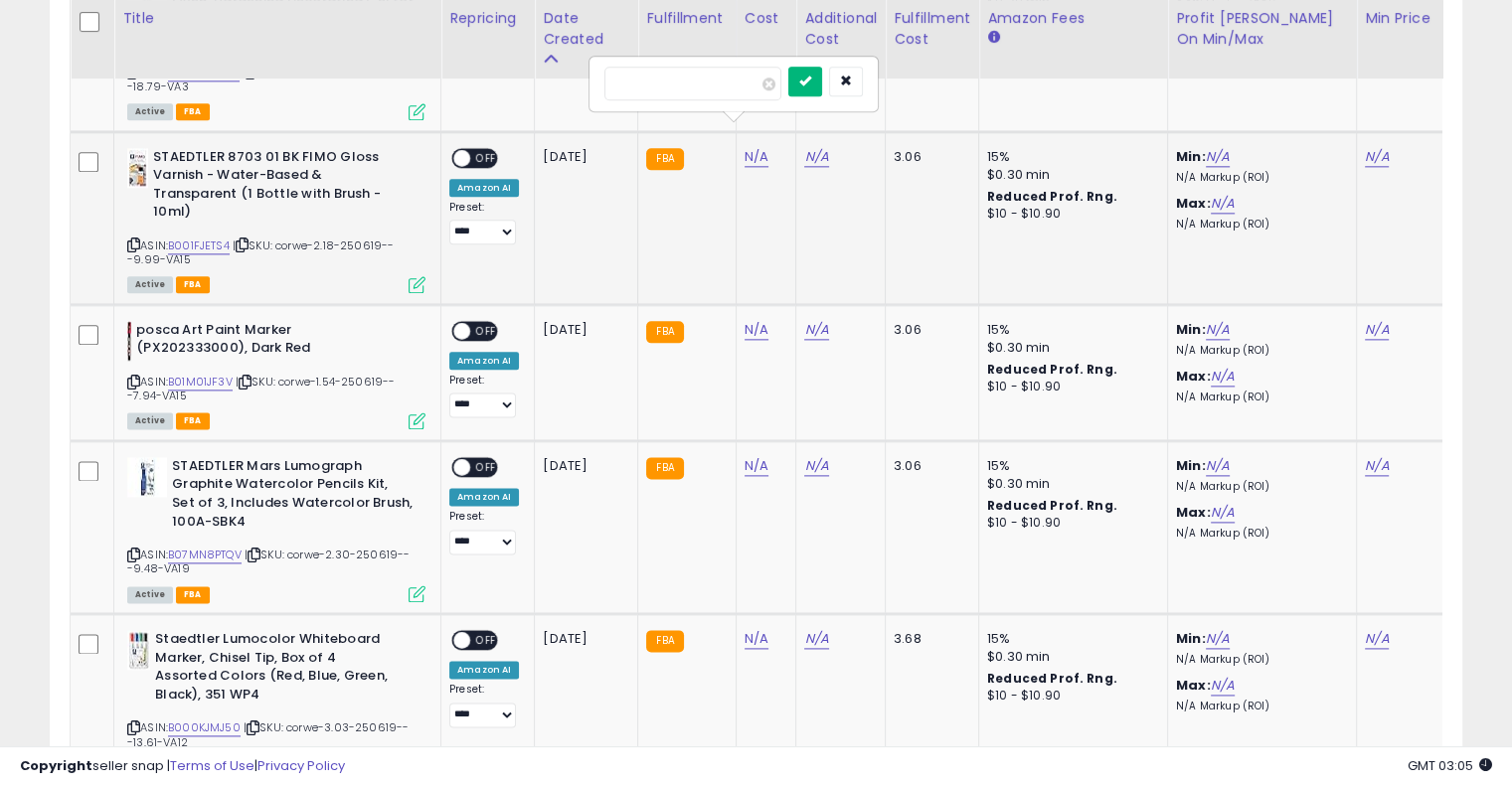 click at bounding box center [805, 81] 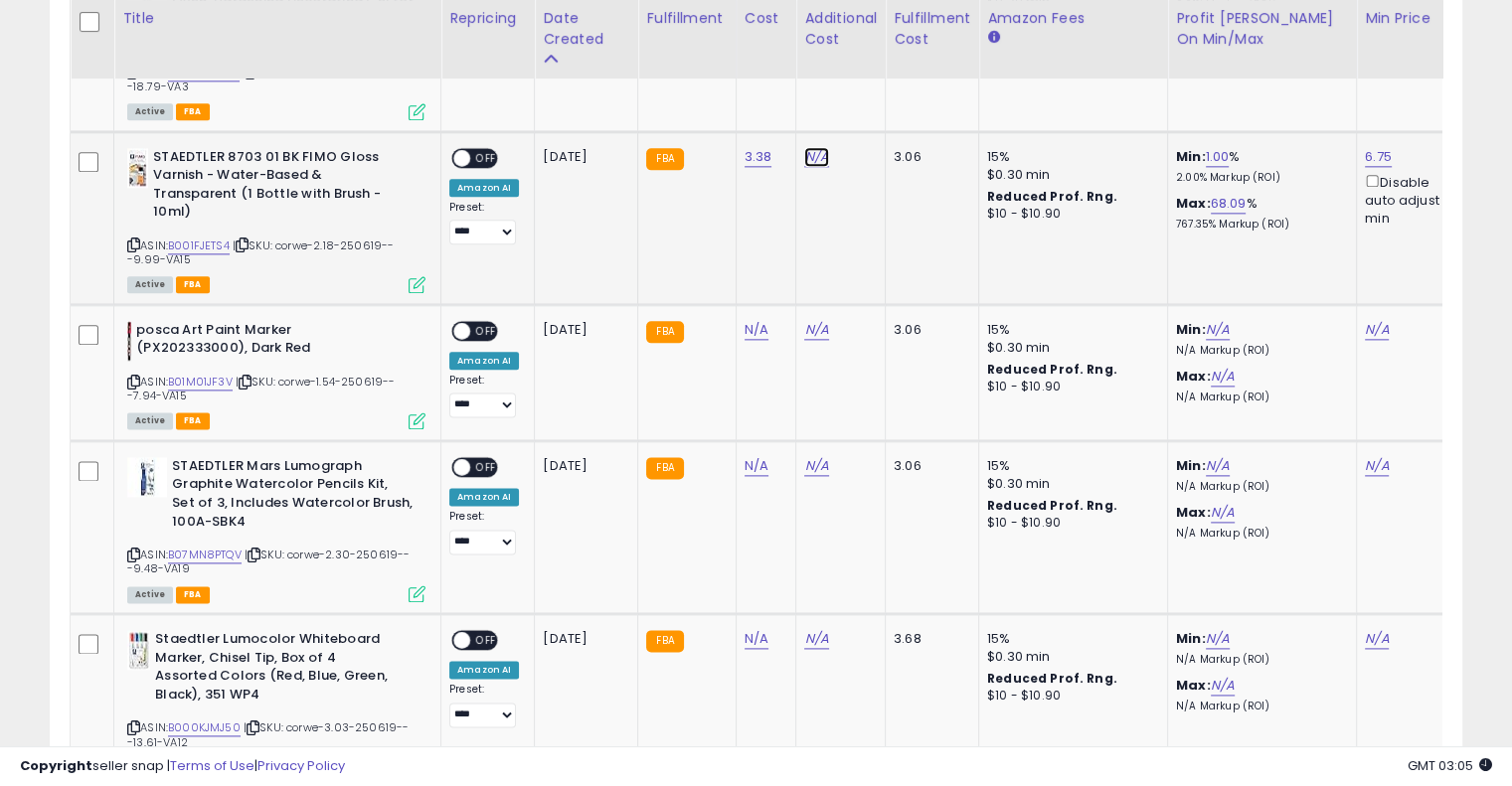 click on "N/A" at bounding box center [816, 157] 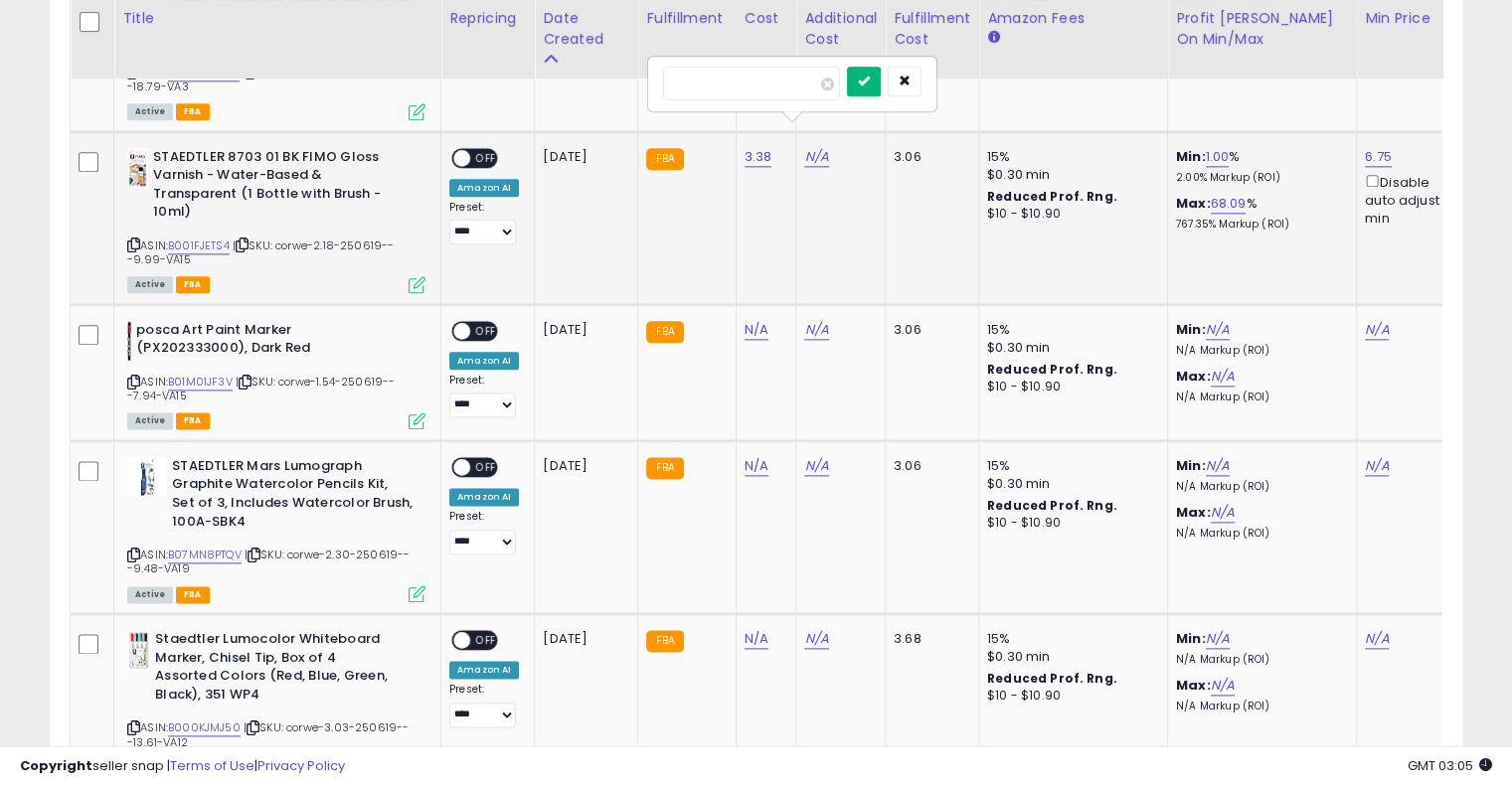 type on "****" 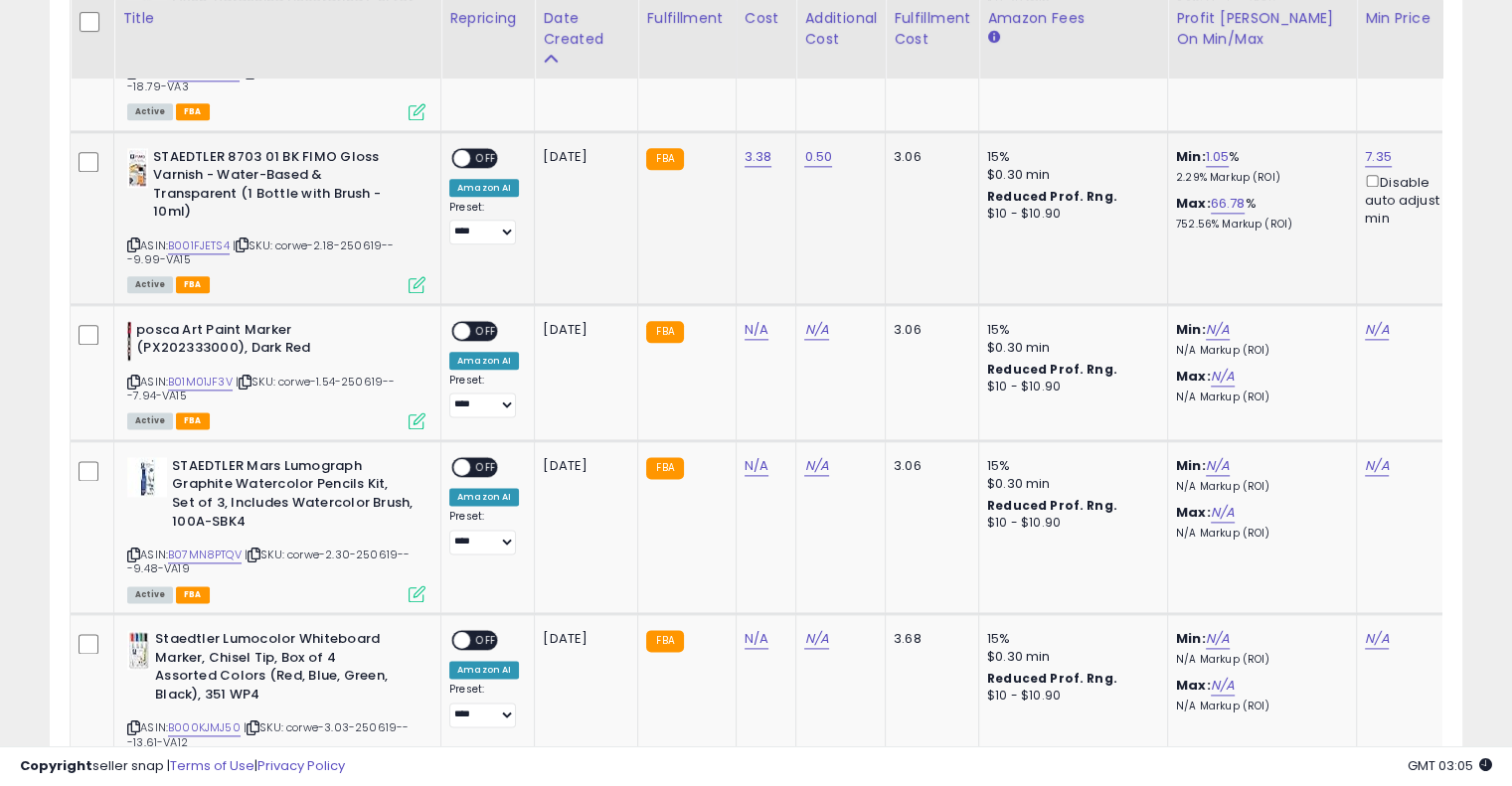 click on "OFF" at bounding box center [486, 157] 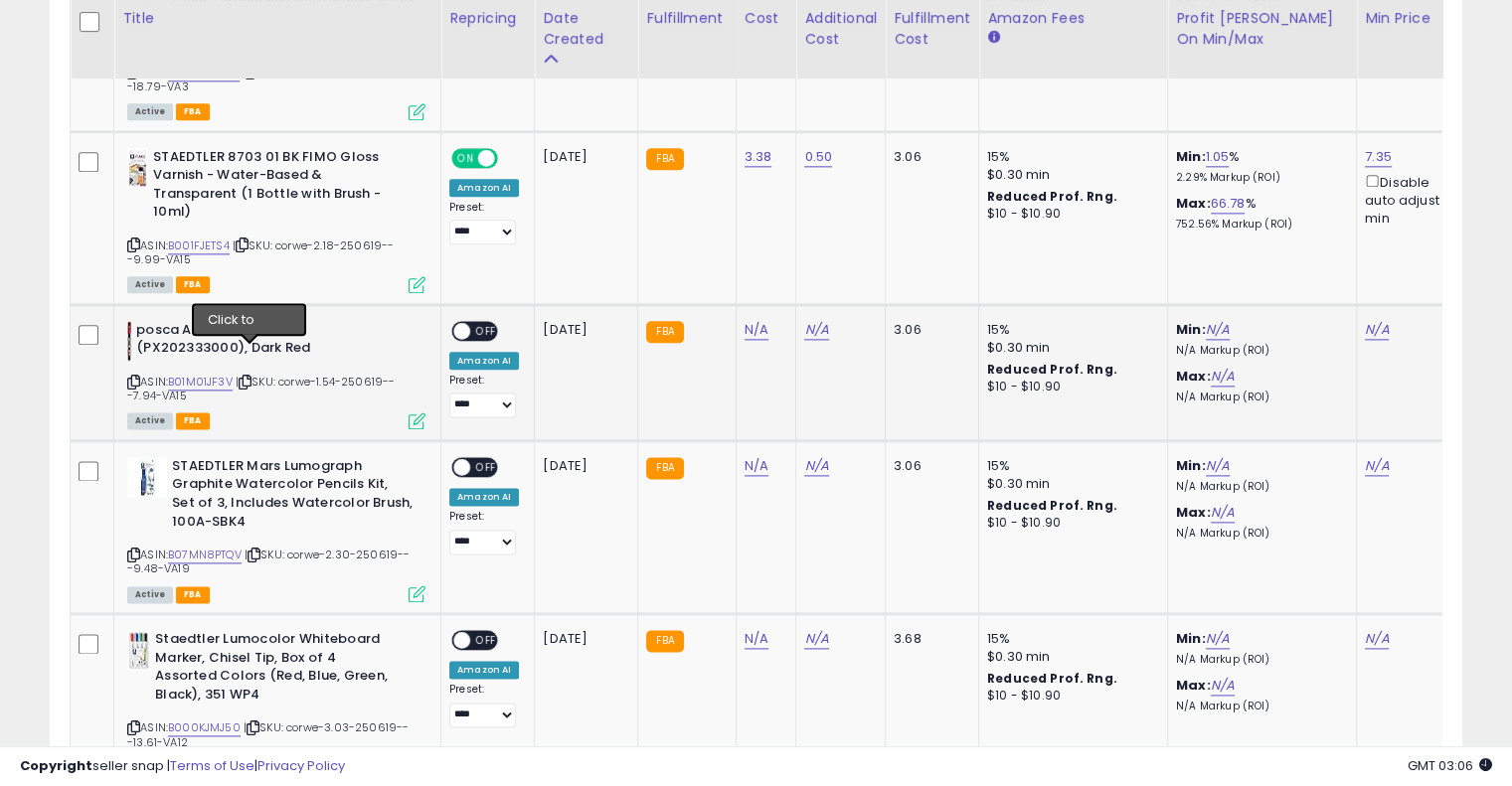 click at bounding box center [245, 382] 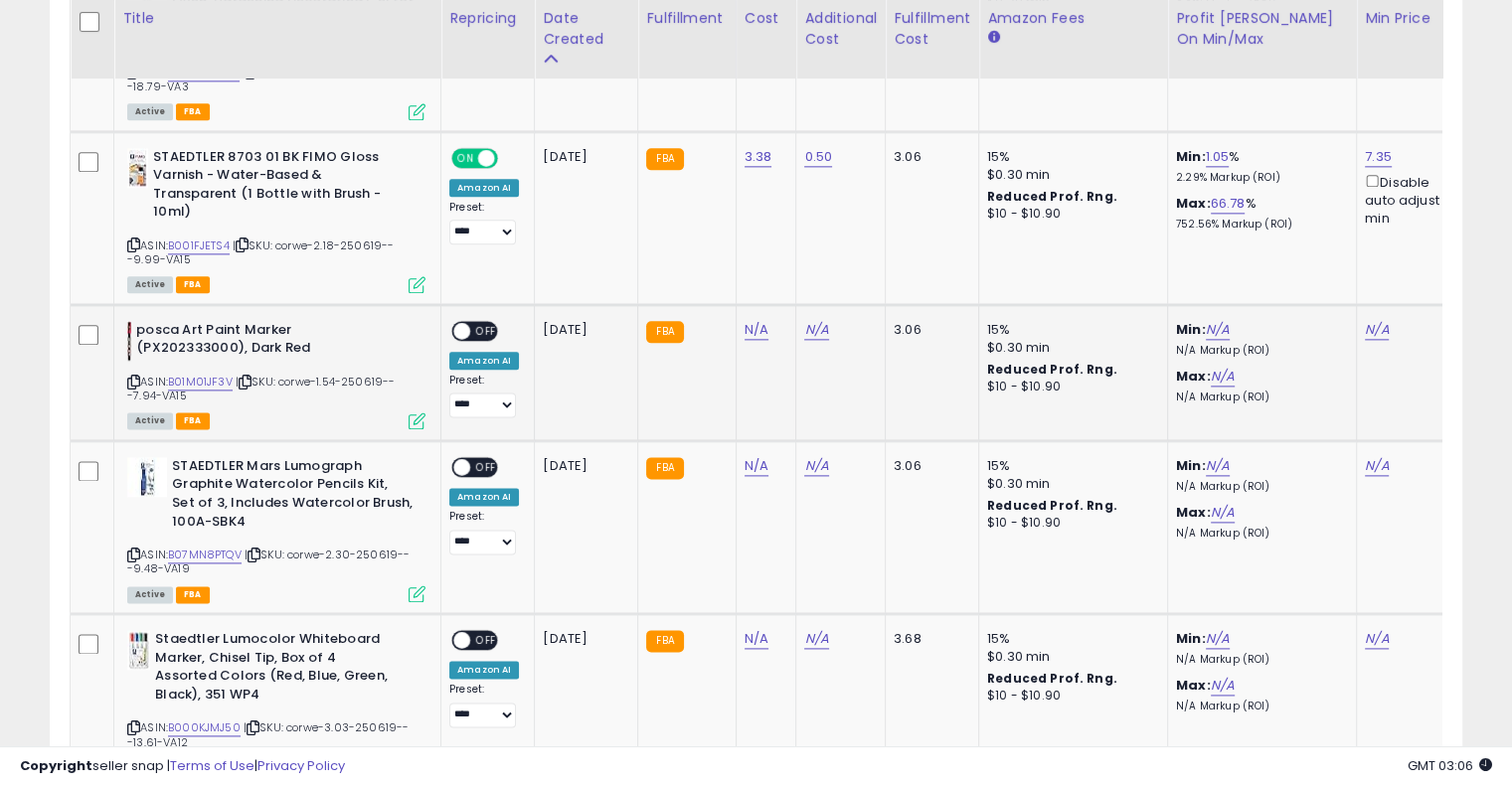 click at bounding box center (245, 382) 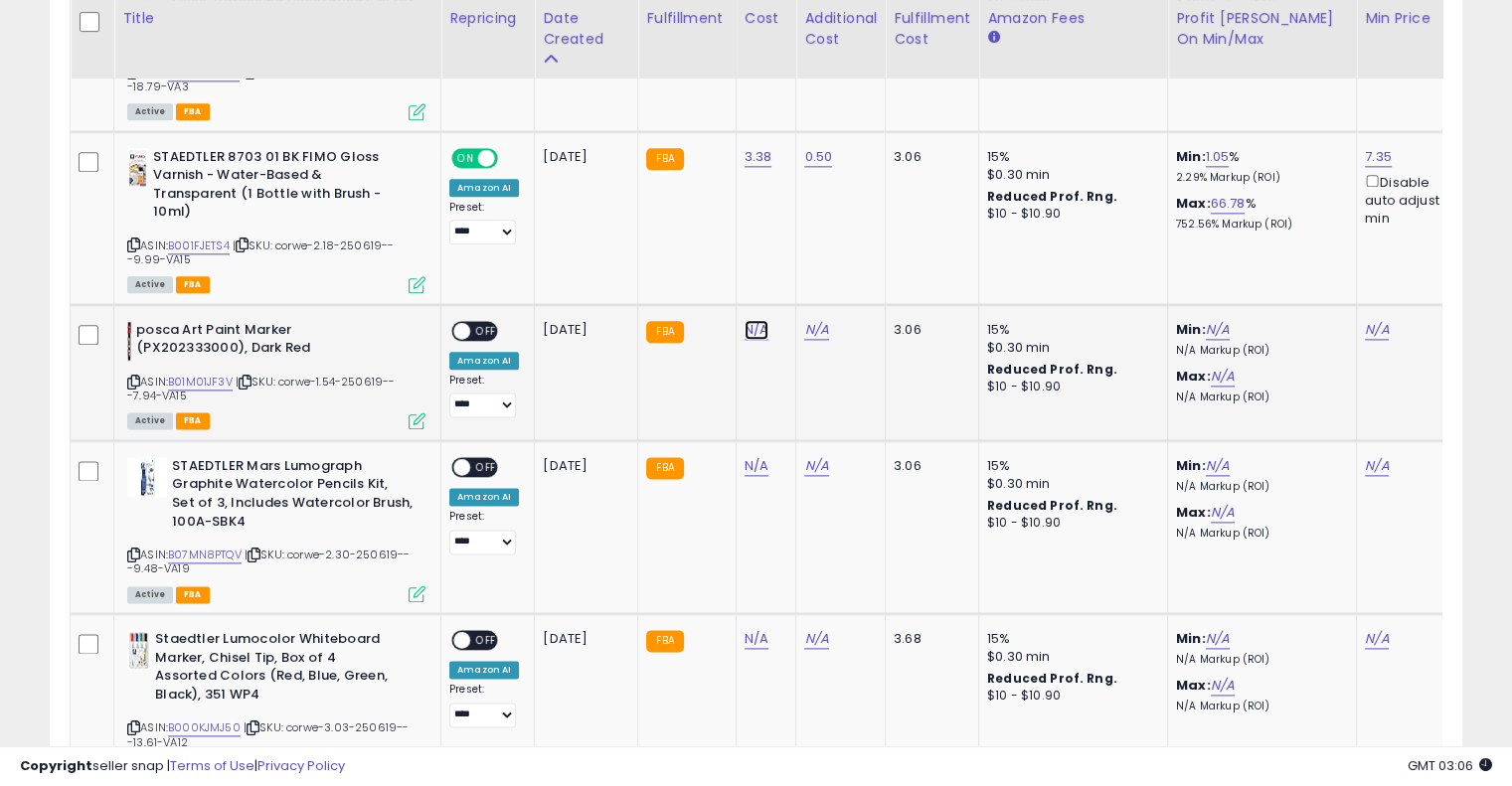 click on "N/A" at bounding box center [756, 330] 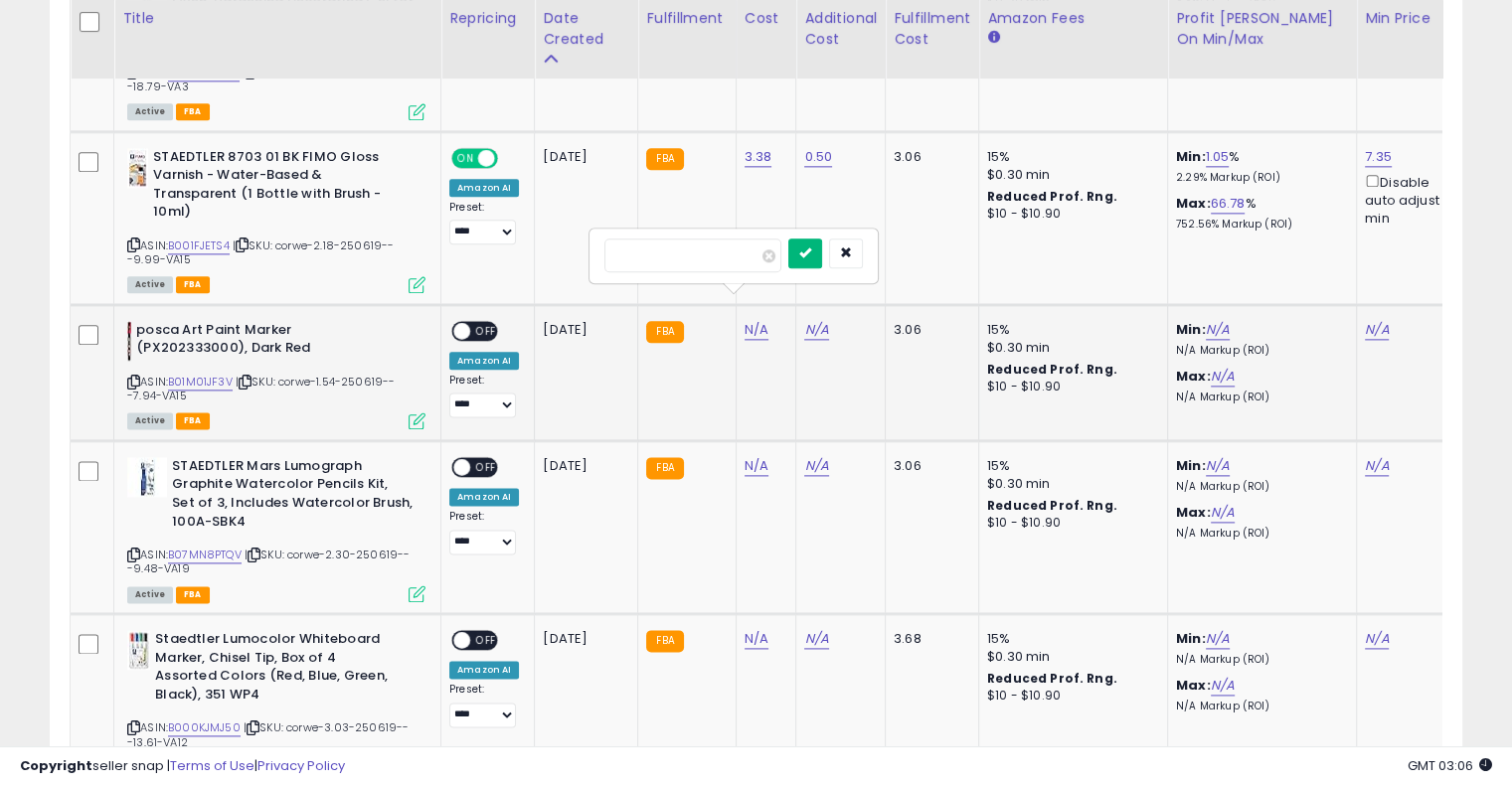 type on "****" 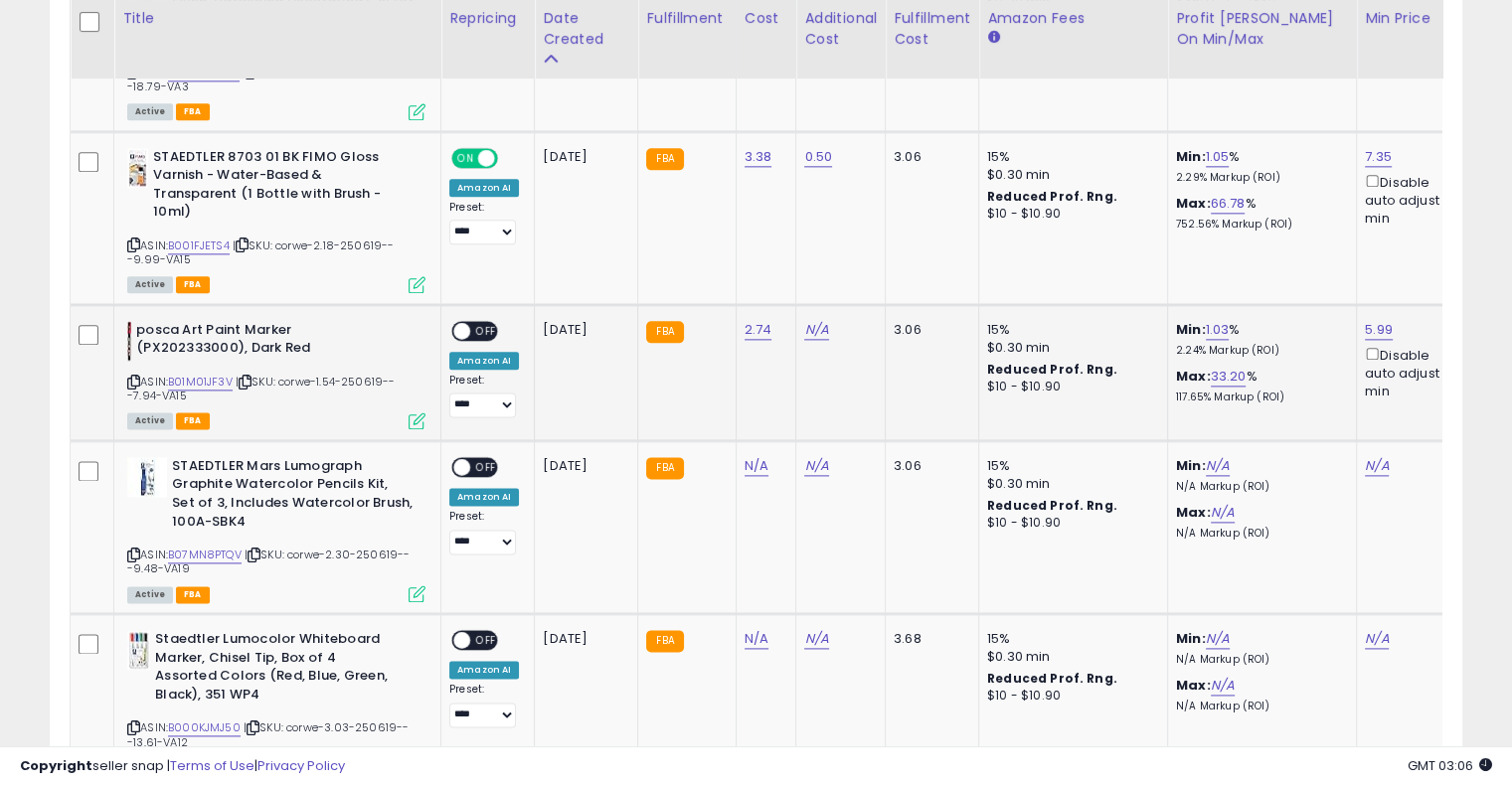 click on "N/A" at bounding box center [837, 330] 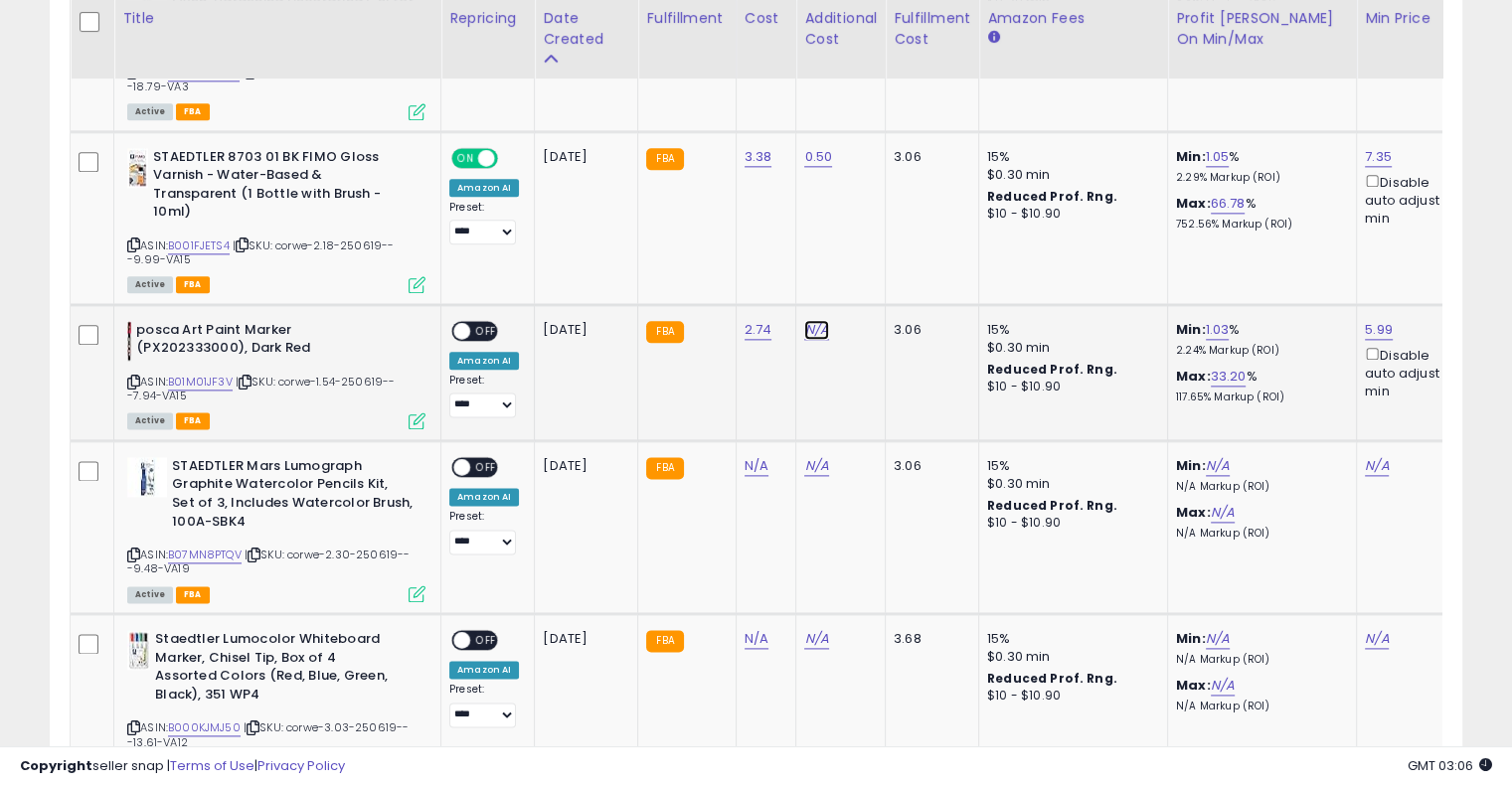 click on "N/A" at bounding box center (816, 330) 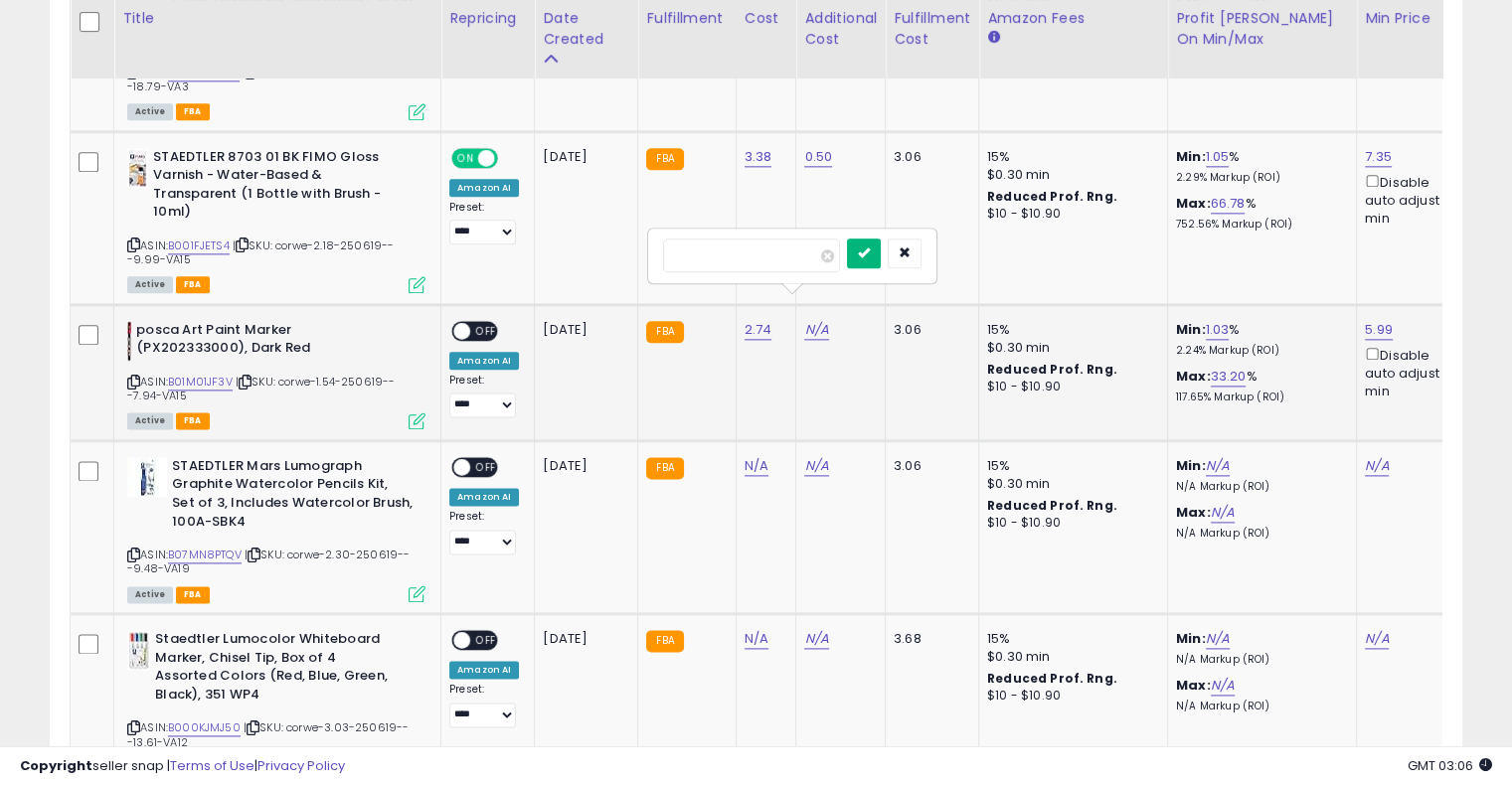 type on "****" 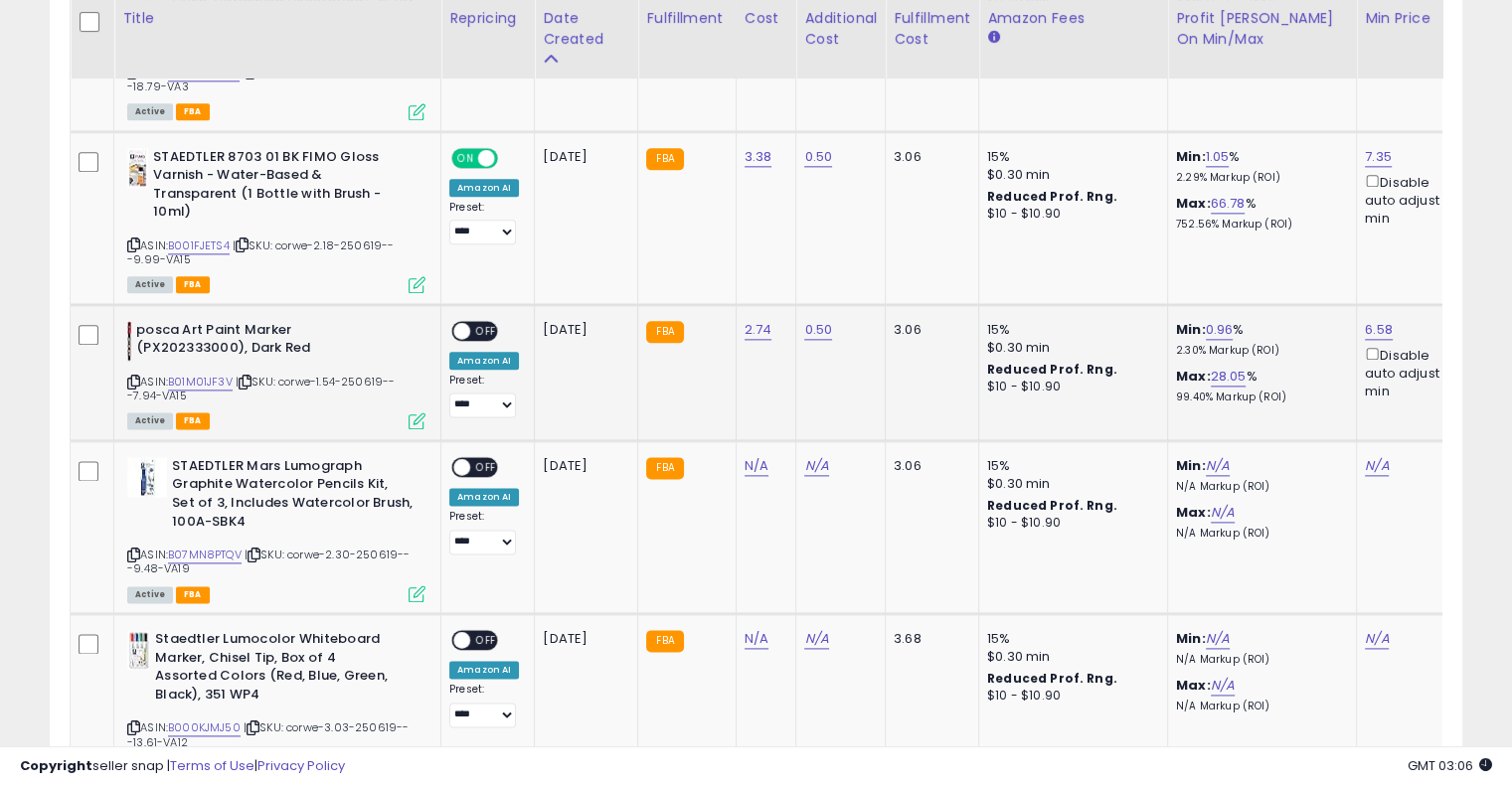 click on "OFF" at bounding box center (486, 330) 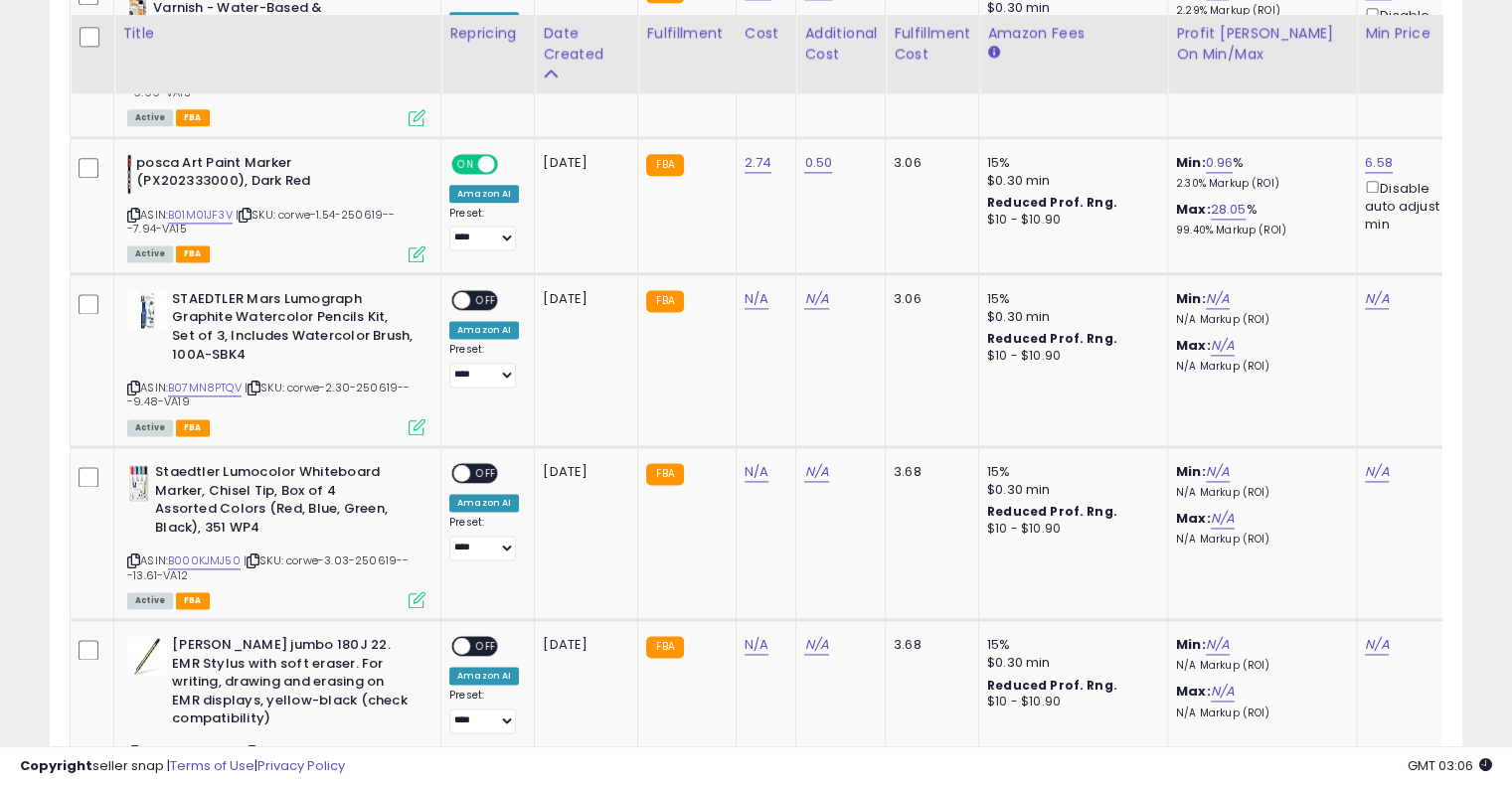 scroll, scrollTop: 2641, scrollLeft: 0, axis: vertical 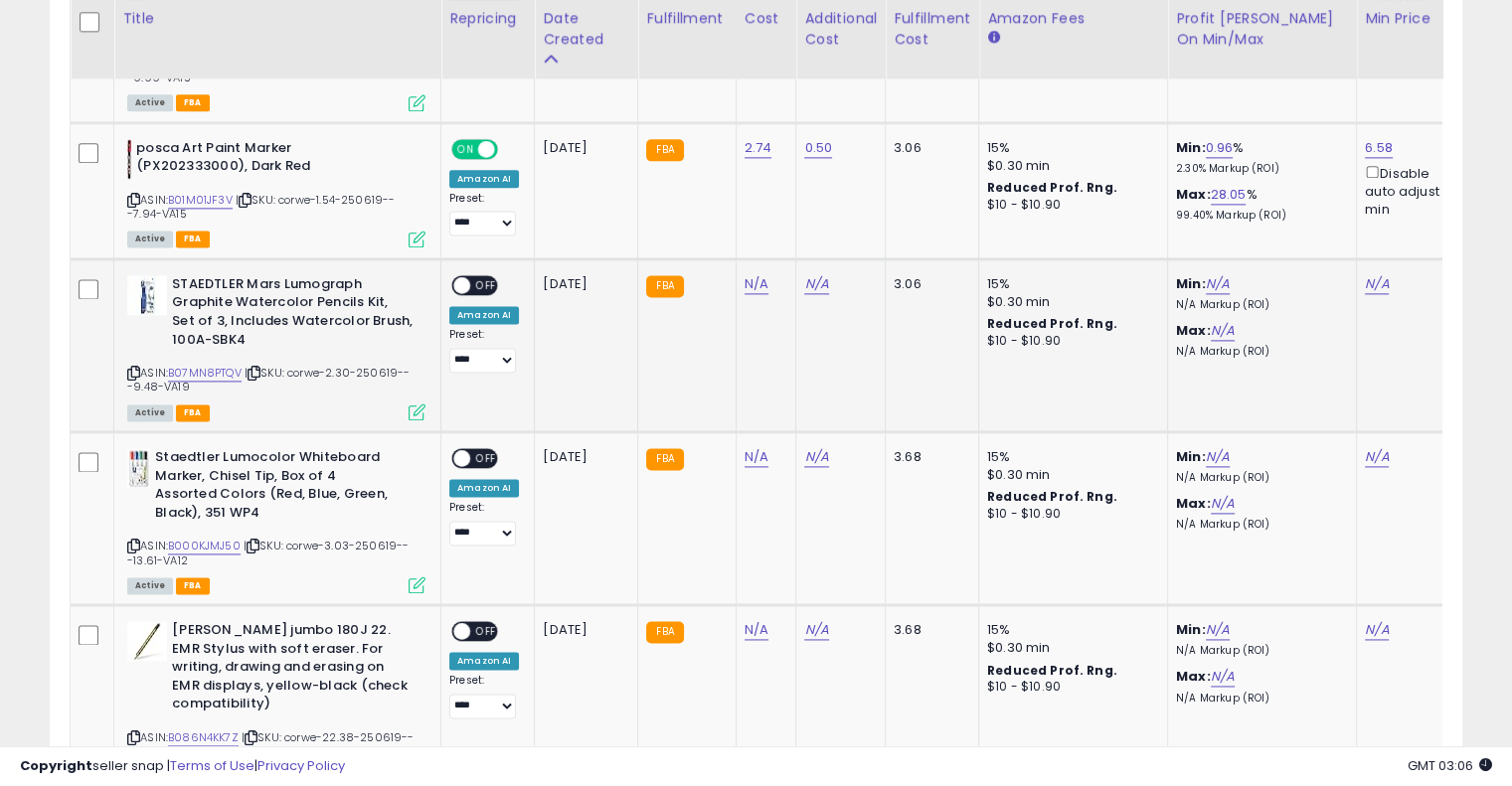 click at bounding box center (253, 373) 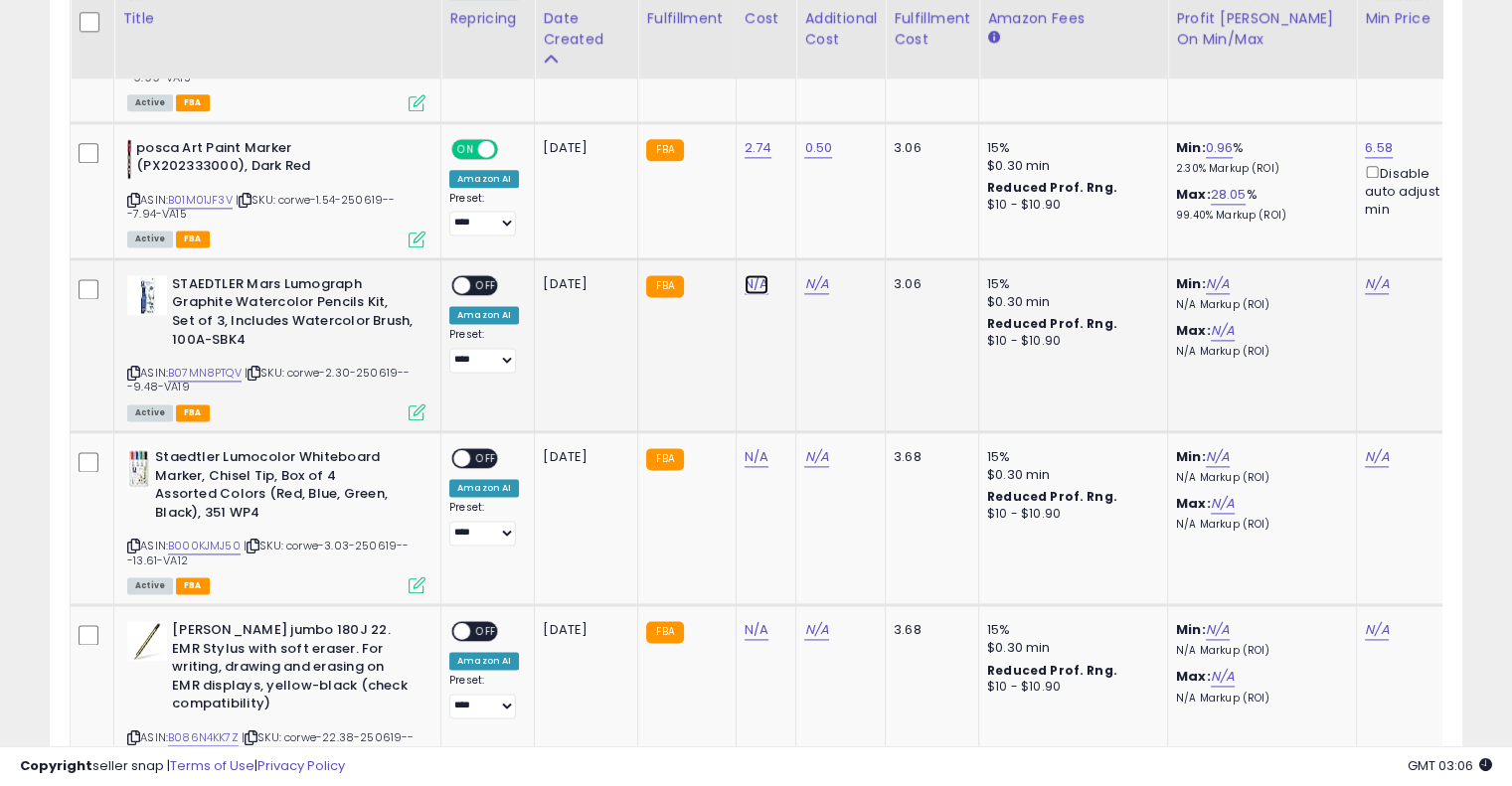 click on "N/A" at bounding box center (756, 284) 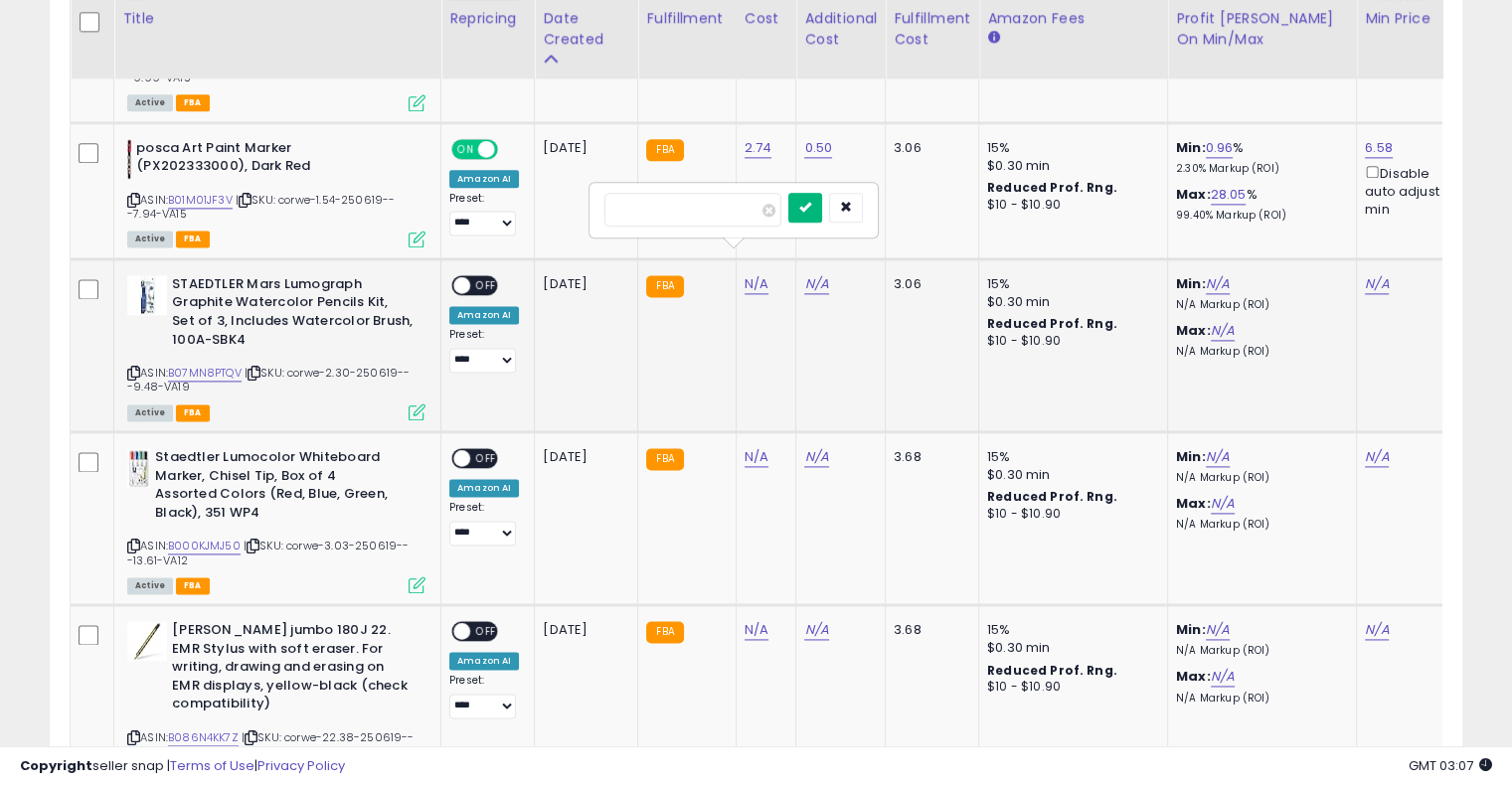type on "***" 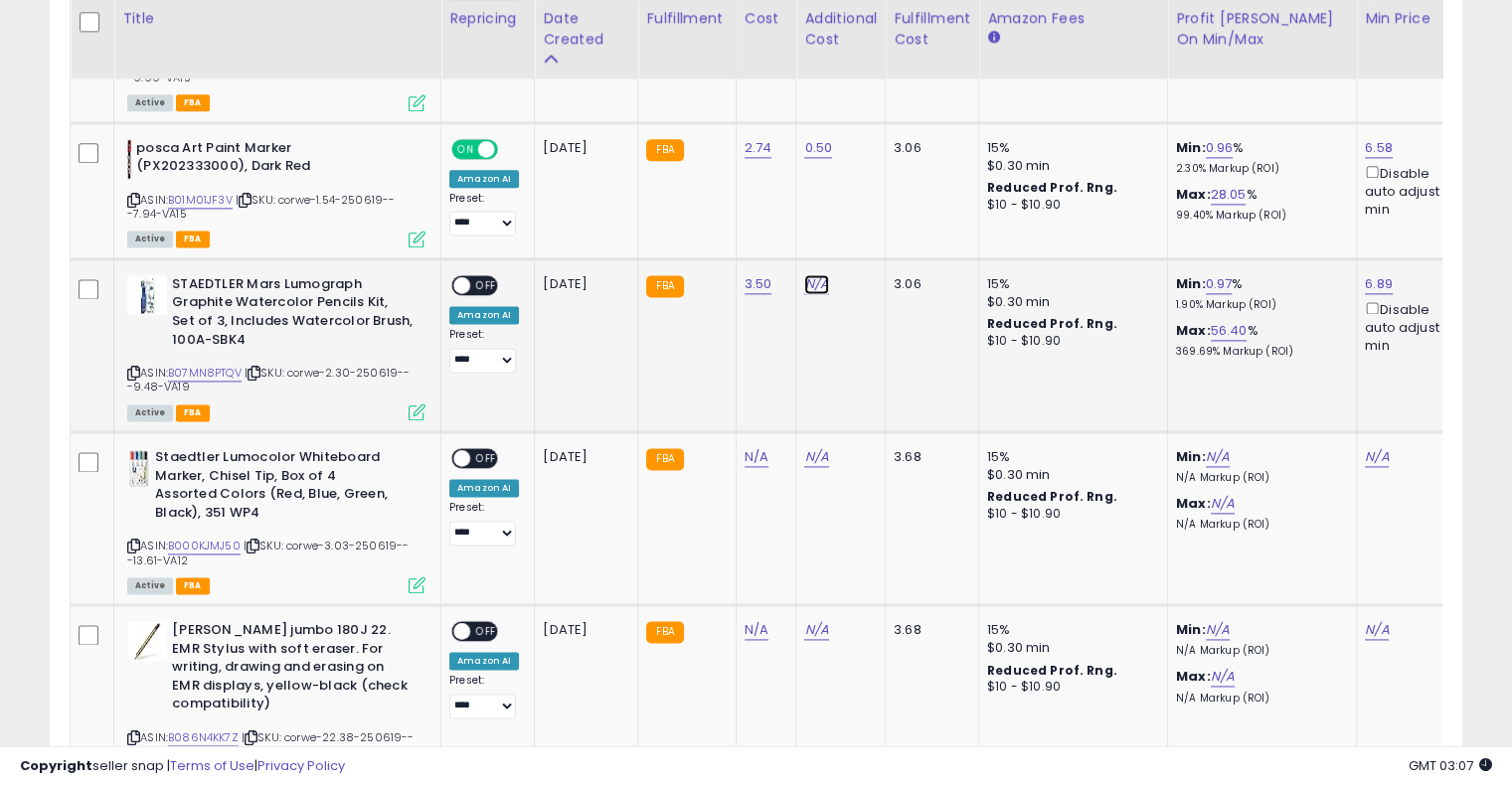 click on "N/A" at bounding box center (816, 284) 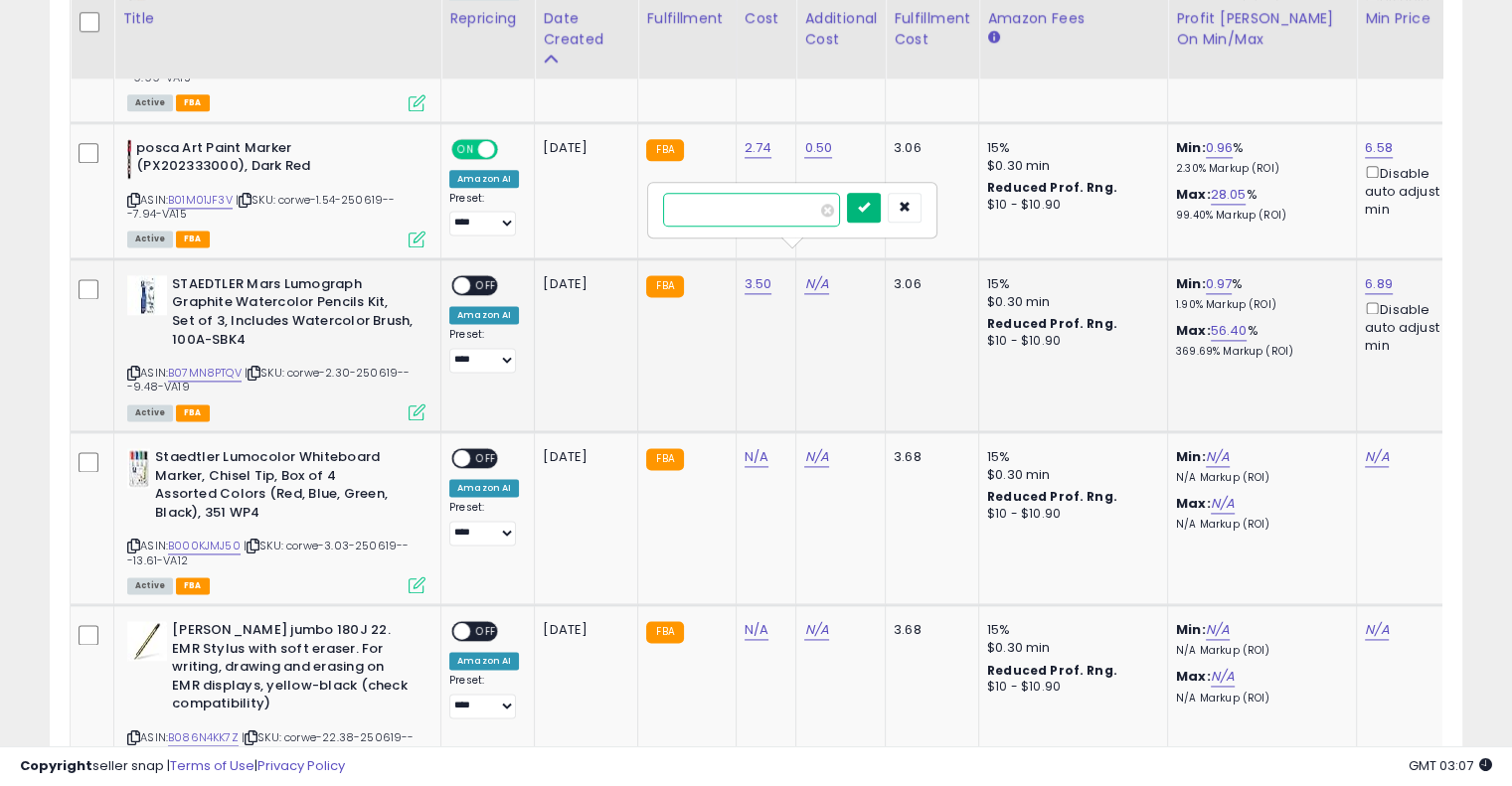 type on "****" 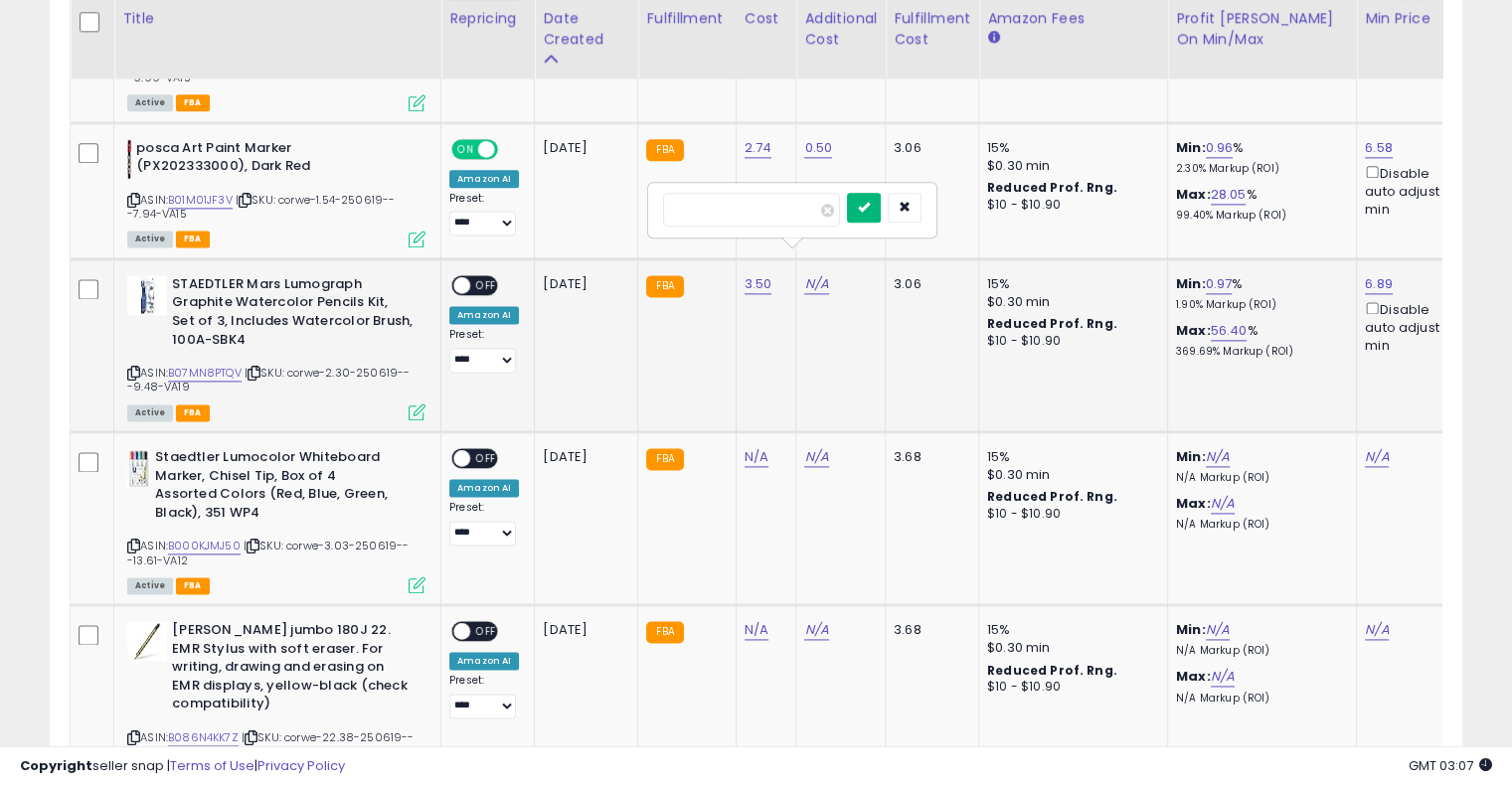click at bounding box center [864, 207] 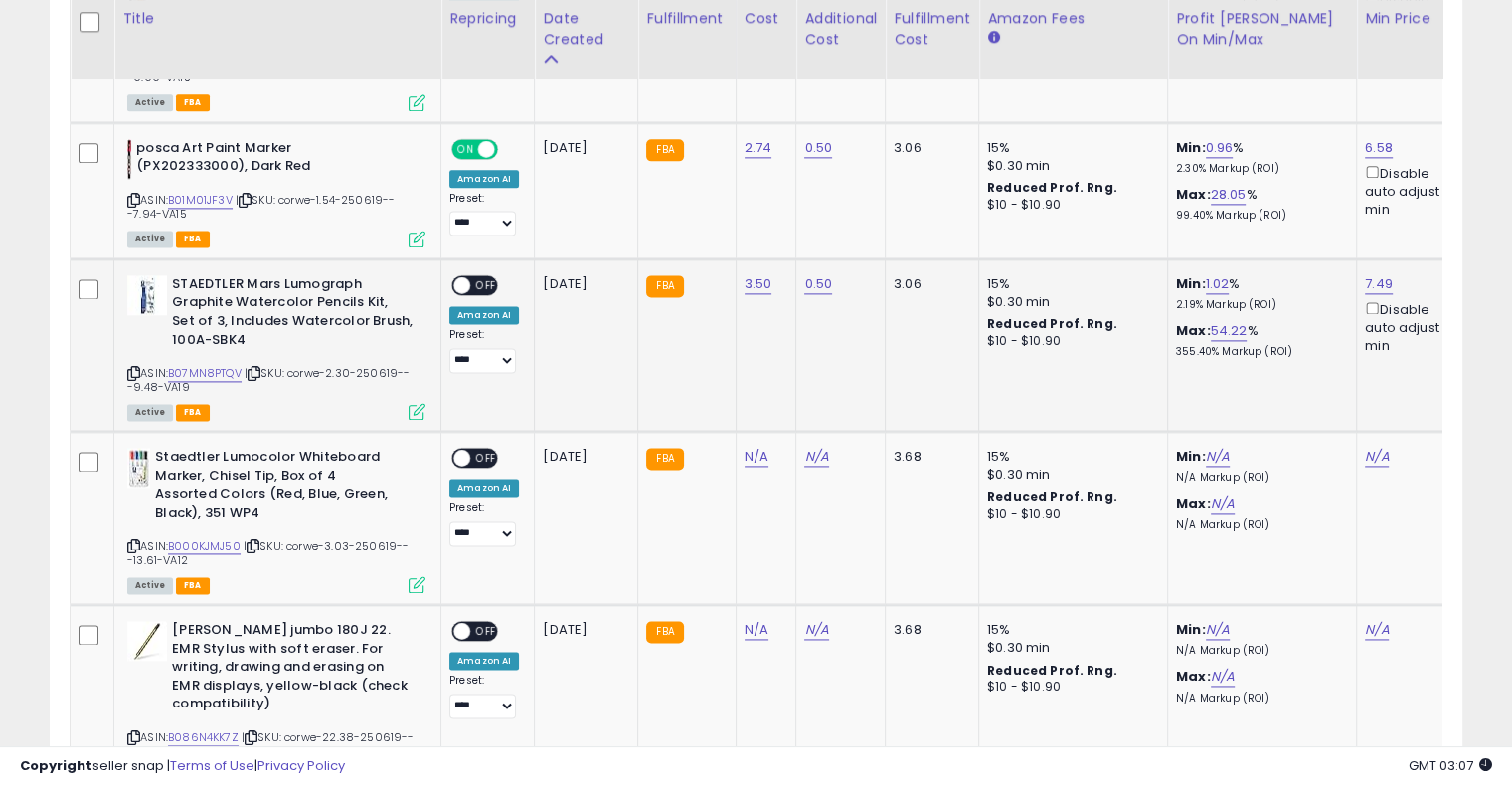 click on "OFF" at bounding box center (486, 284) 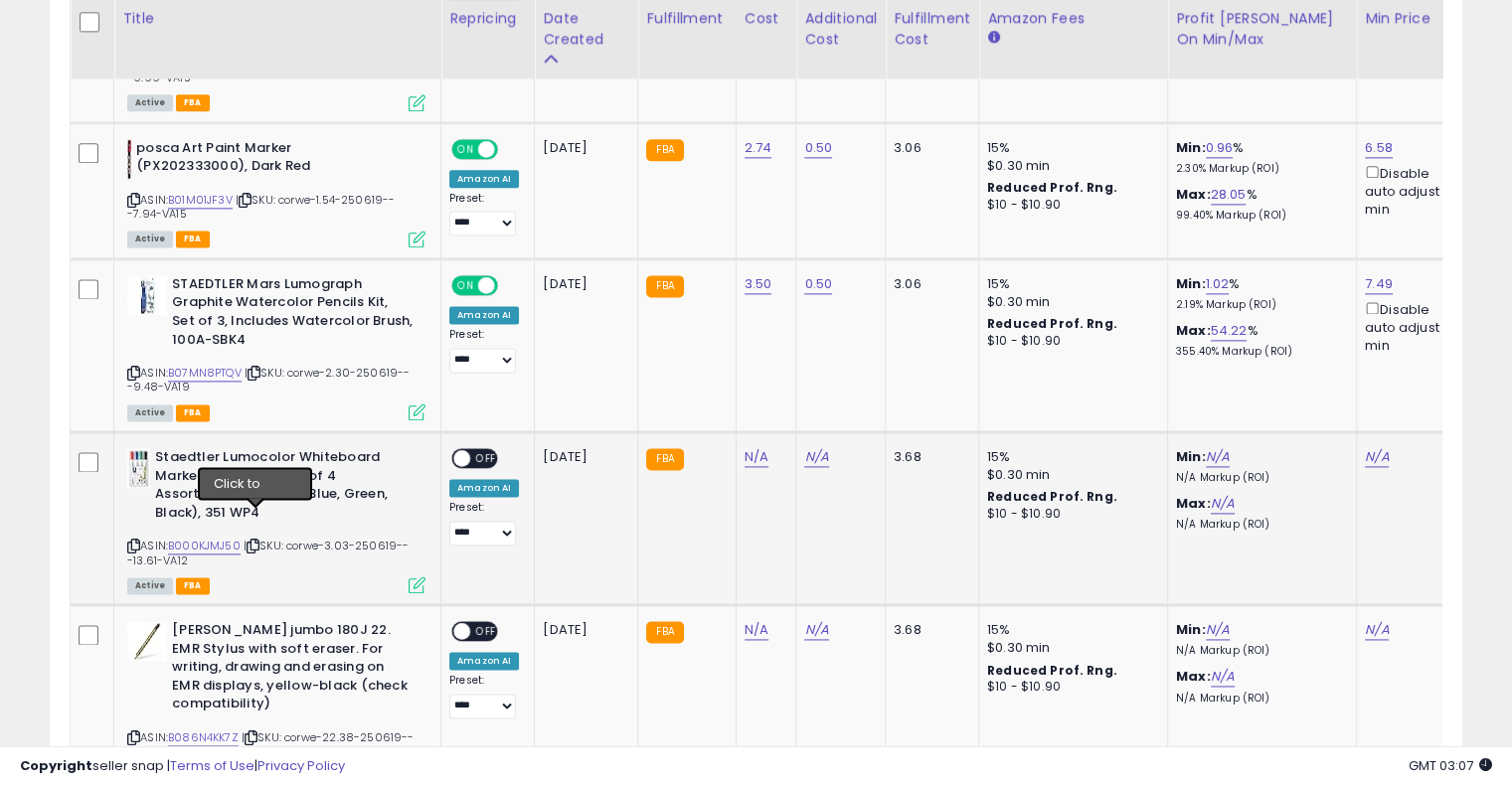 click at bounding box center (252, 546) 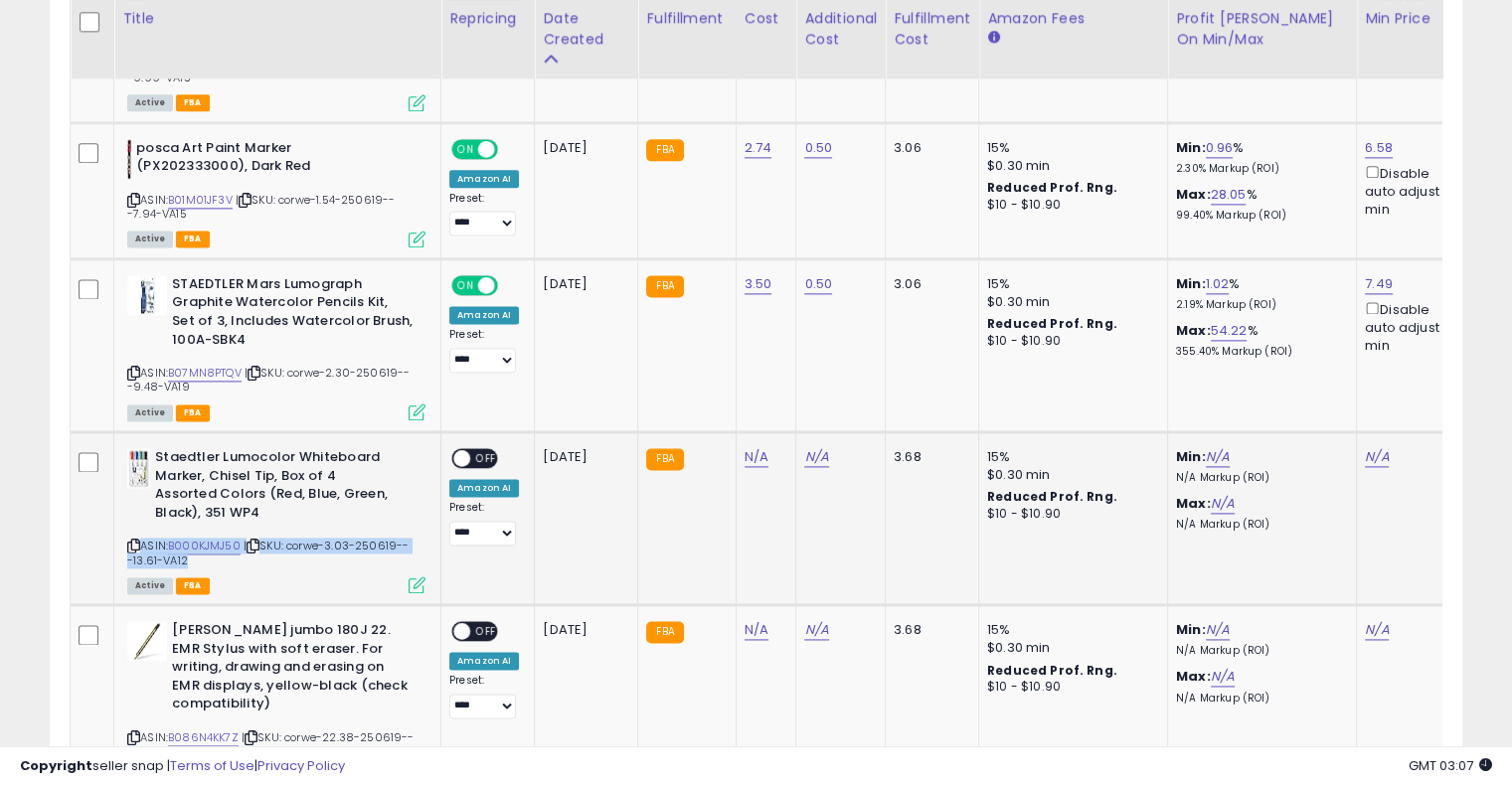 click at bounding box center (252, 546) 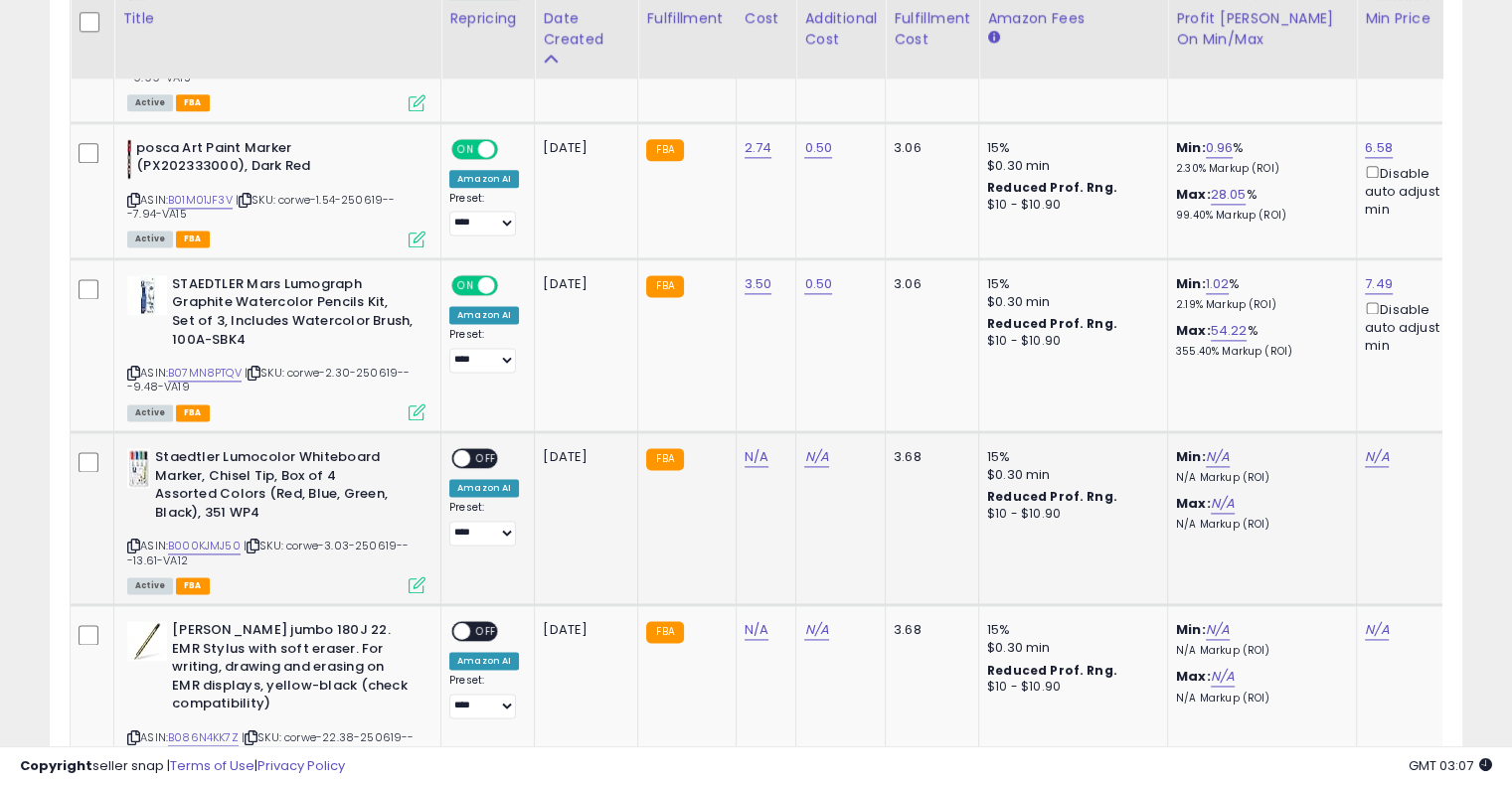 click on "Staedtler Lumocolor Whiteboard Marker, Chisel Tip, Box of 4 Assorted Colors (Red, Blue, Green, Black), 351 WP4" at bounding box center [275, 487] 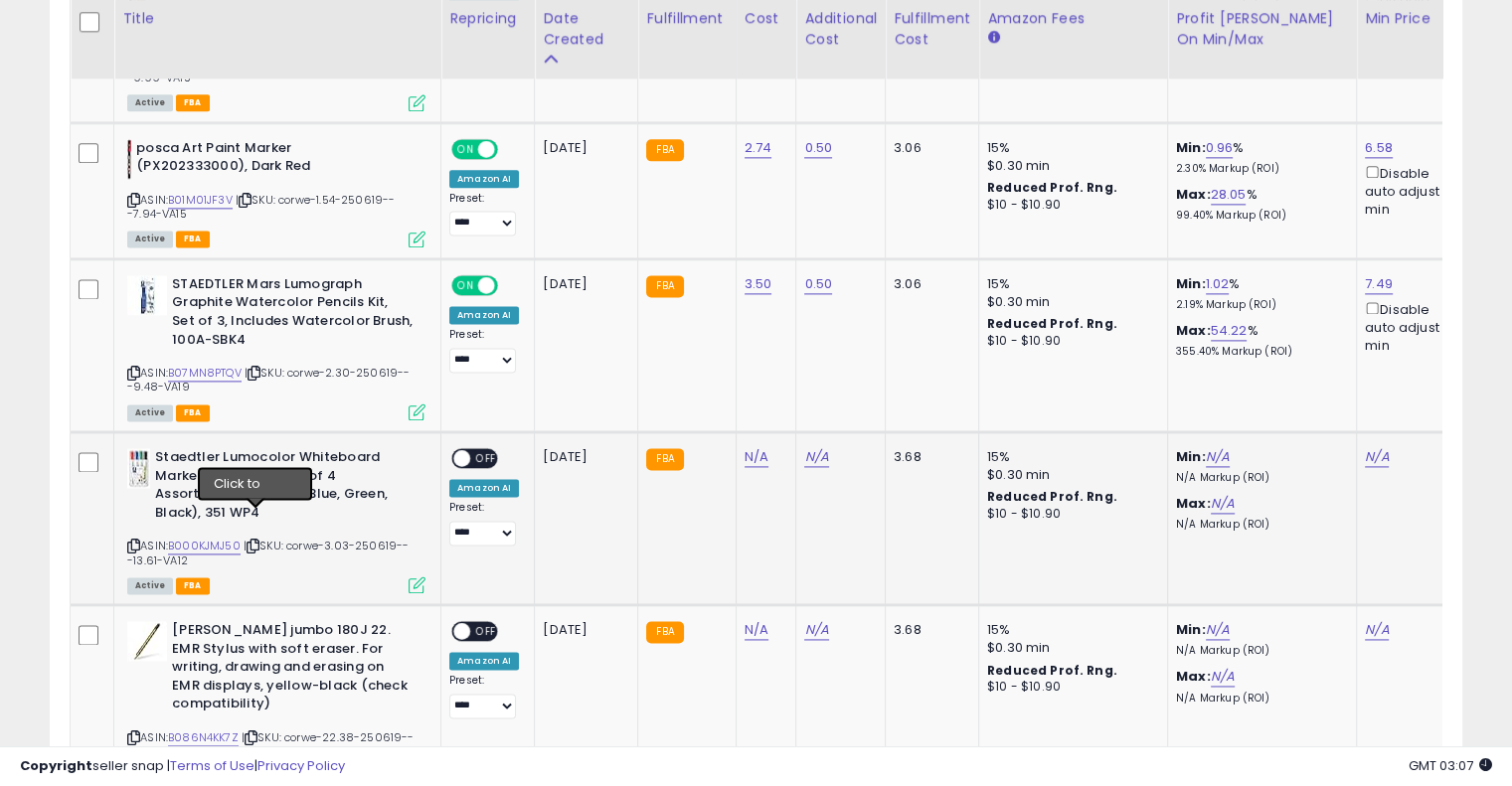 click at bounding box center (252, 546) 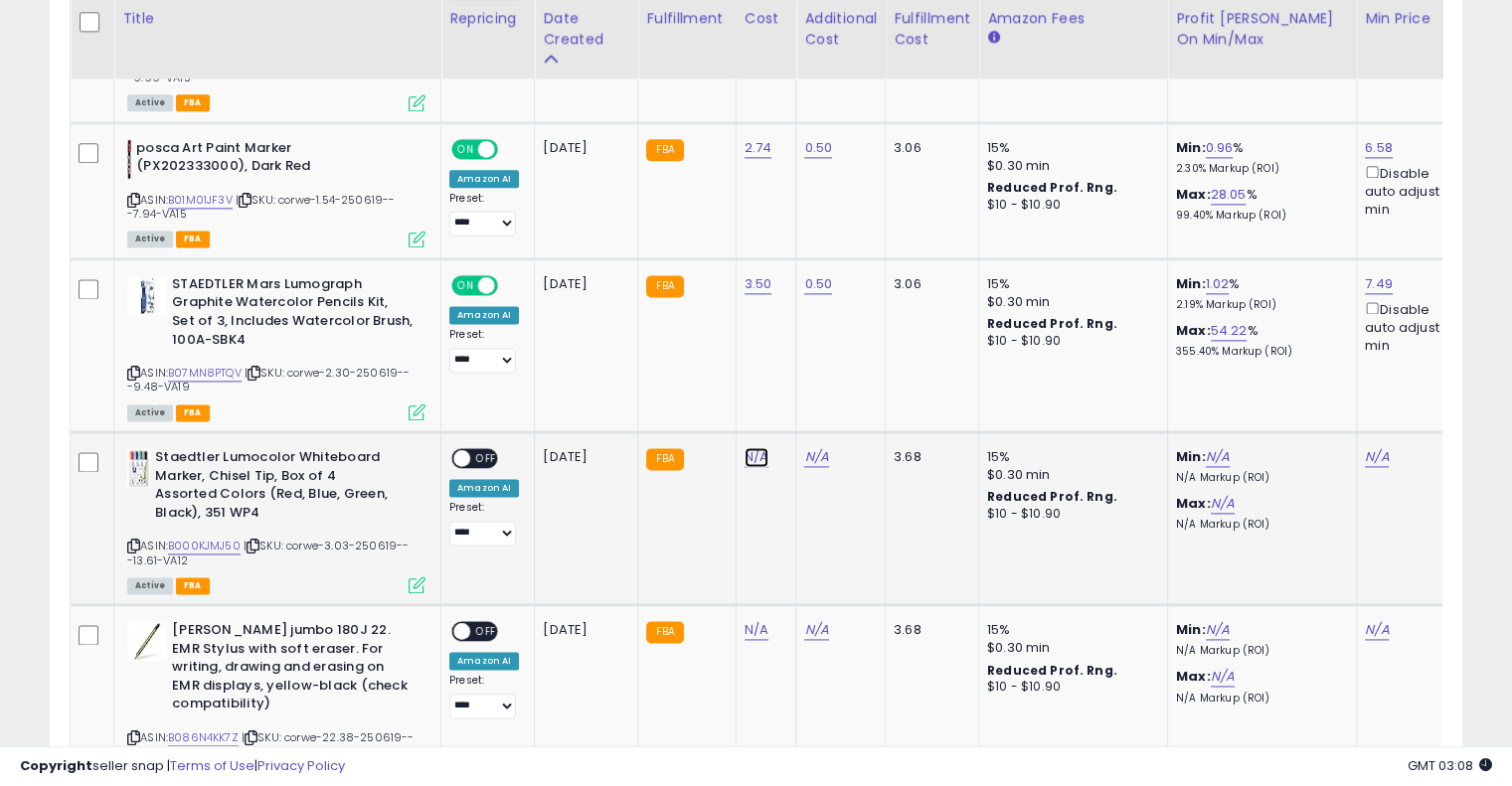 click on "N/A" at bounding box center (756, 457) 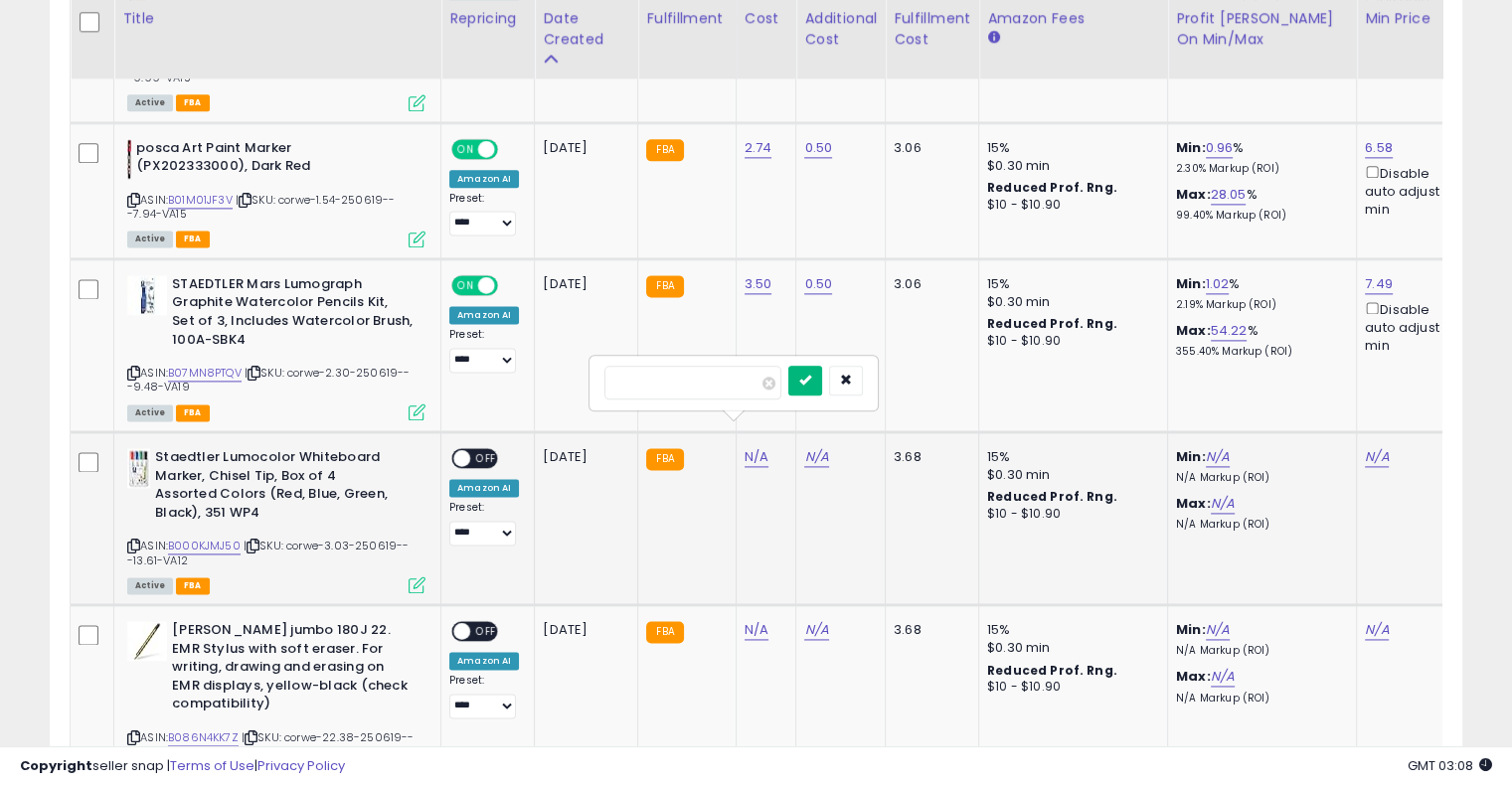 type on "****" 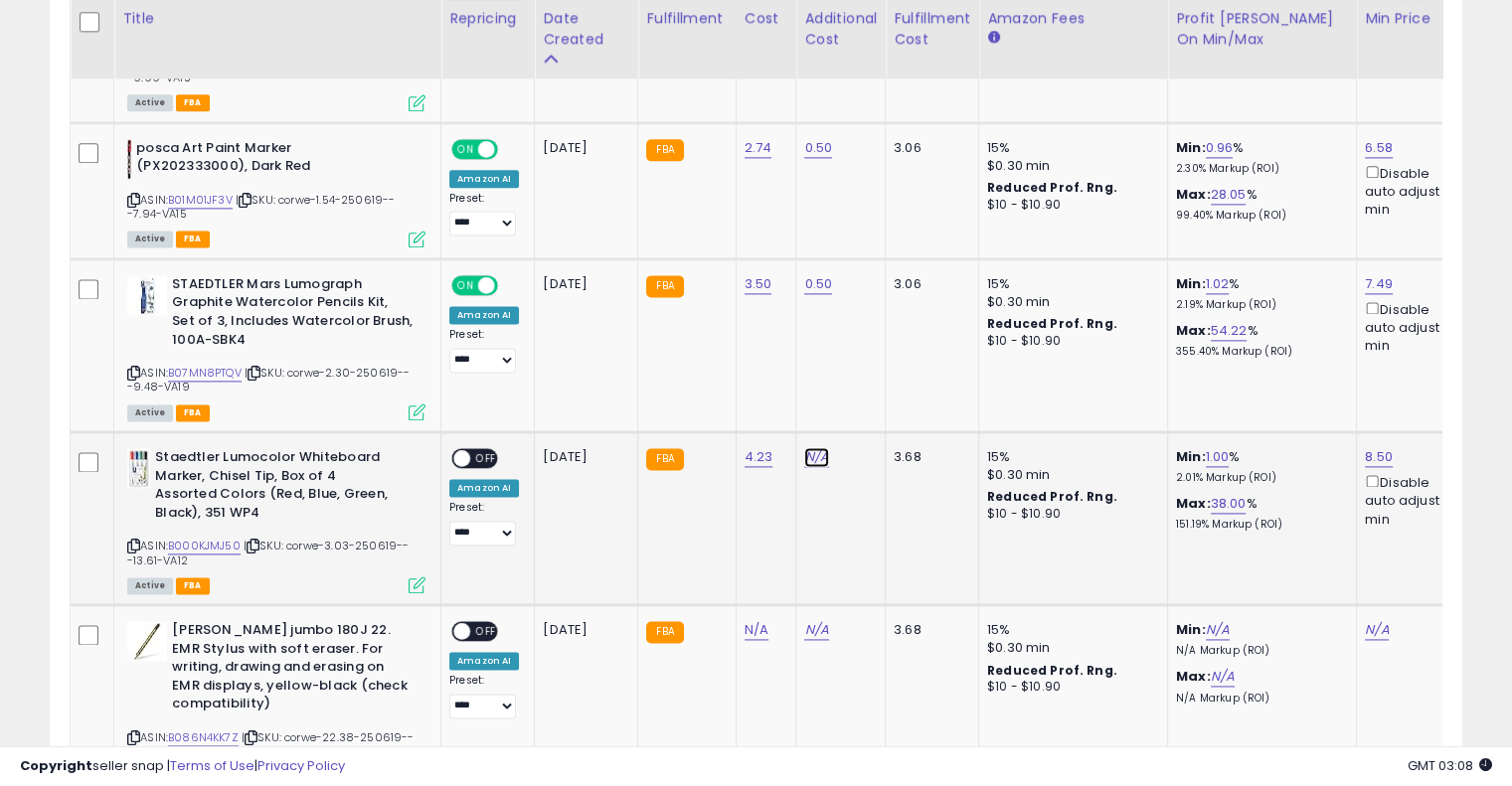 click on "N/A" at bounding box center (816, 457) 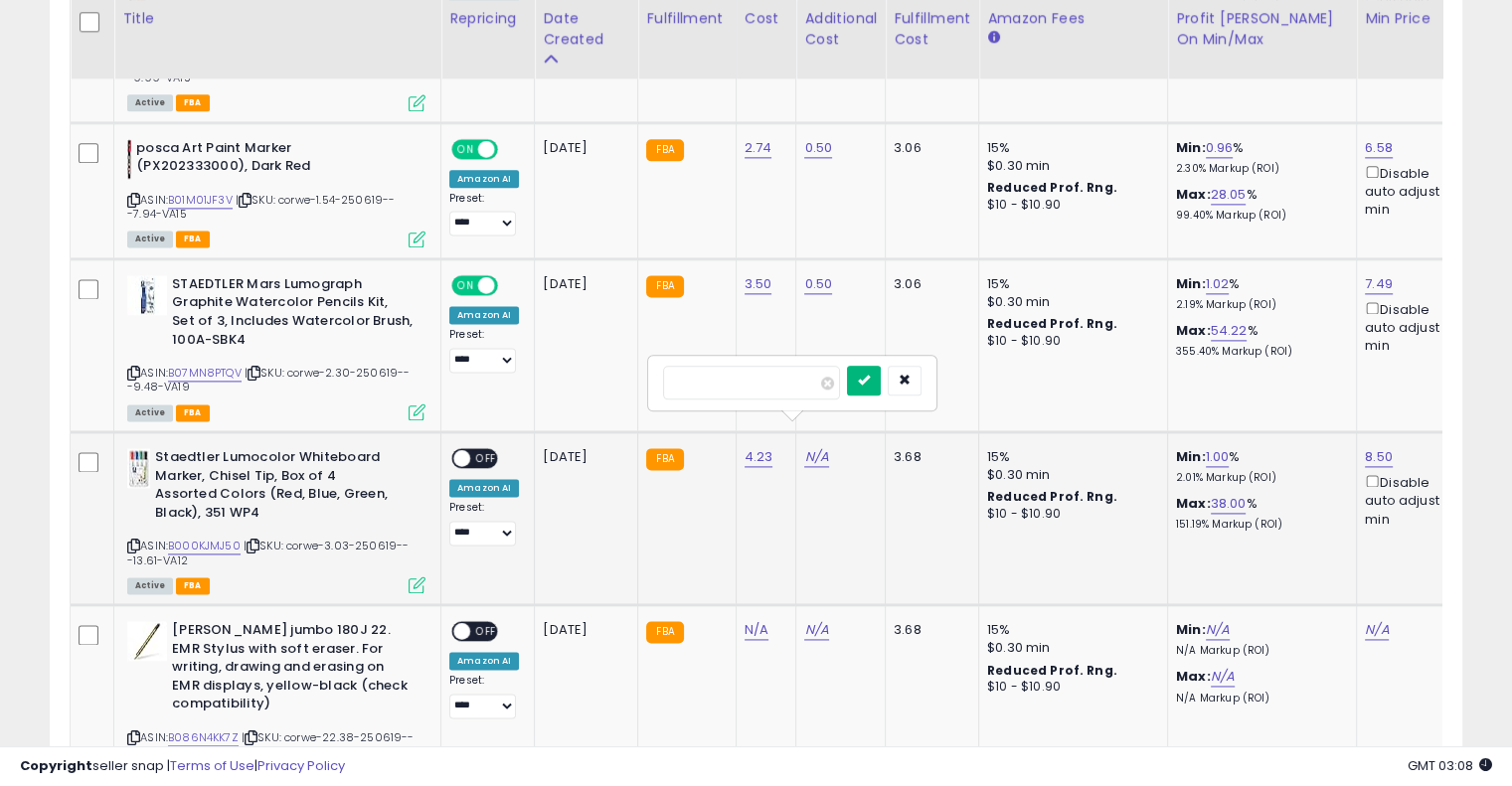 type on "****" 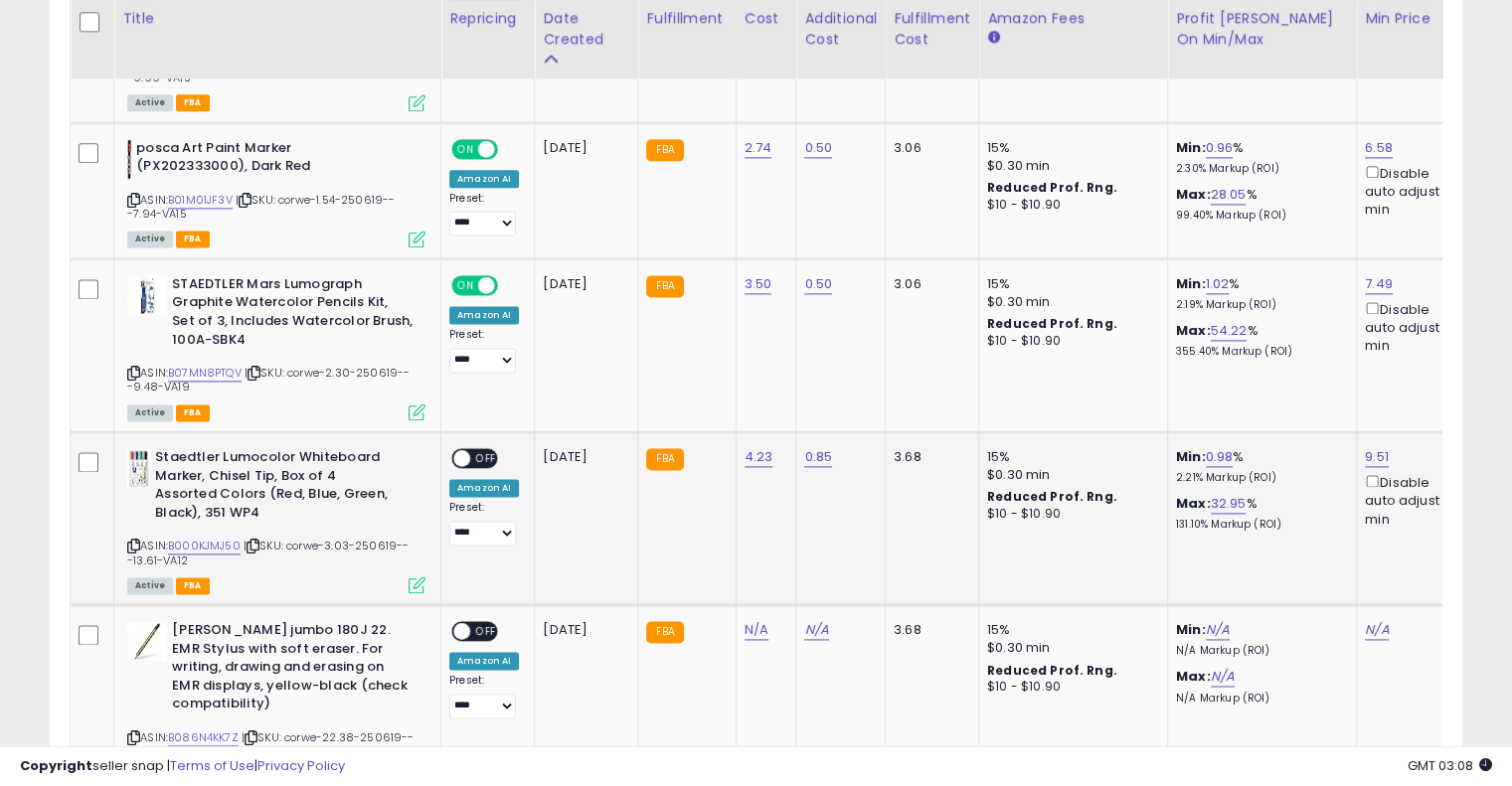 click on "OFF" at bounding box center [486, 458] 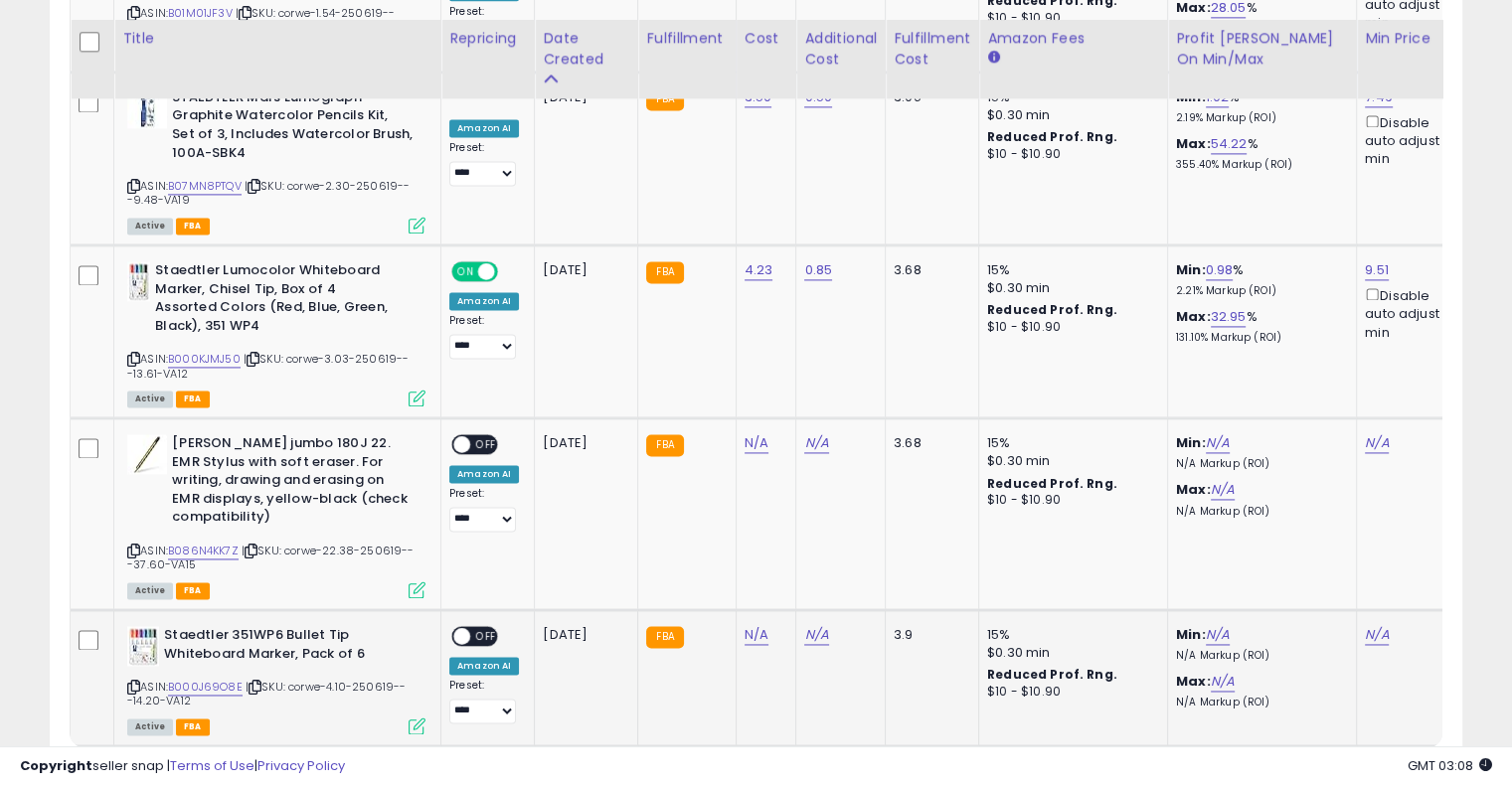 scroll, scrollTop: 2848, scrollLeft: 0, axis: vertical 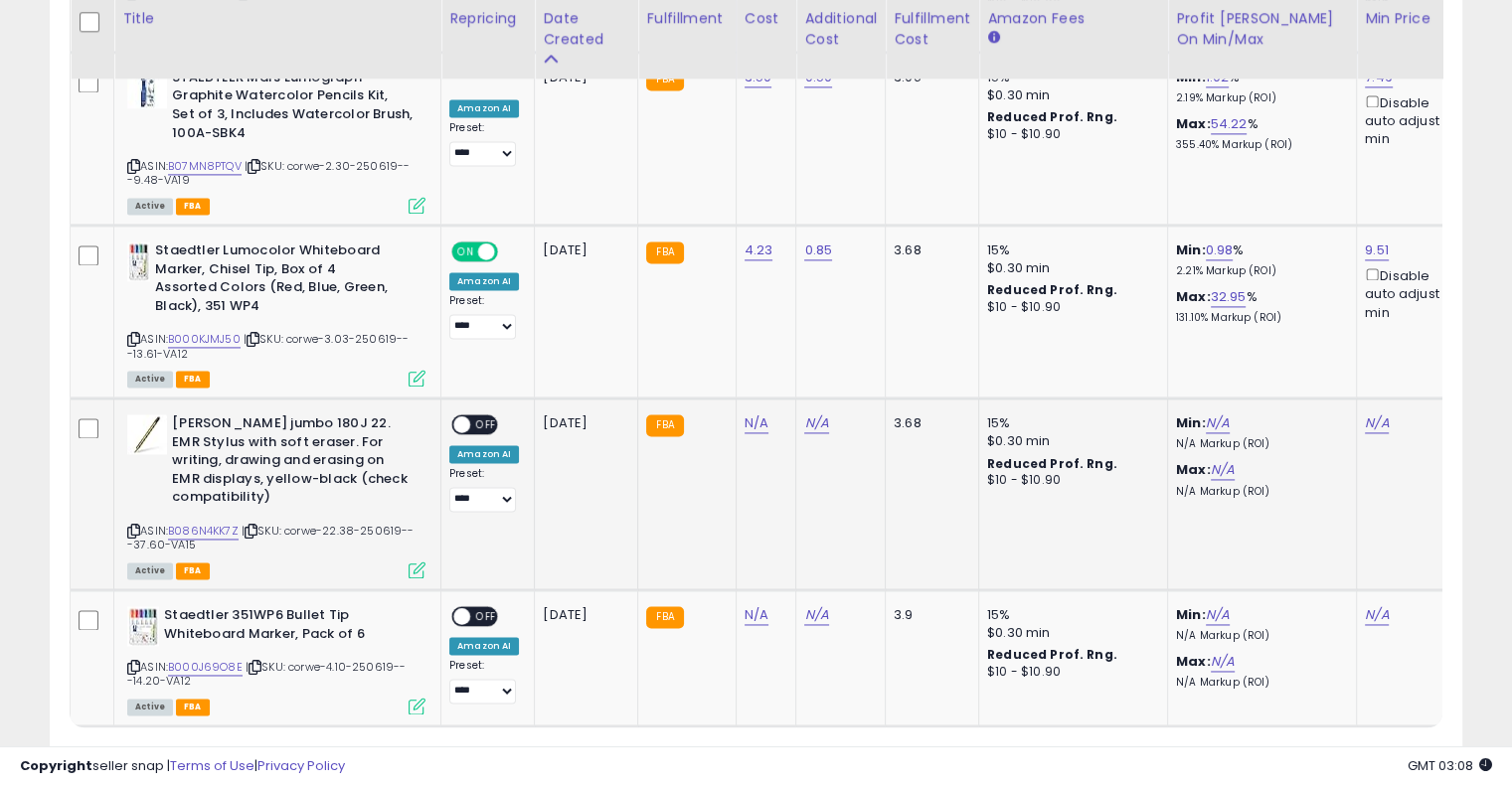 click at bounding box center [251, 531] 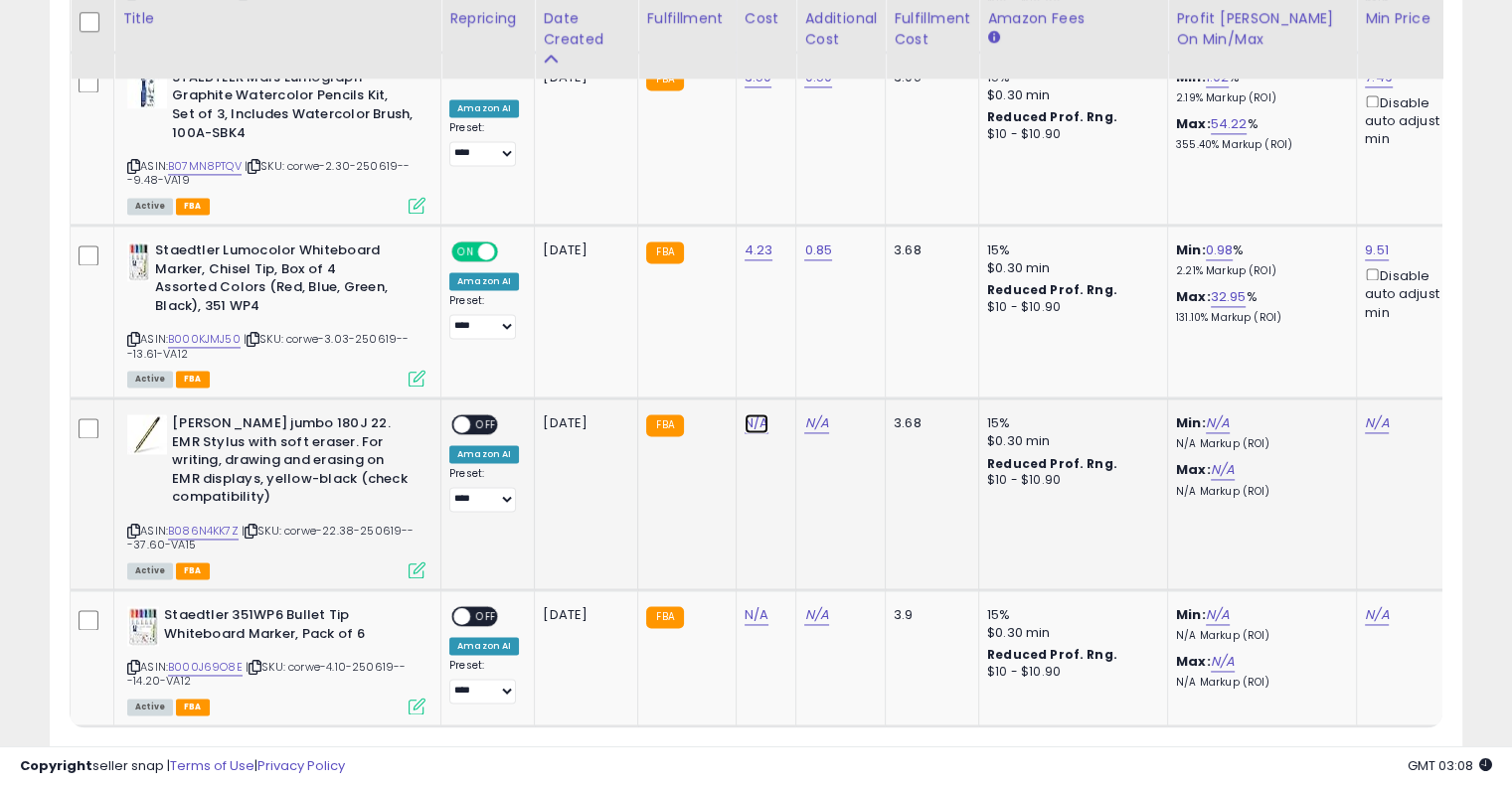 click on "N/A" at bounding box center (756, 423) 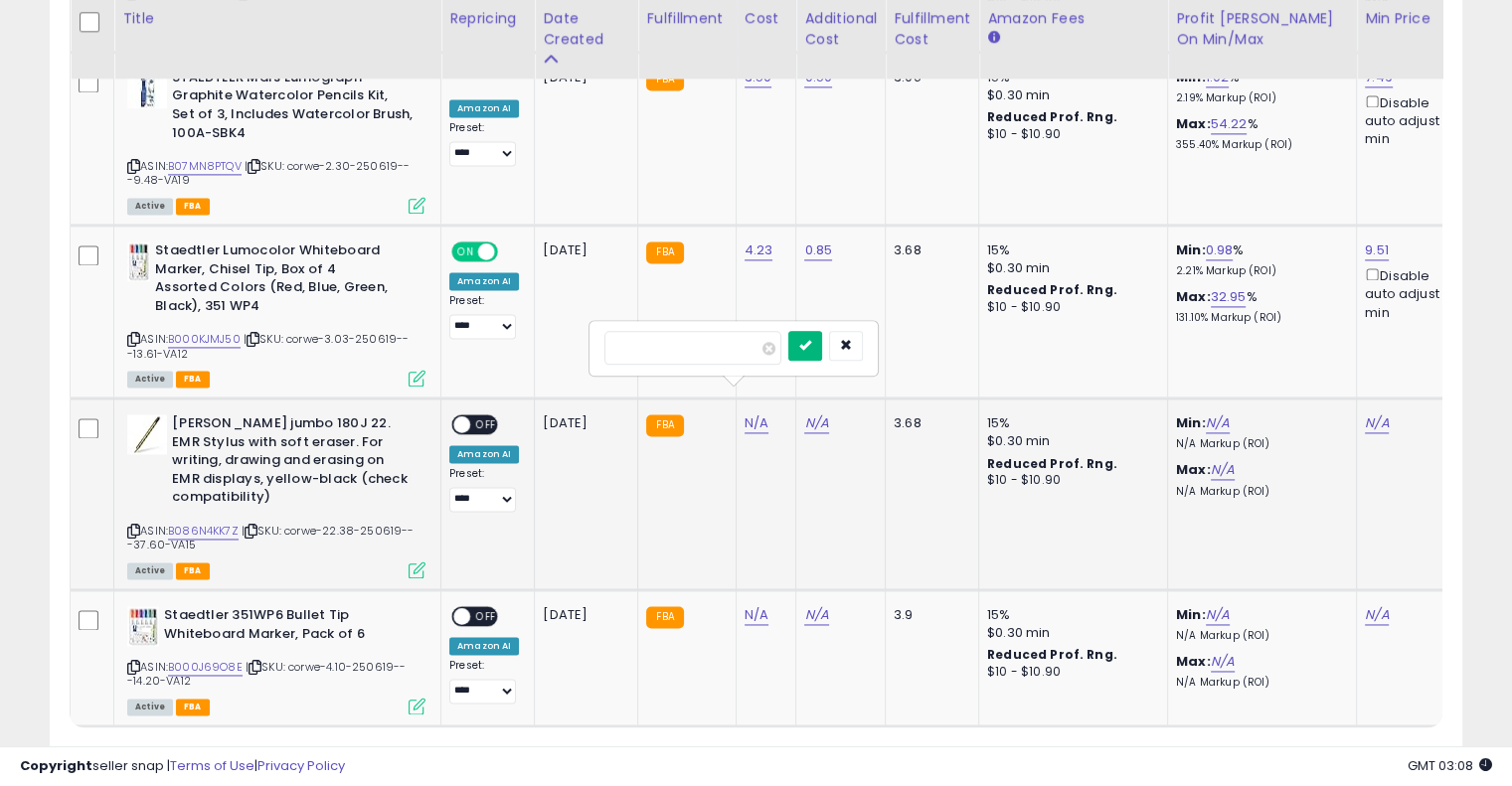 type on "*****" 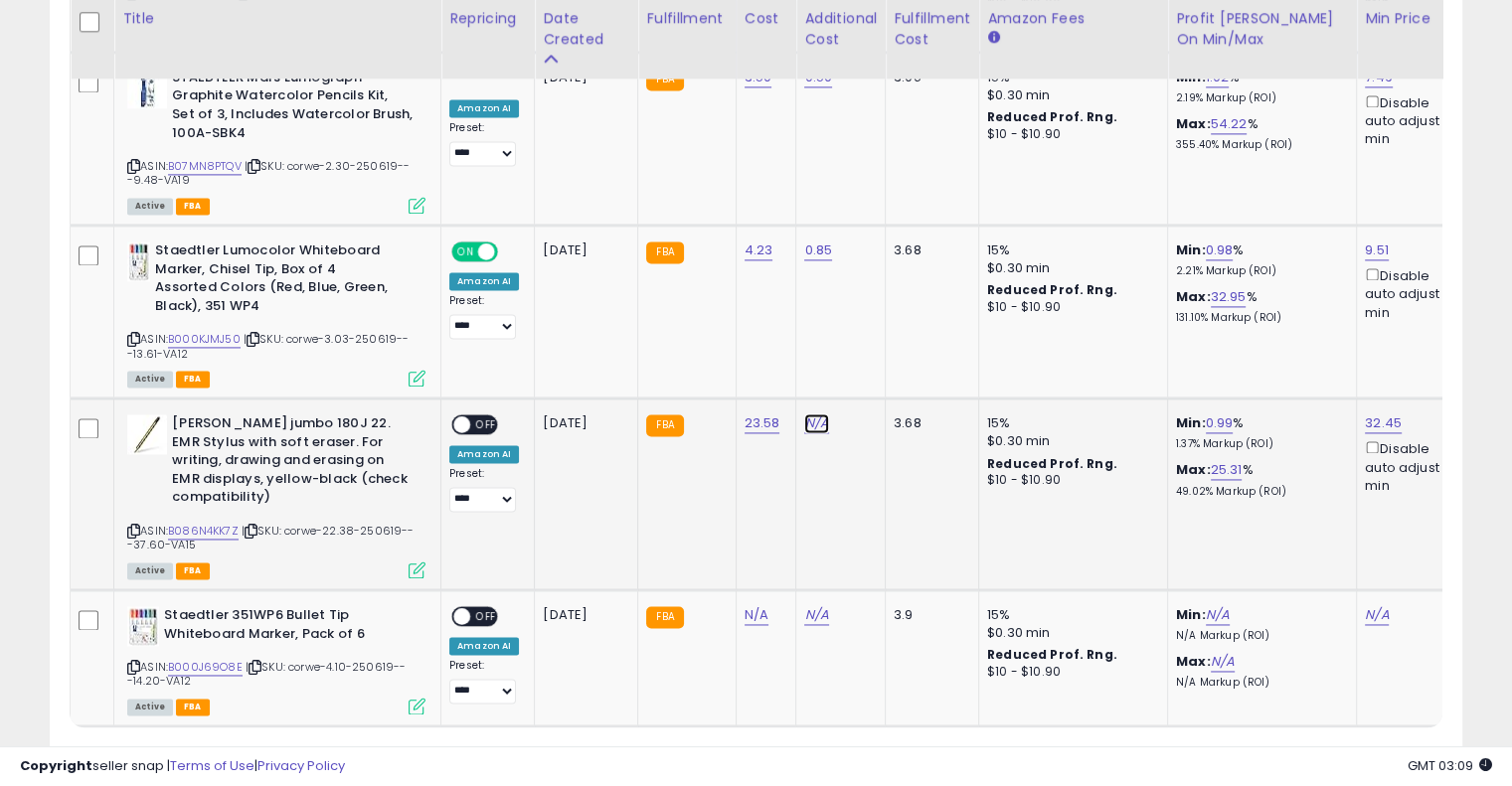 drag, startPoint x: 808, startPoint y: 393, endPoint x: 855, endPoint y: 393, distance: 47 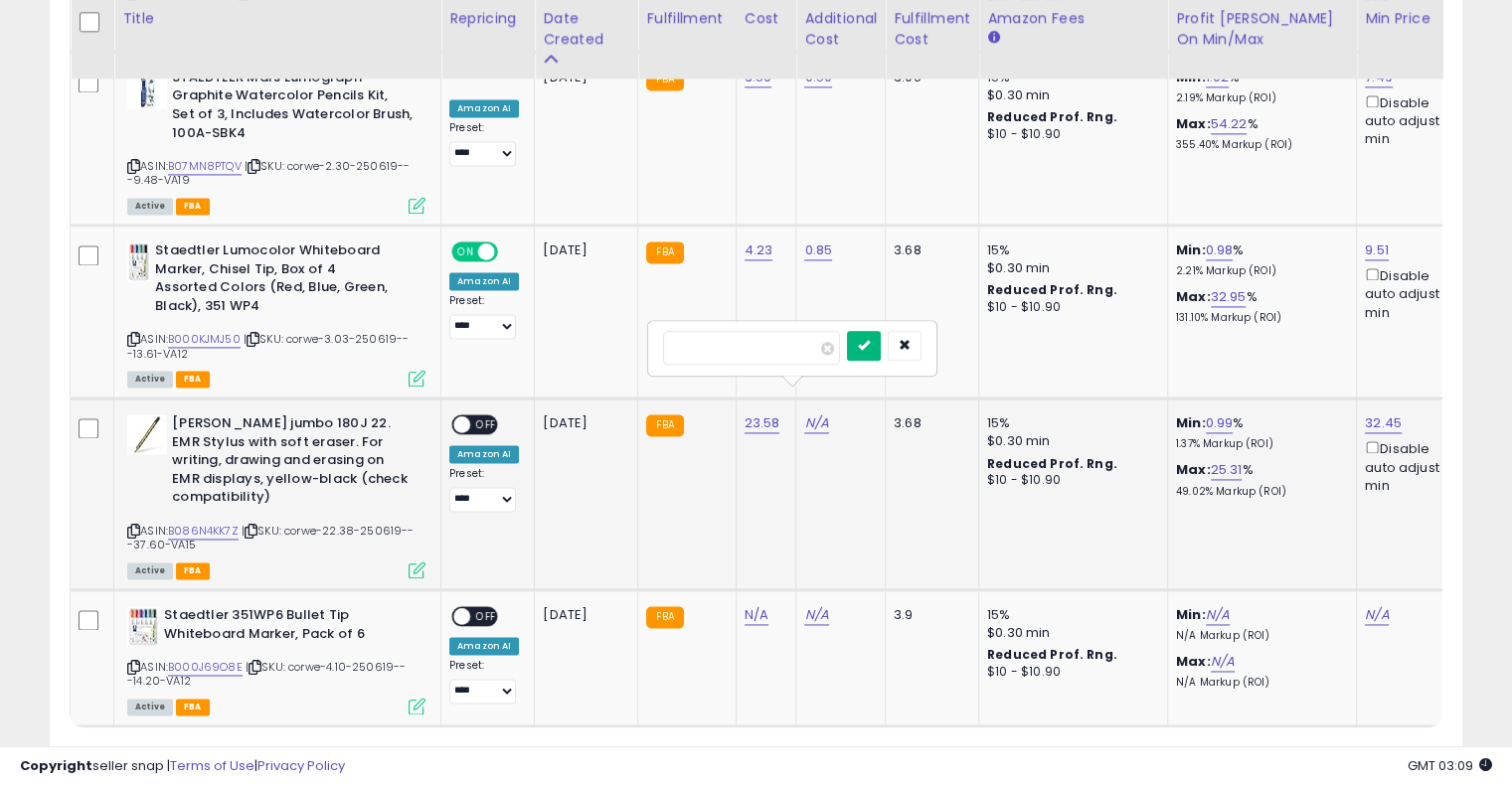 type on "****" 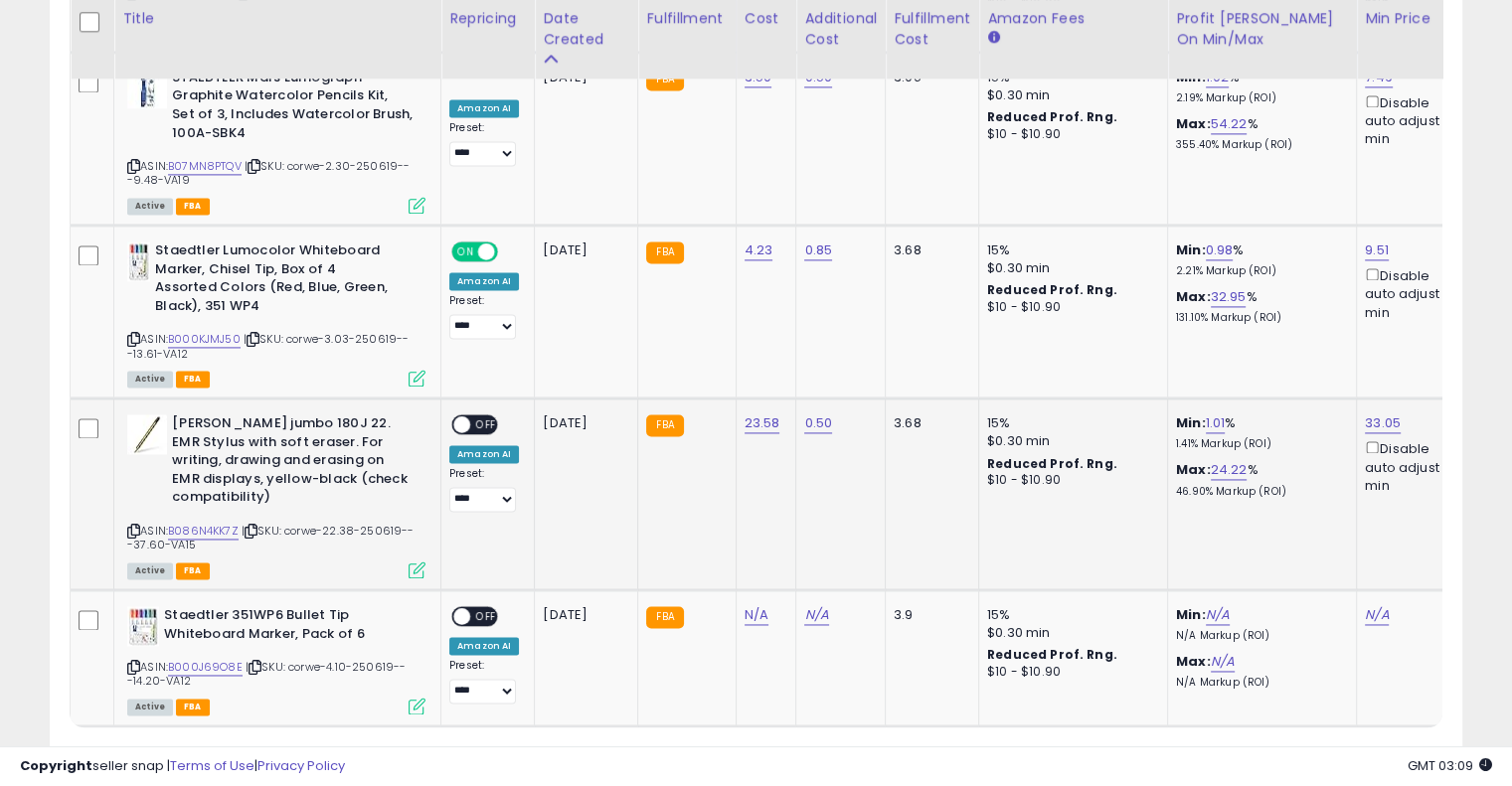 click on "OFF" at bounding box center [486, 424] 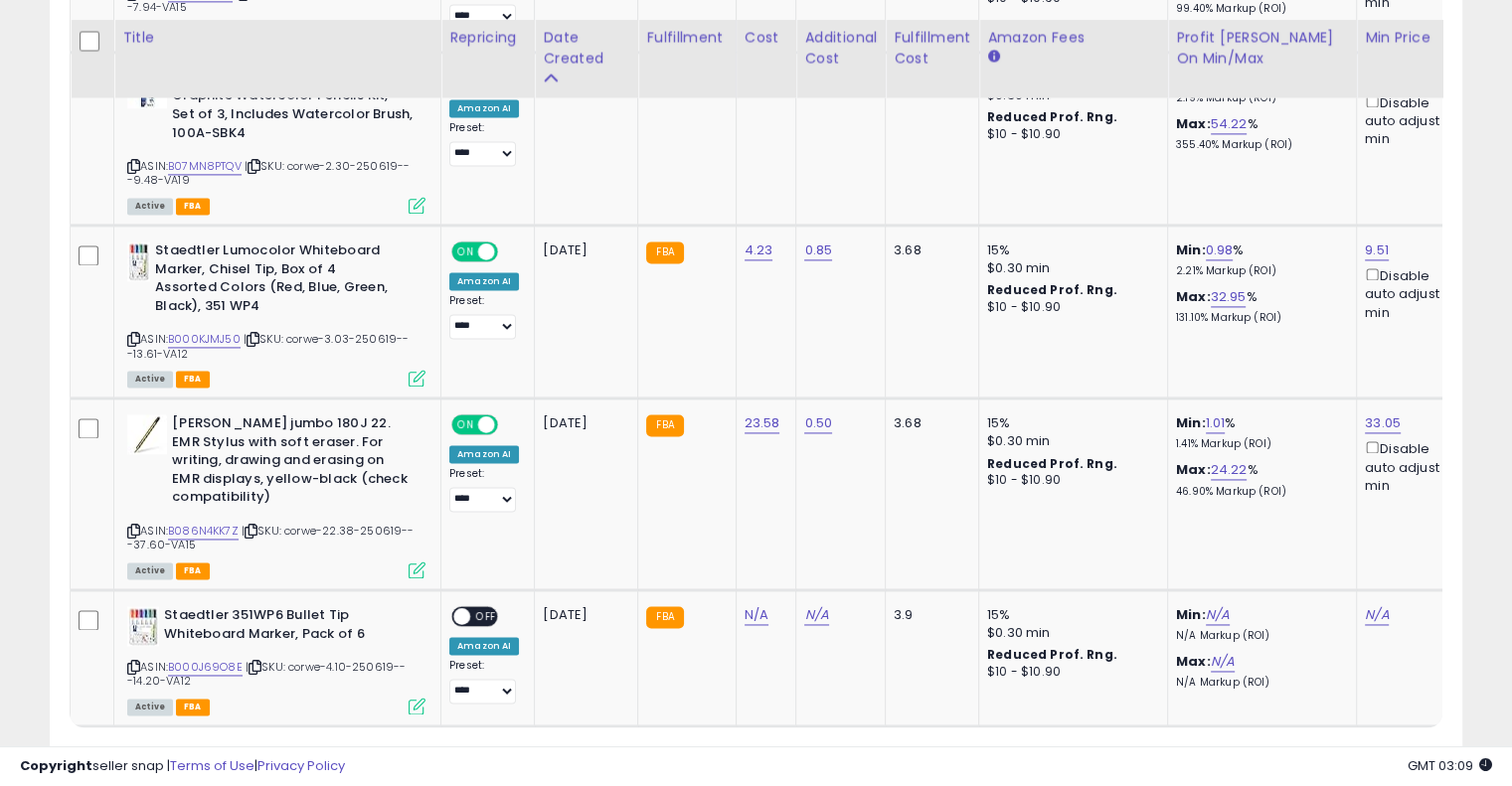 scroll, scrollTop: 2928, scrollLeft: 0, axis: vertical 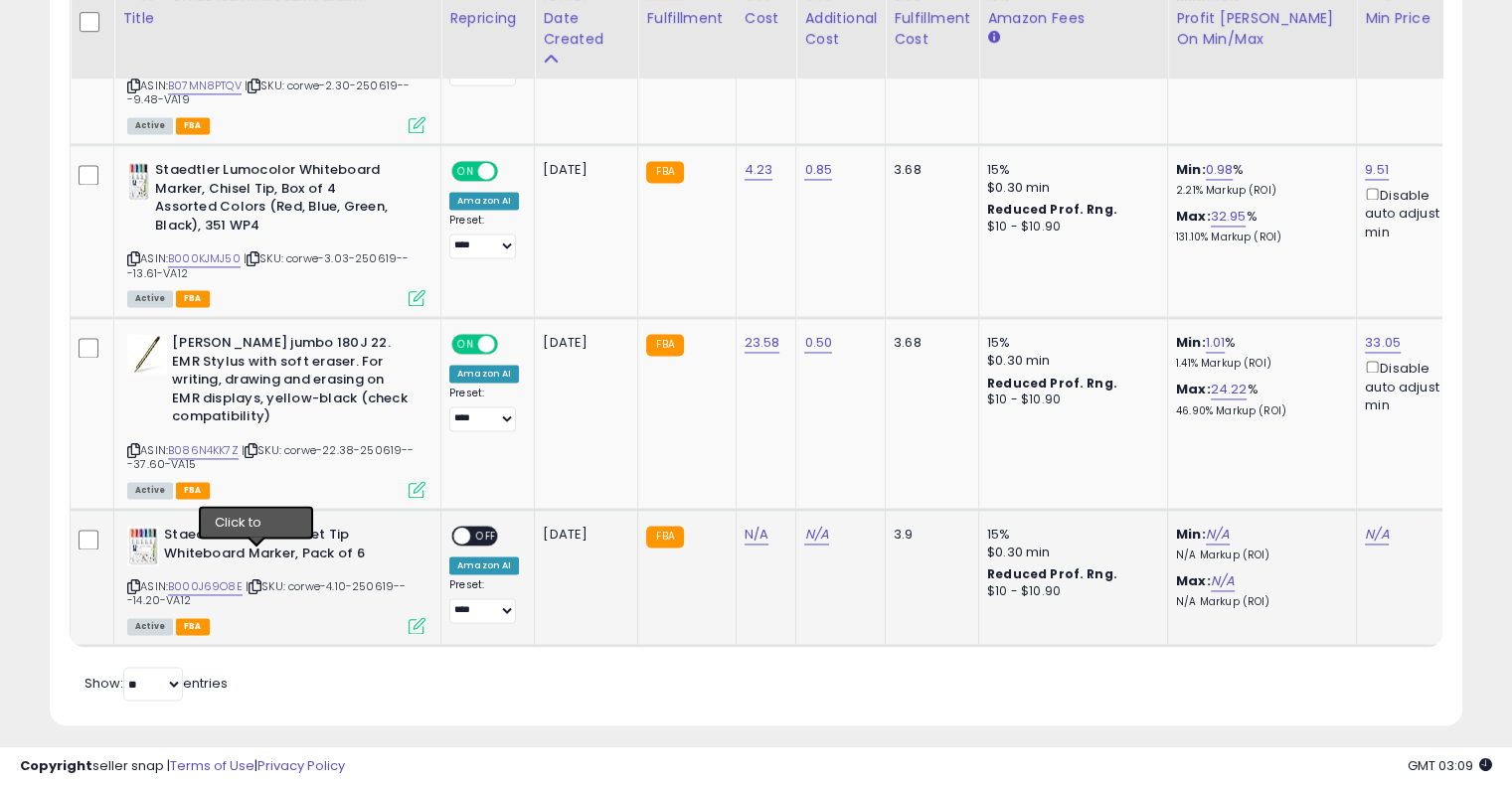 click at bounding box center [254, 586] 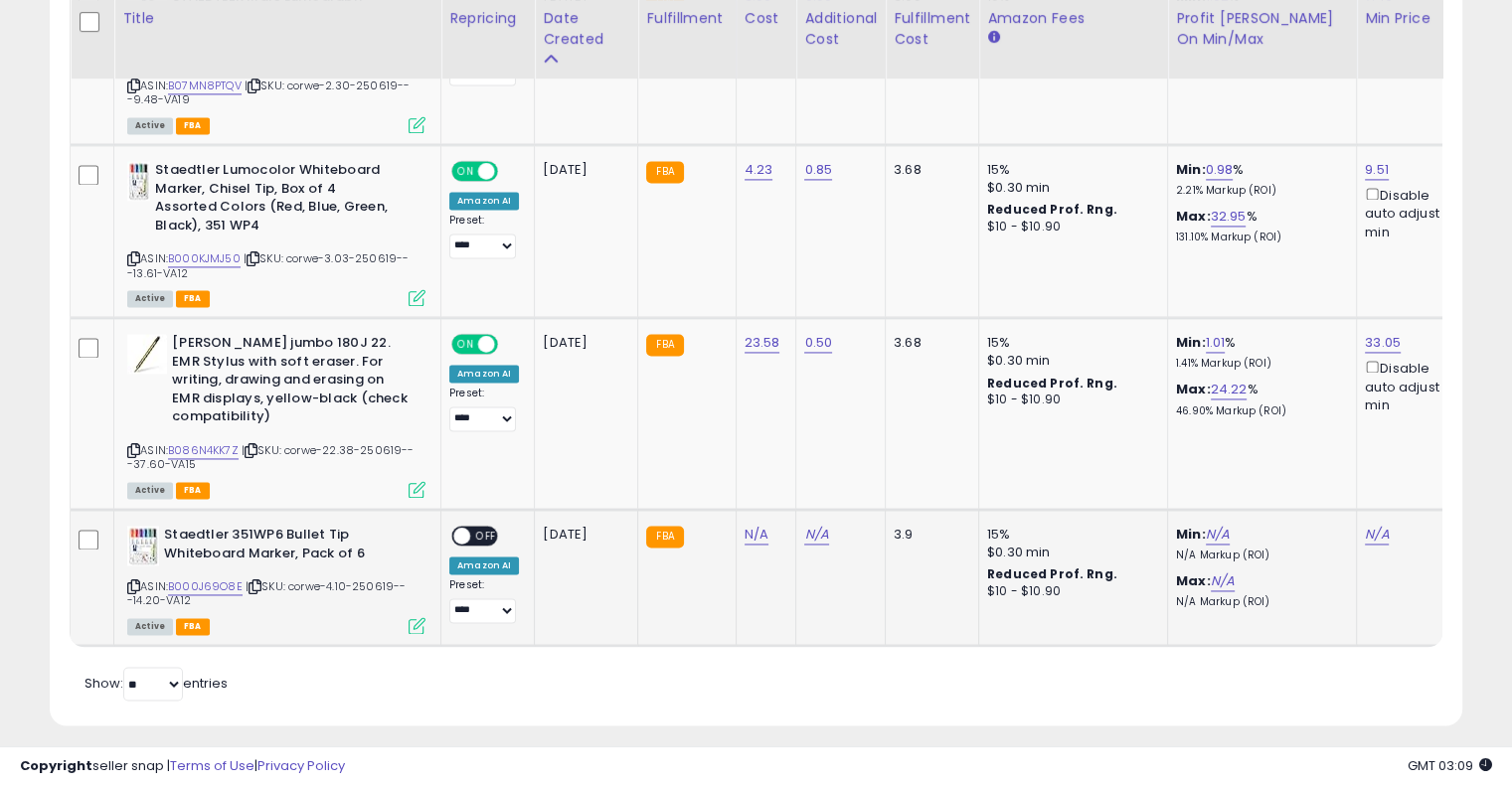 click at bounding box center (254, 586) 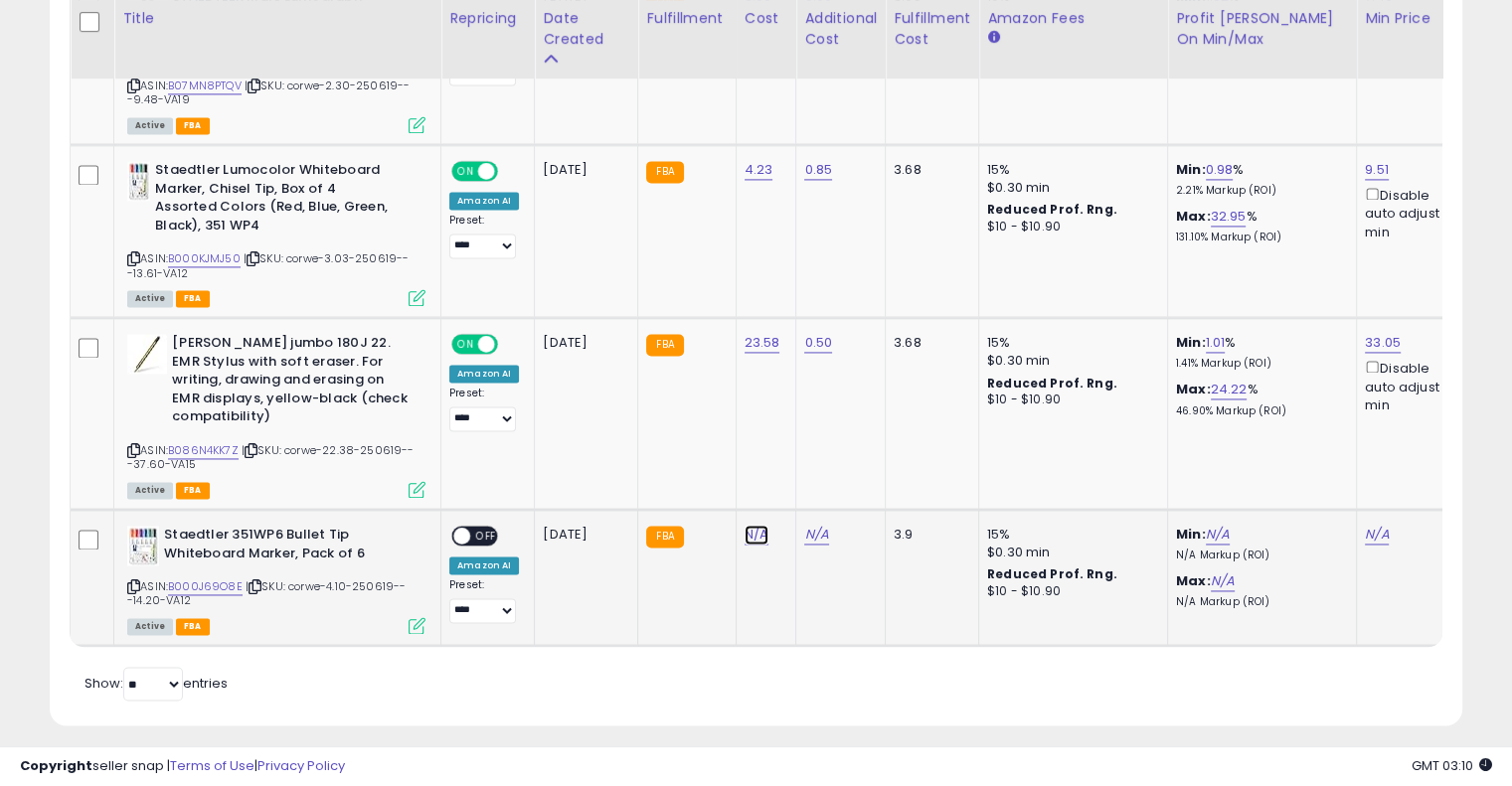 click on "N/A" at bounding box center (756, 535) 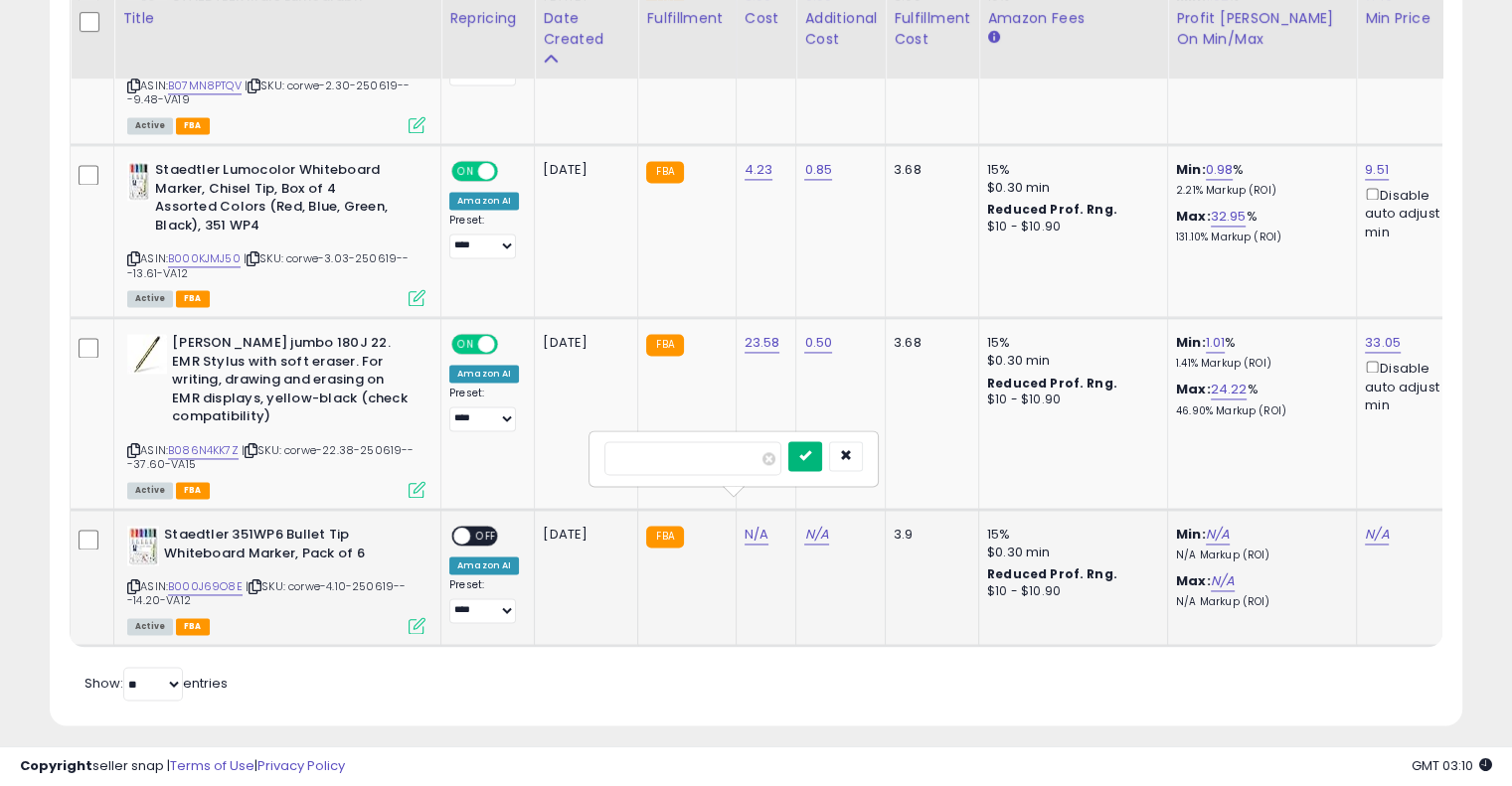 type on "***" 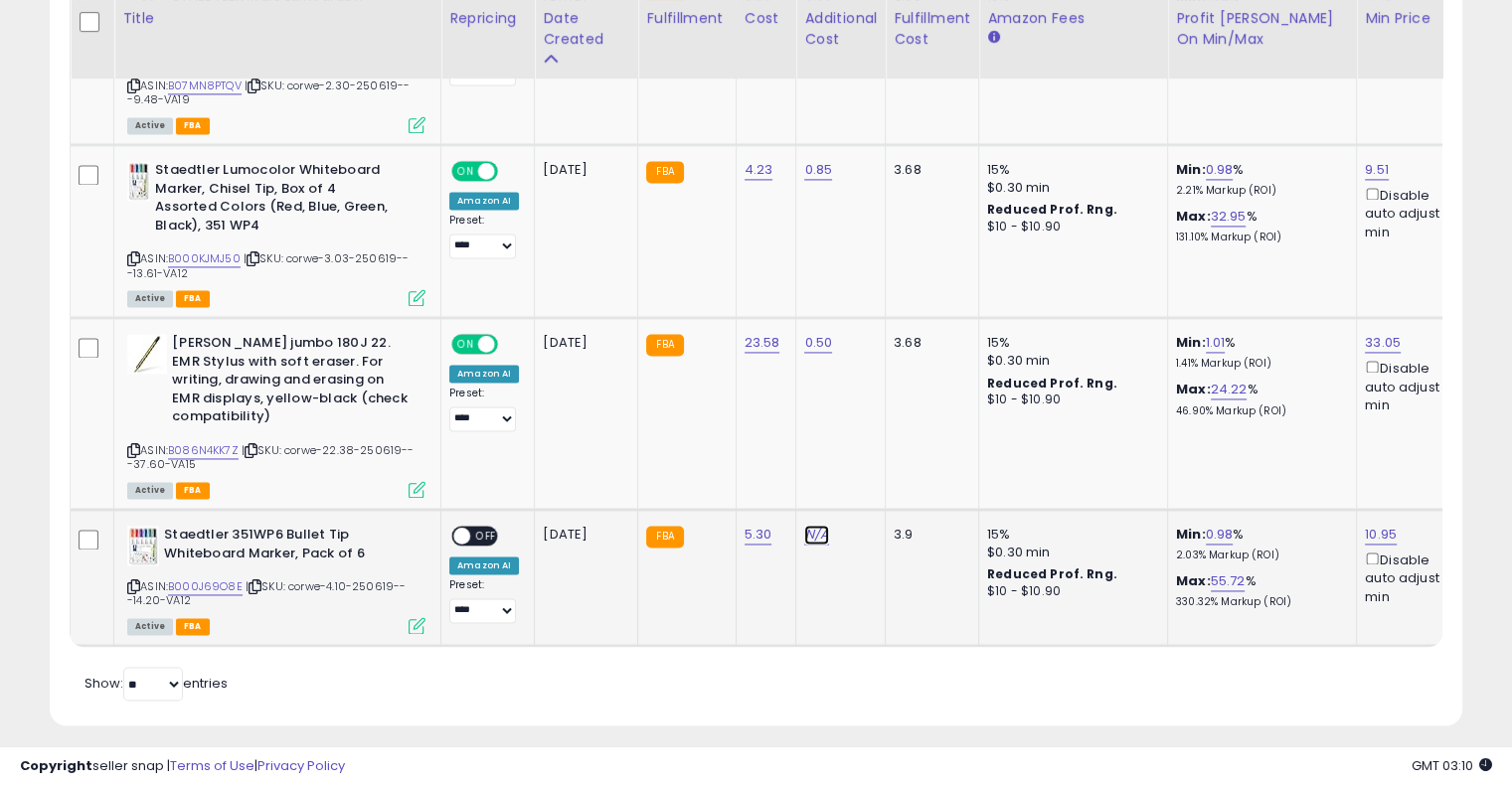 click on "N/A" at bounding box center (816, 535) 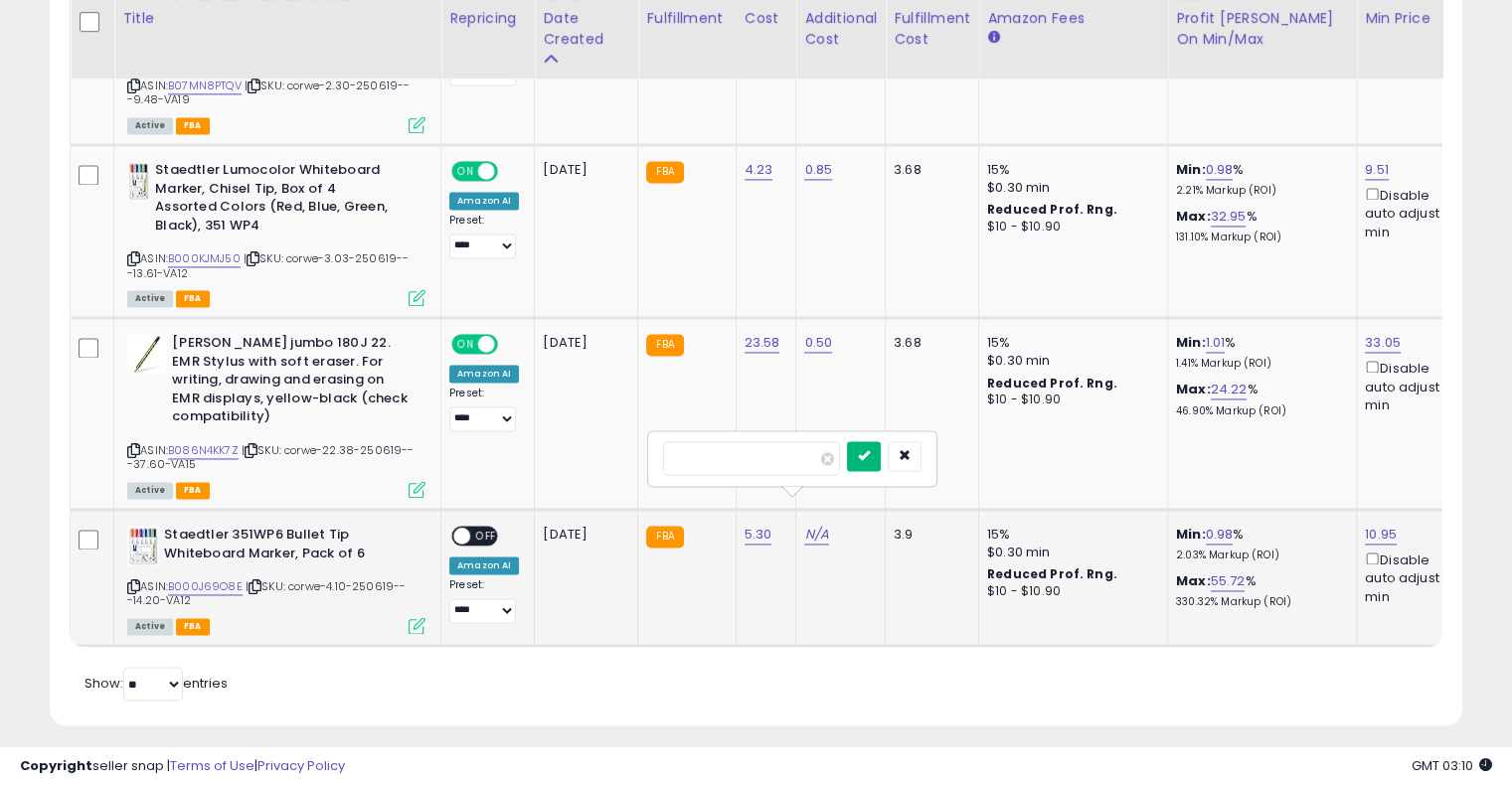 type on "****" 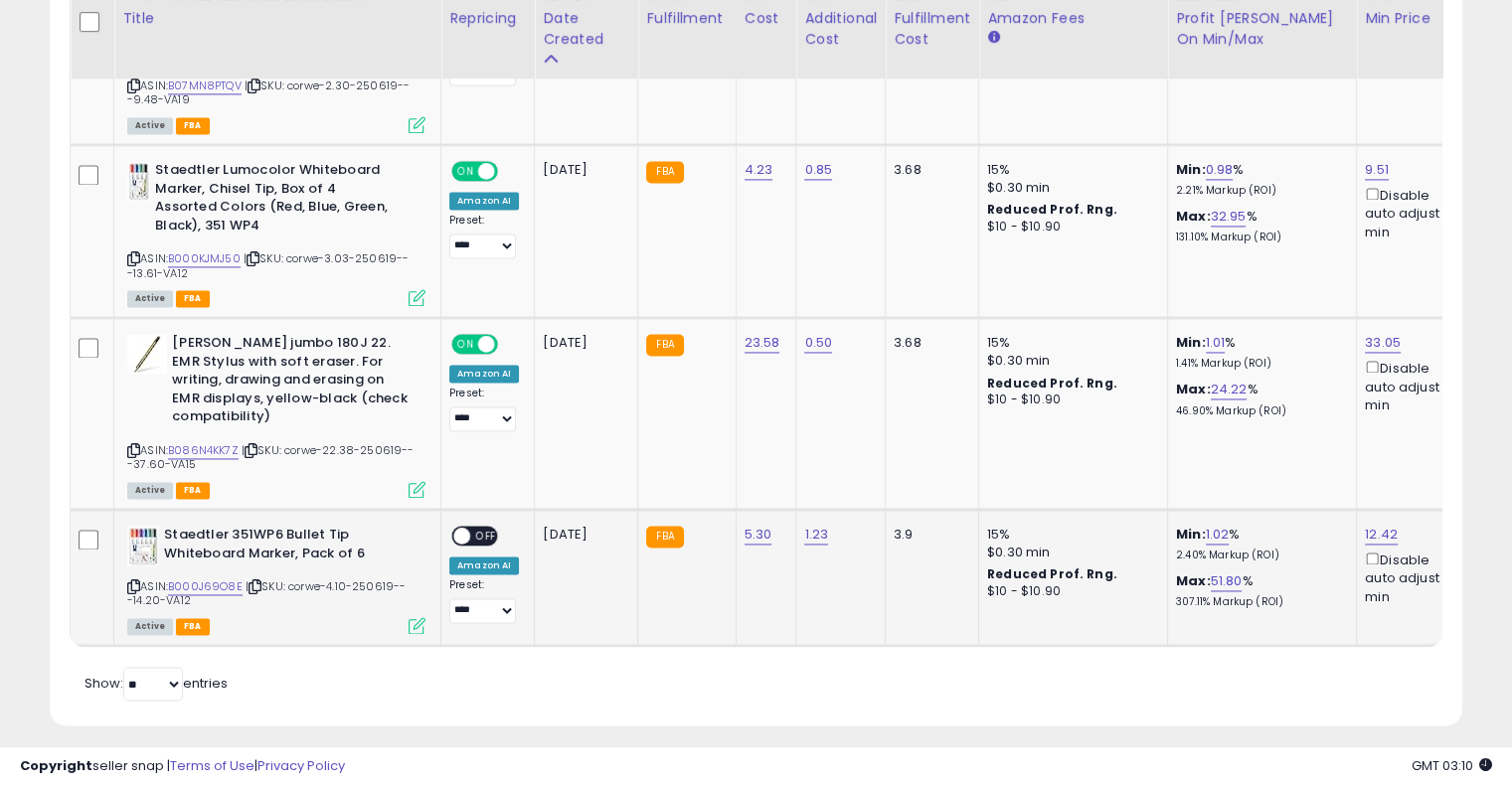 click on "OFF" at bounding box center (486, 536) 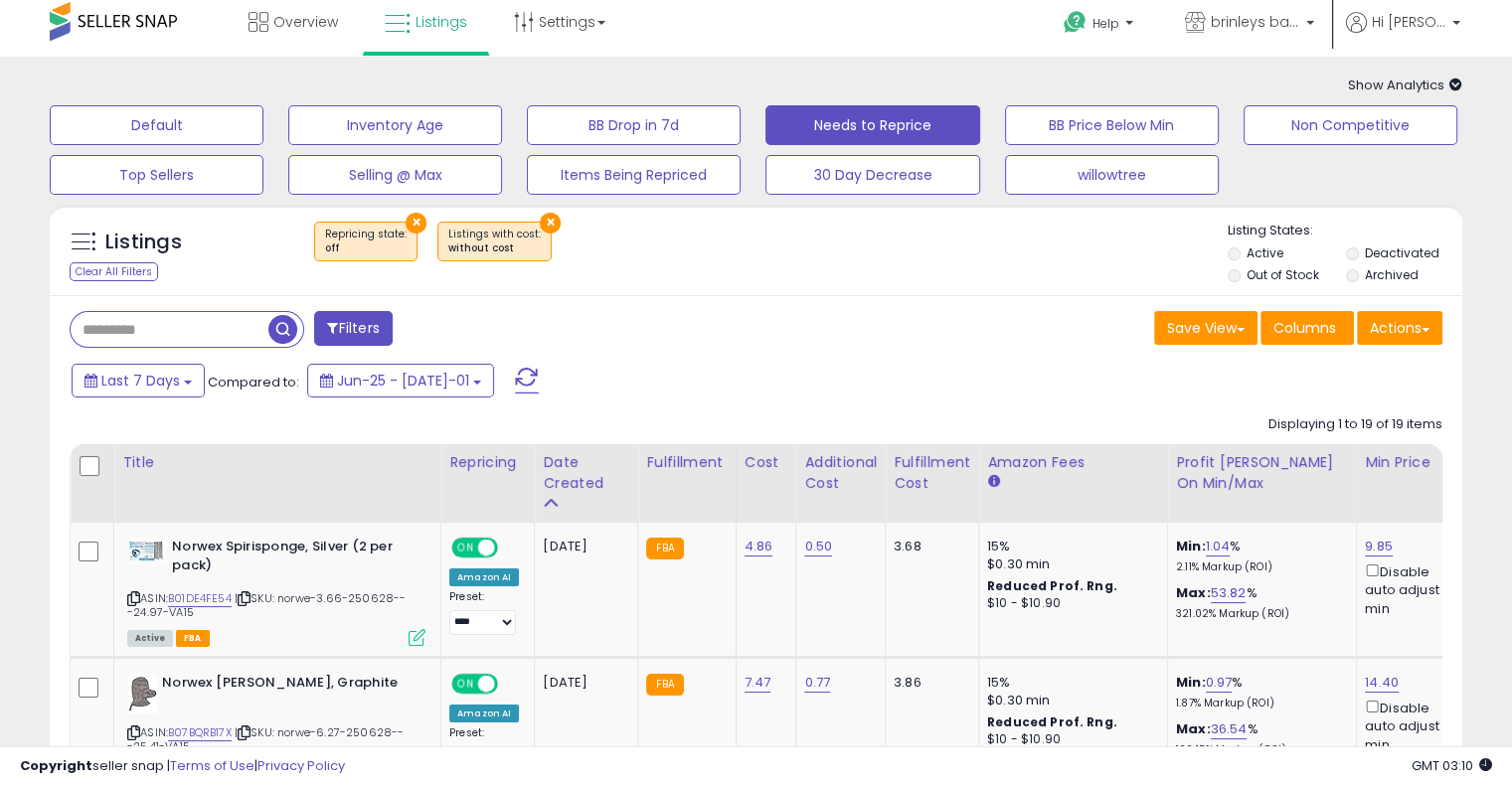 scroll, scrollTop: 0, scrollLeft: 0, axis: both 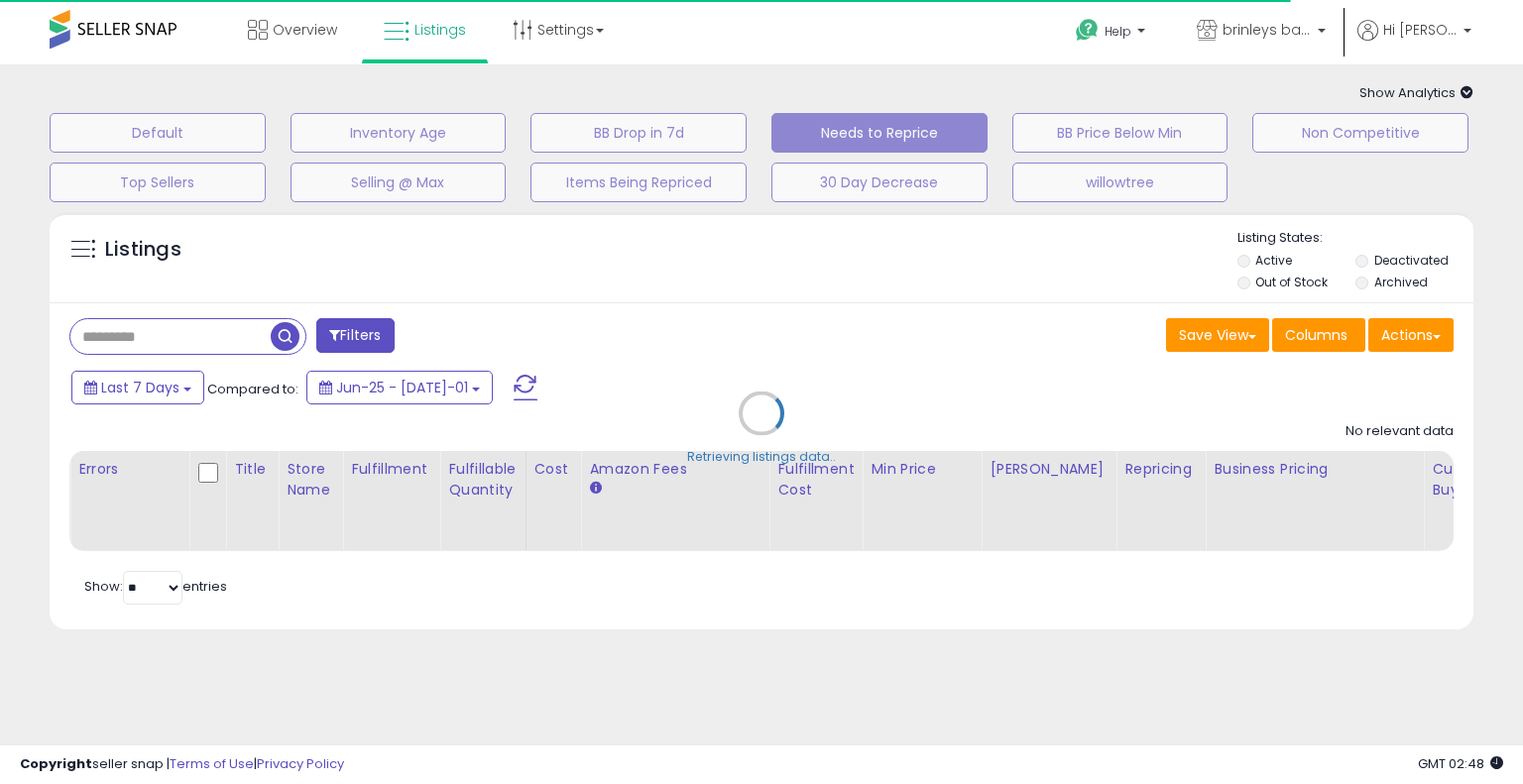 select on "**" 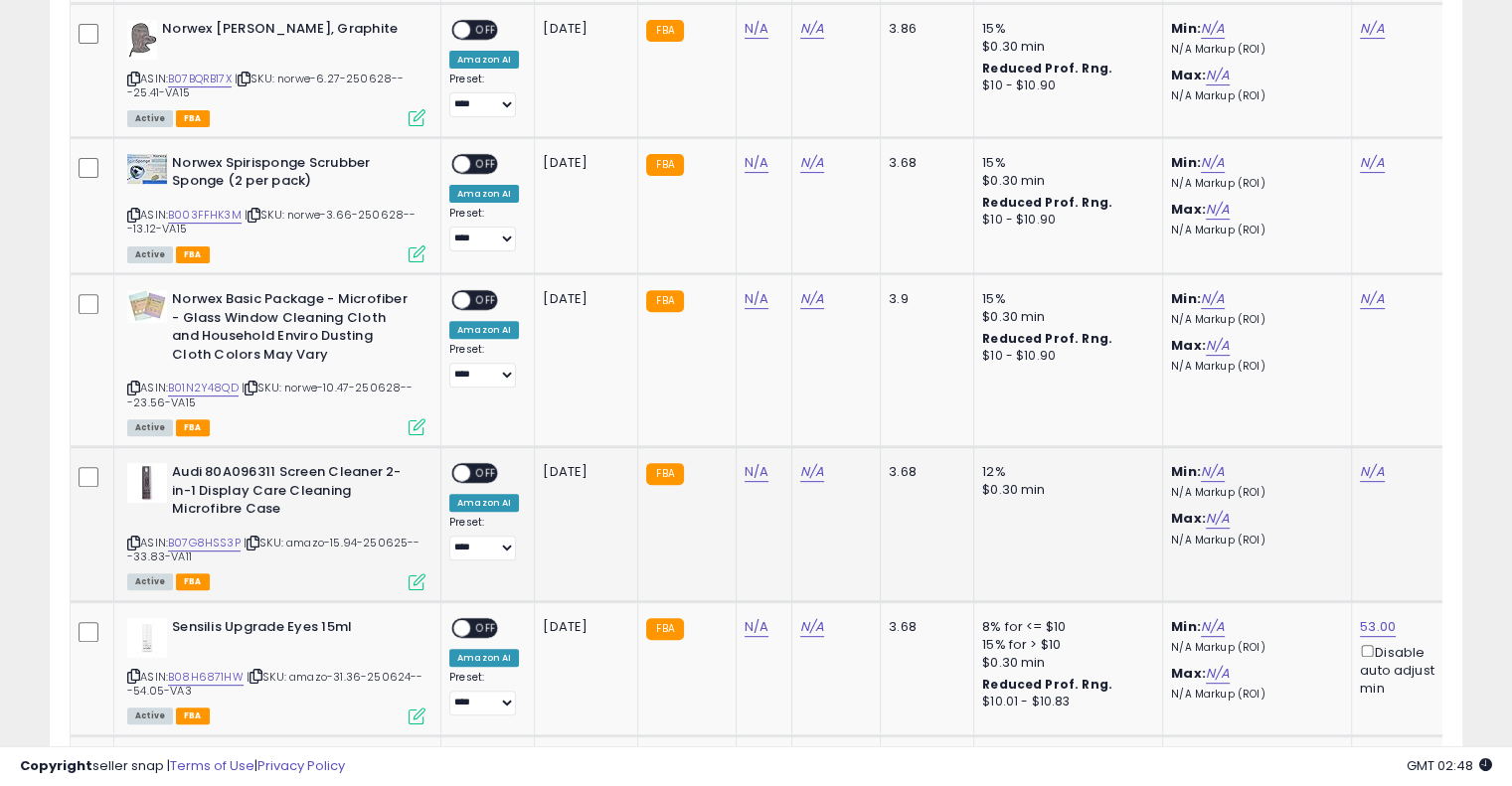 scroll, scrollTop: 331, scrollLeft: 0, axis: vertical 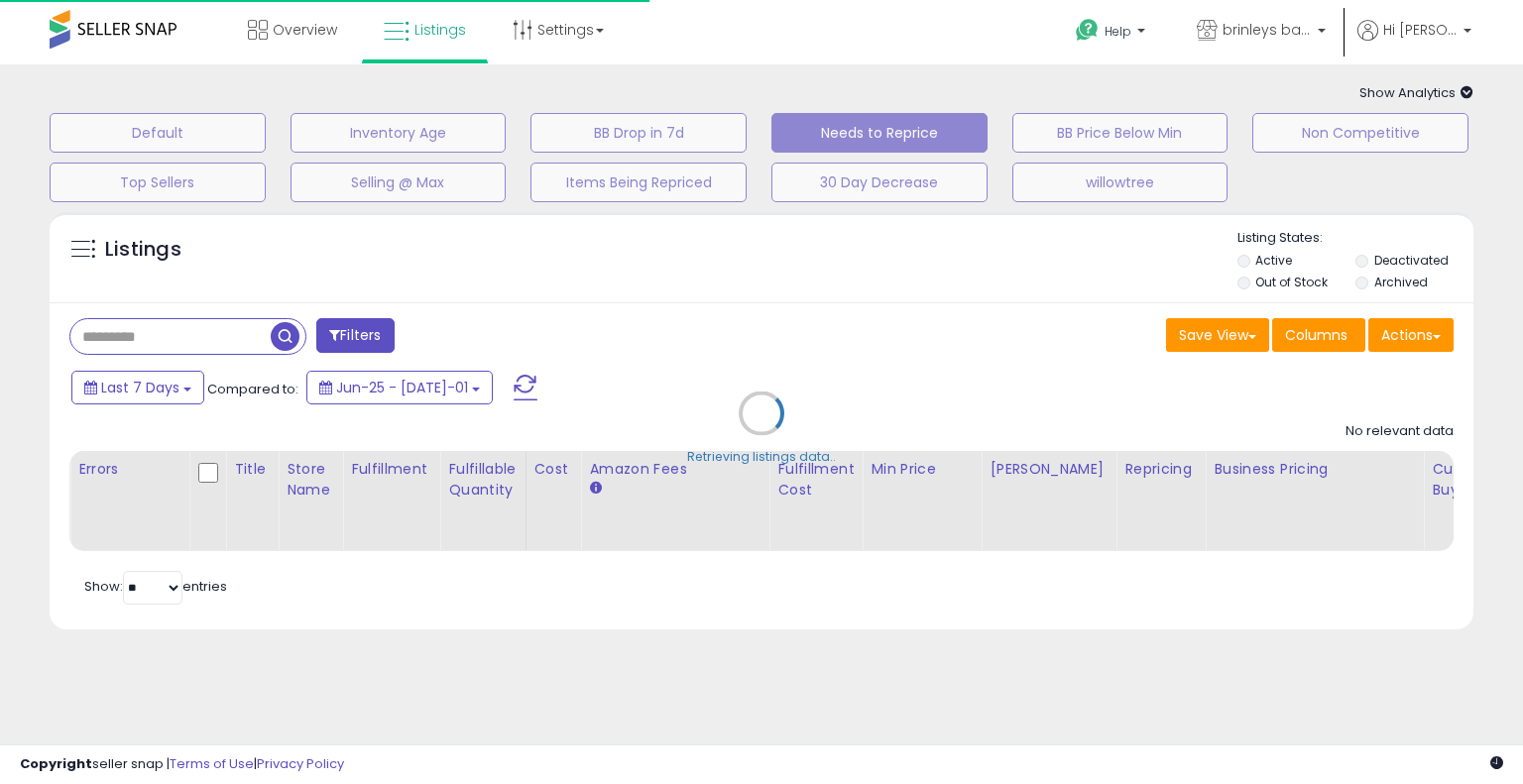 select on "**" 